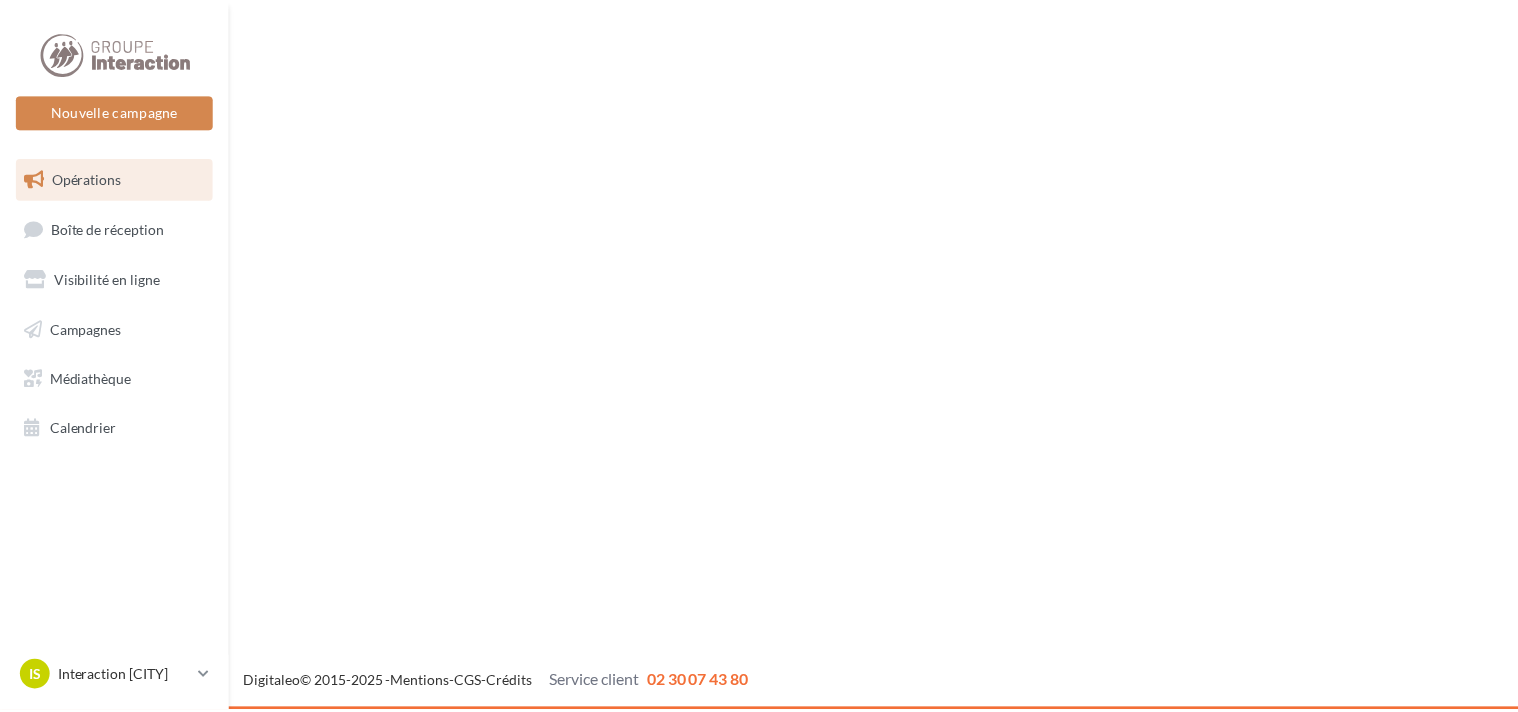 scroll, scrollTop: 0, scrollLeft: 0, axis: both 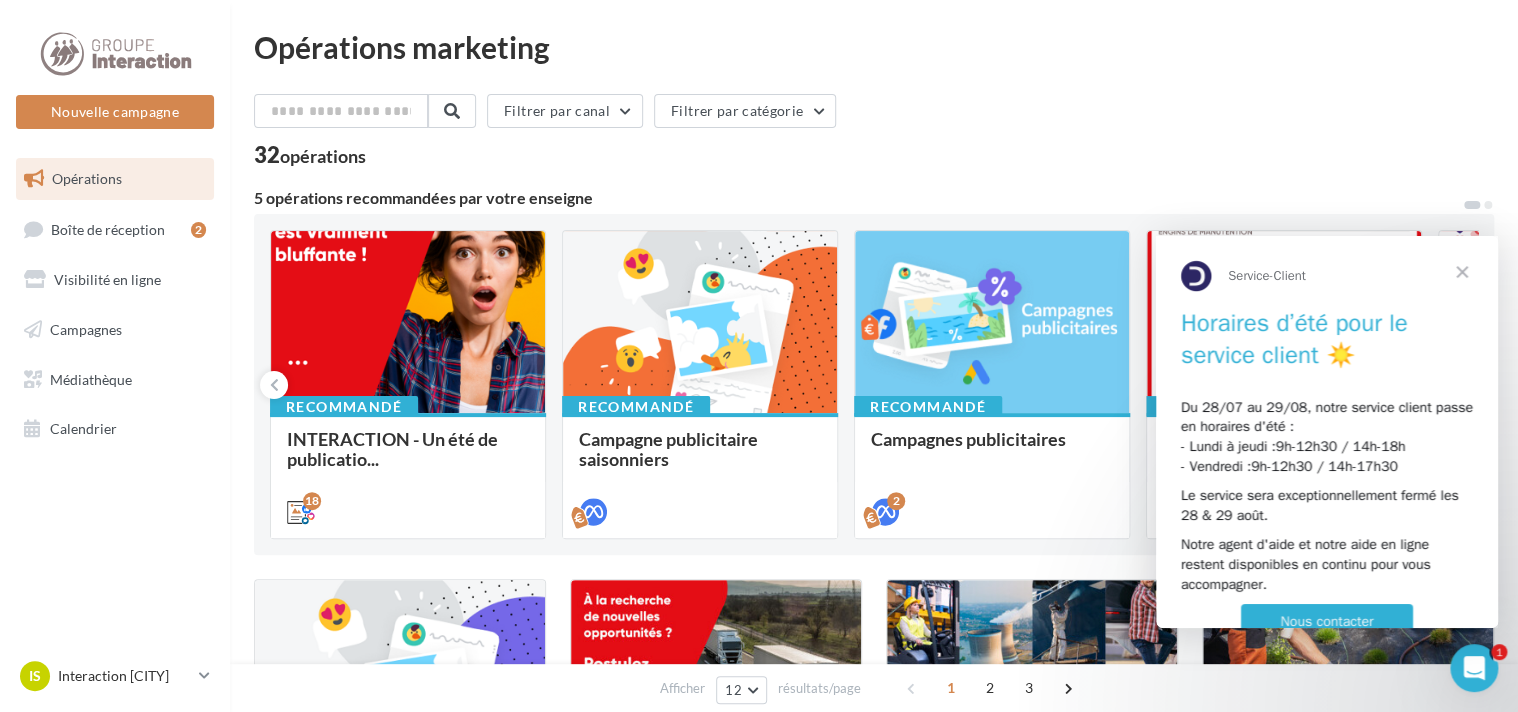 click at bounding box center (1462, 272) 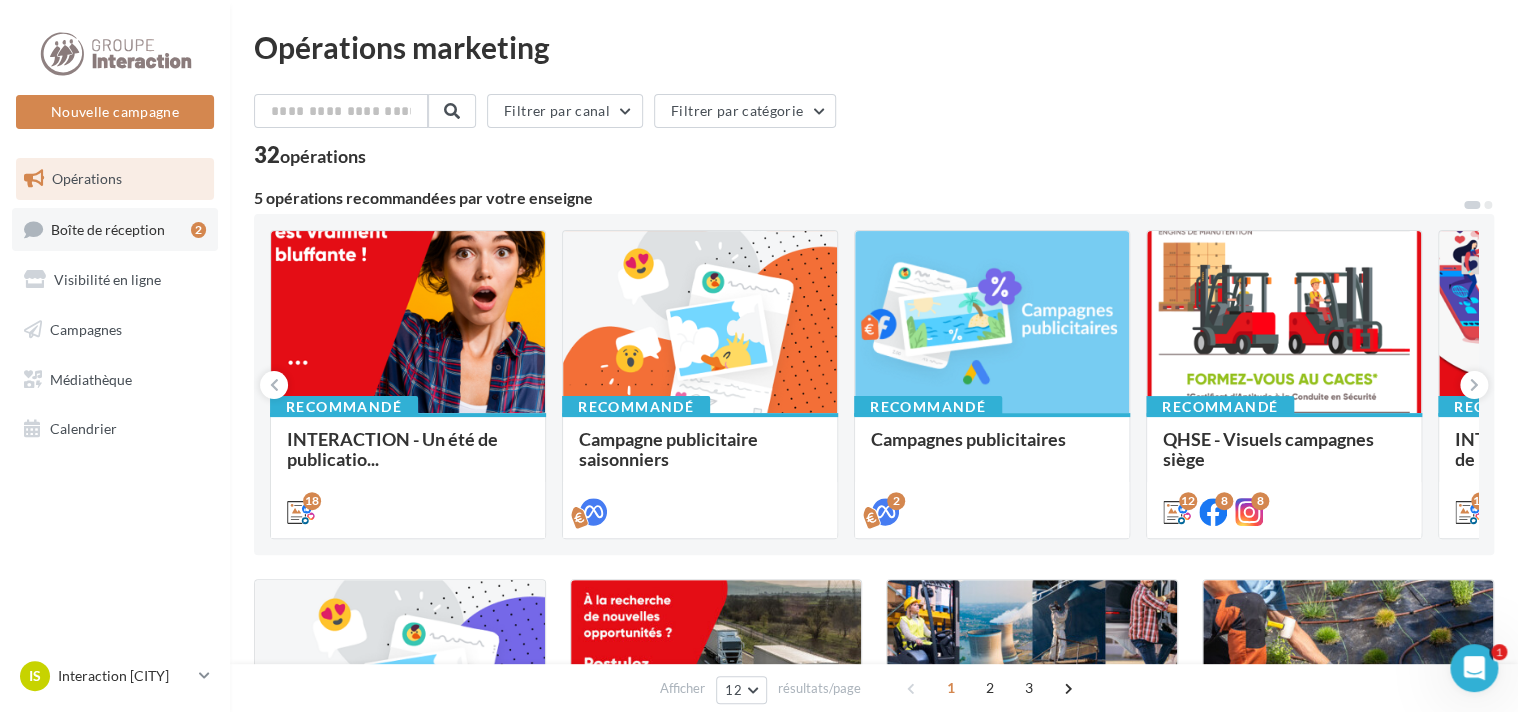 click on "Boîte de réception" at bounding box center (108, 228) 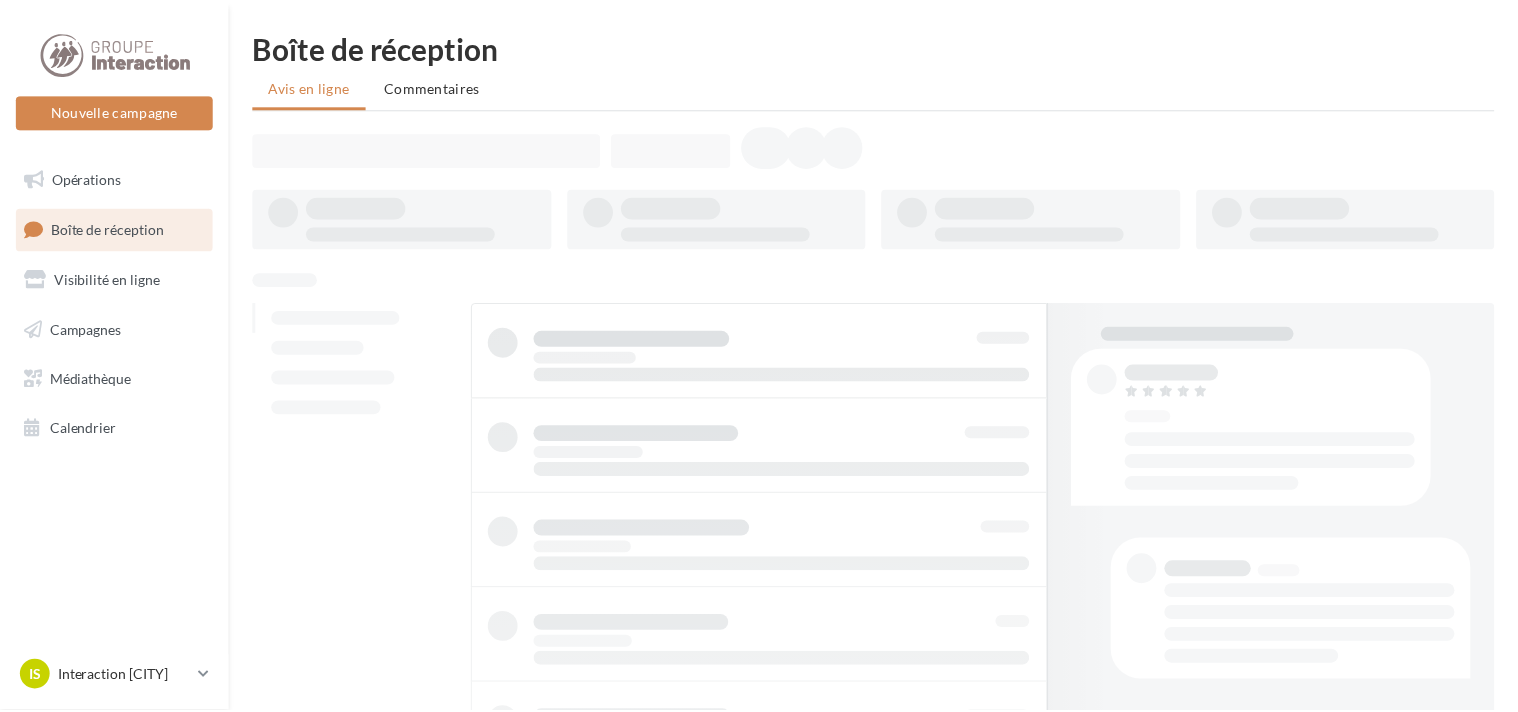 scroll, scrollTop: 0, scrollLeft: 0, axis: both 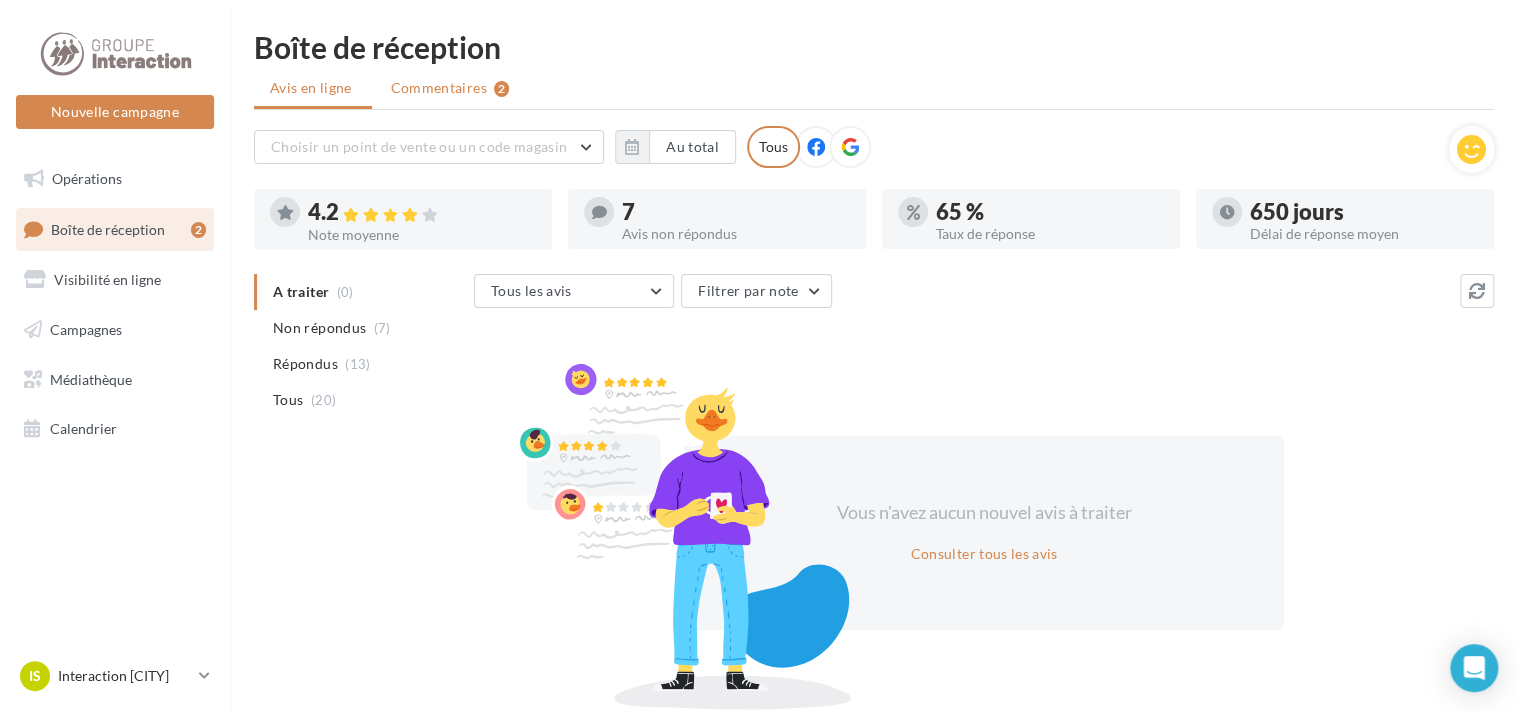 click on "Commentaires" at bounding box center [439, 88] 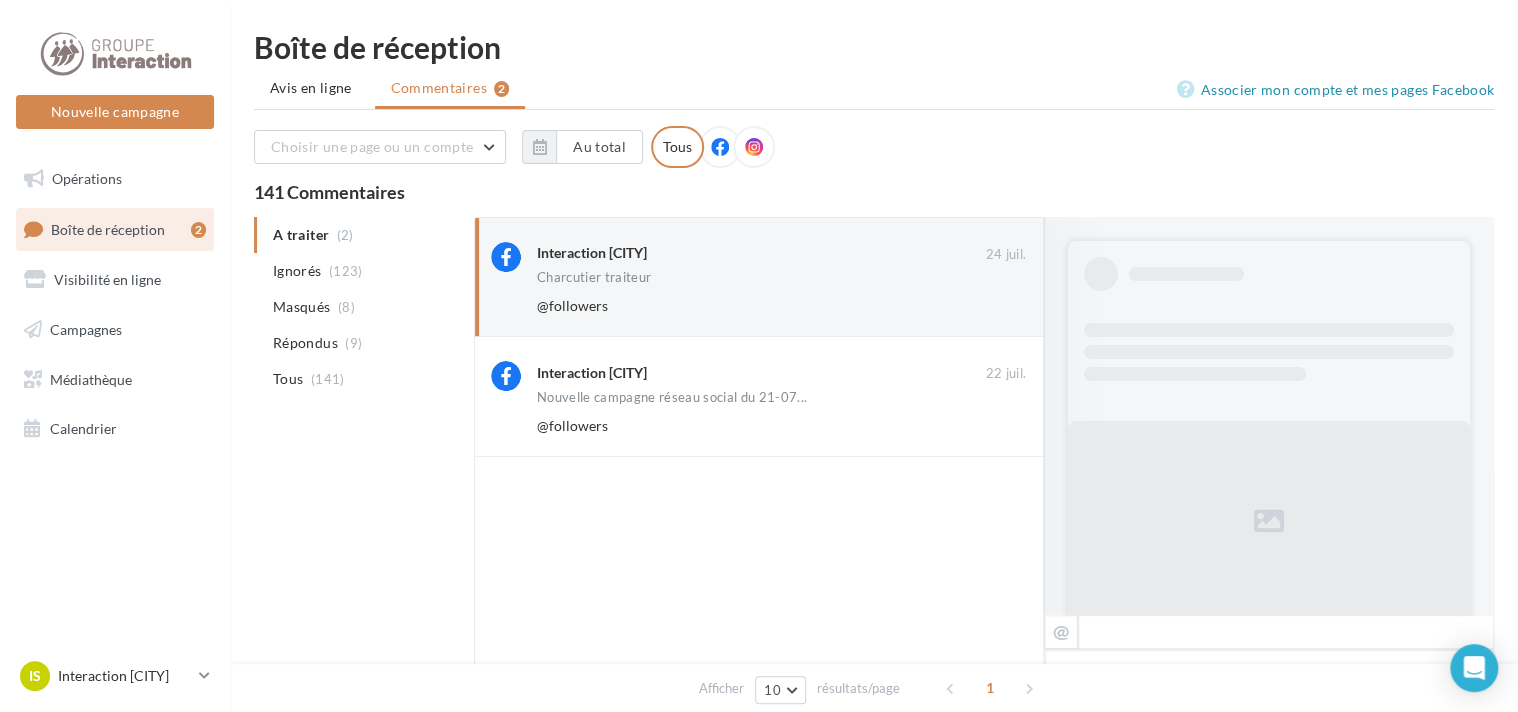 scroll, scrollTop: 992, scrollLeft: 0, axis: vertical 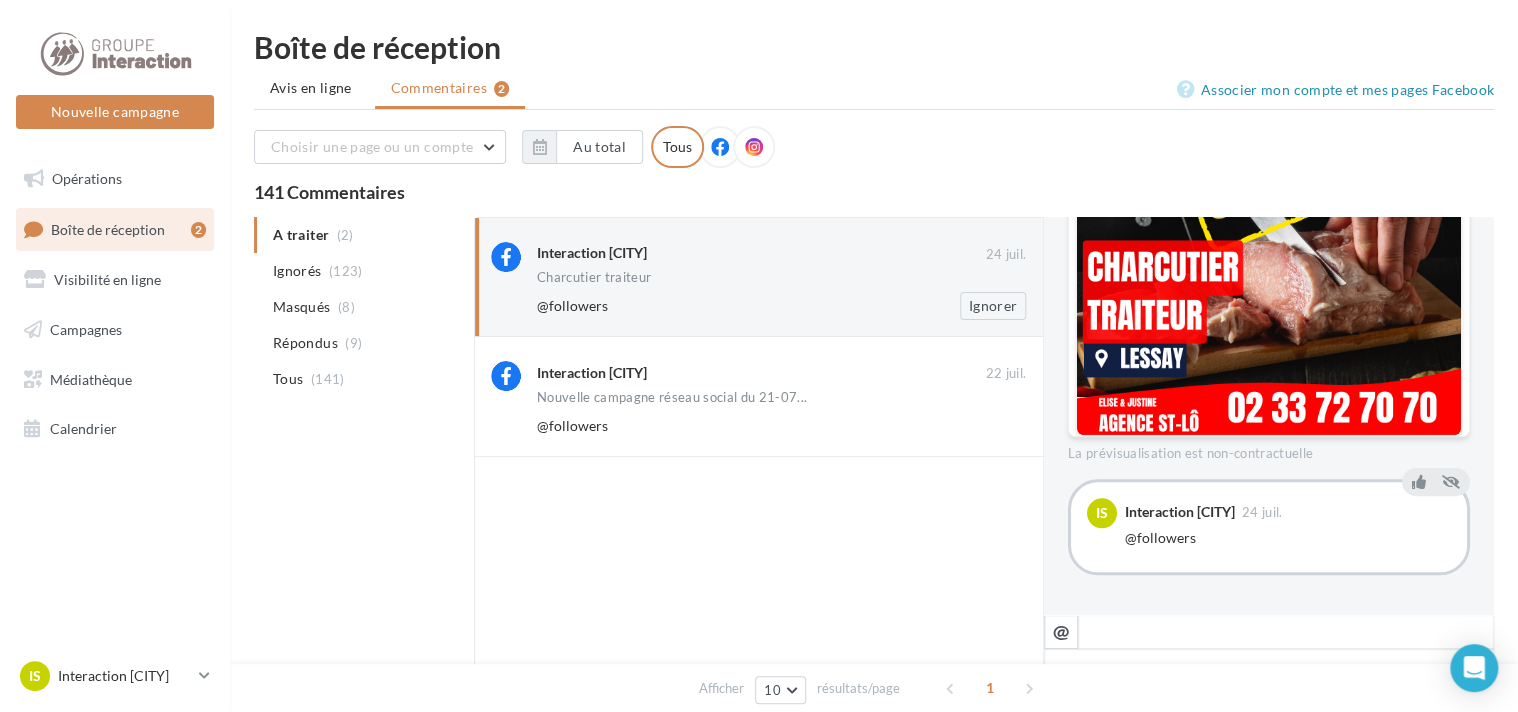 click on "Charcutier traiteur" at bounding box center (594, 277) 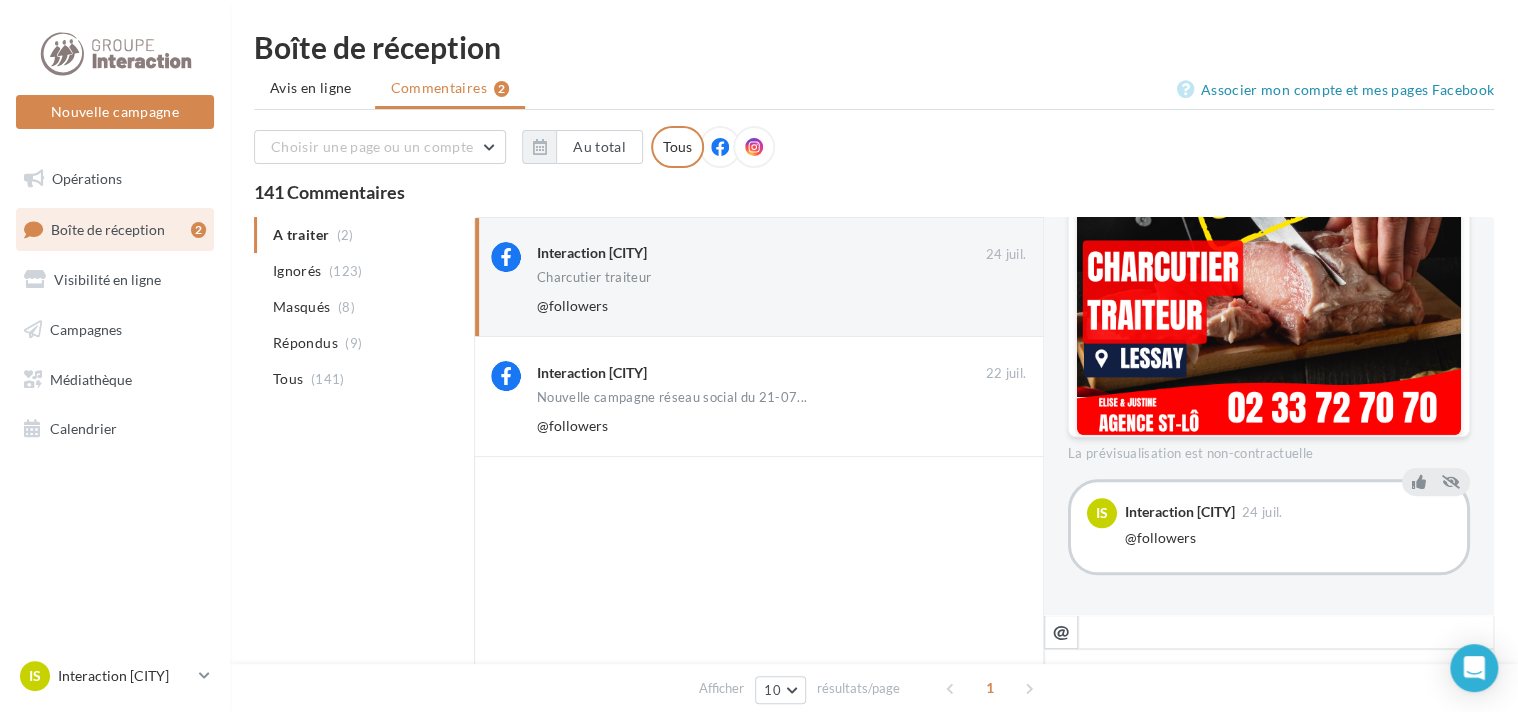 click on "A traiter
(2)
Ignorés
(123)
Masqués
(8)
Répondus
(9)
Tous
(141)" at bounding box center (360, 307) 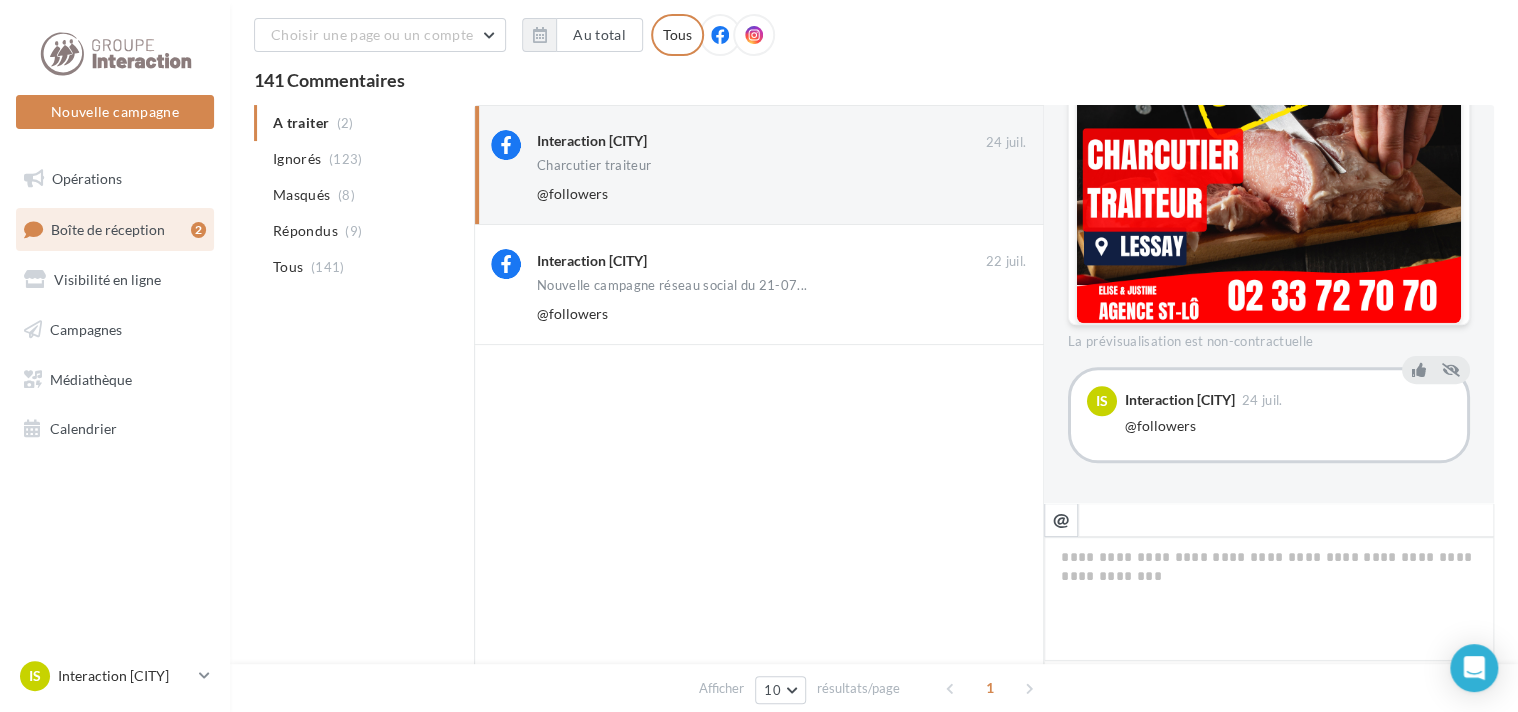 scroll, scrollTop: 111, scrollLeft: 0, axis: vertical 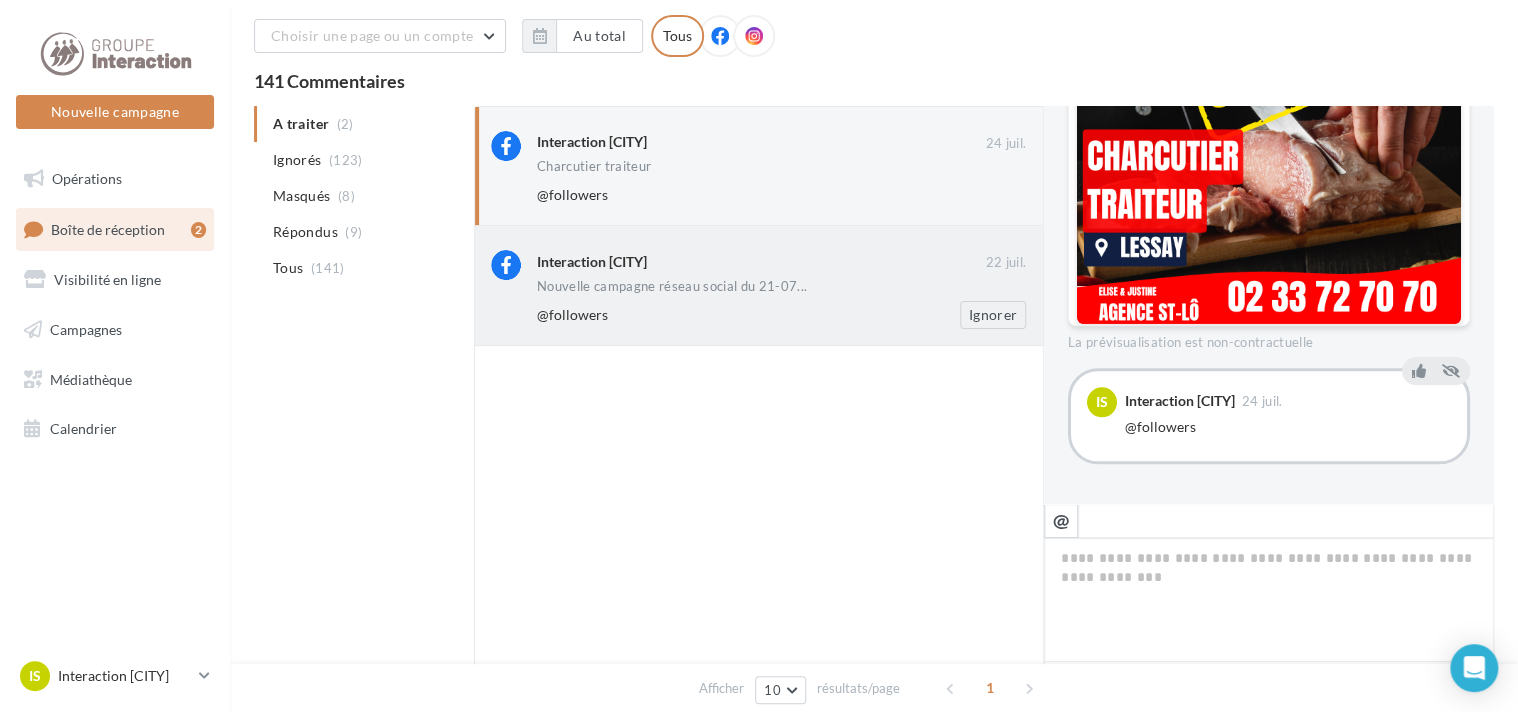 click on "Nouvelle campagne réseau social du 21-07..." at bounding box center [781, 288] 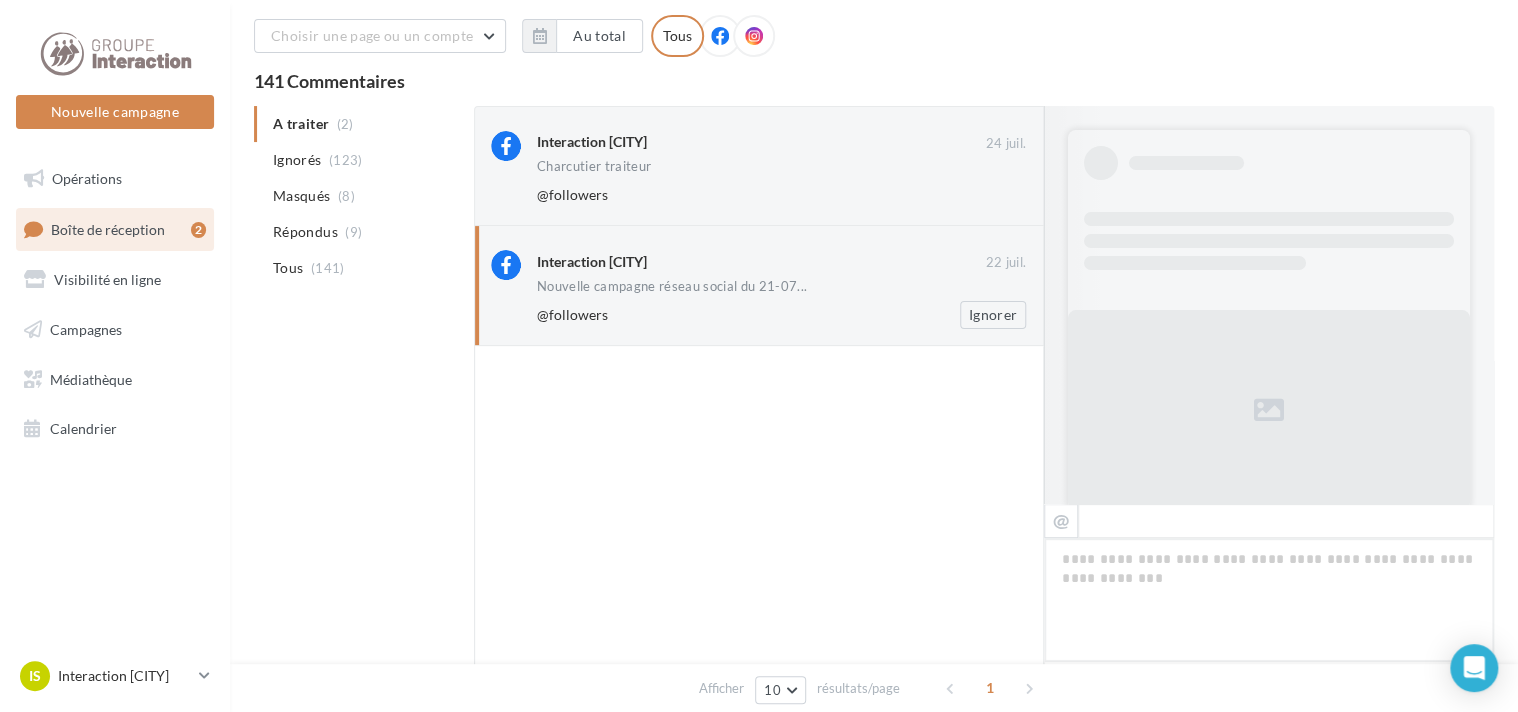 scroll, scrollTop: 1112, scrollLeft: 0, axis: vertical 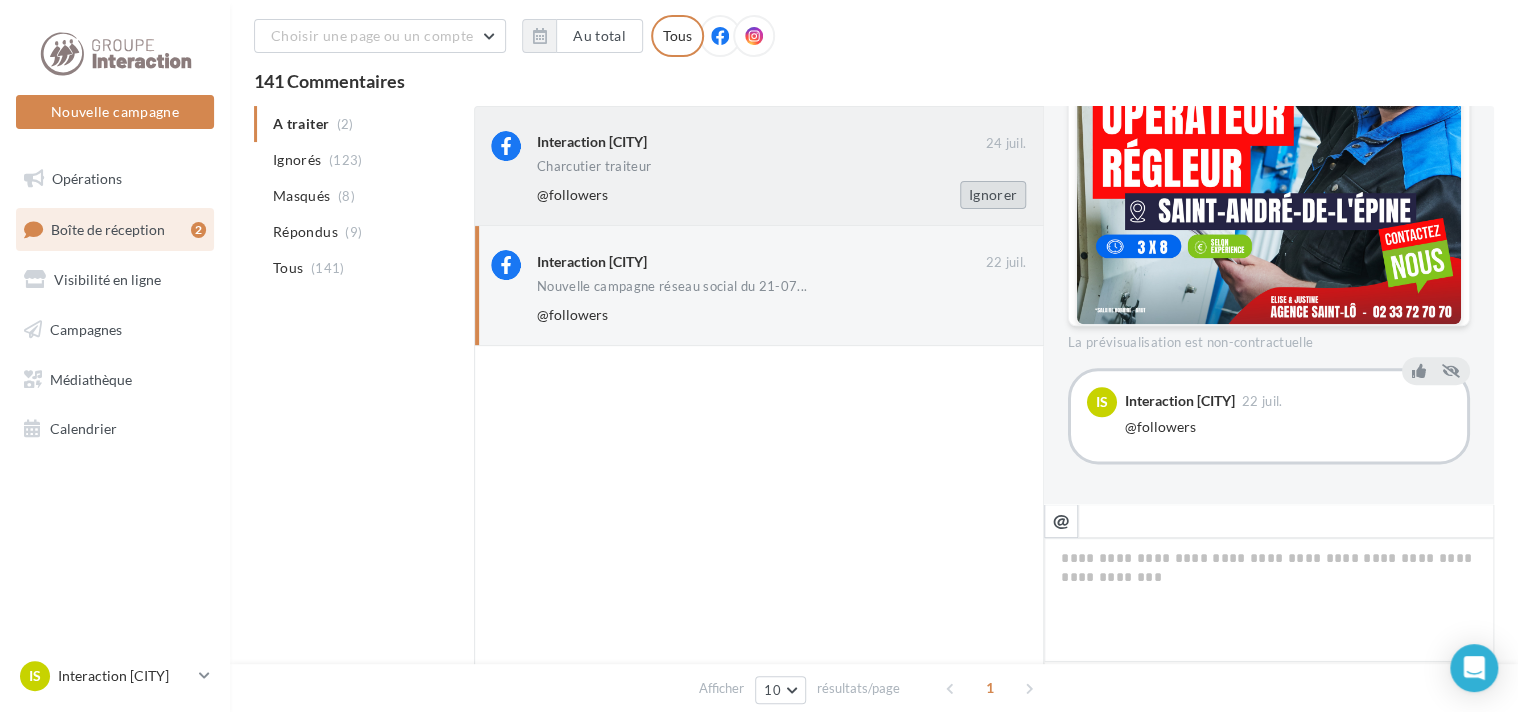 click on "Ignorer" at bounding box center [993, 195] 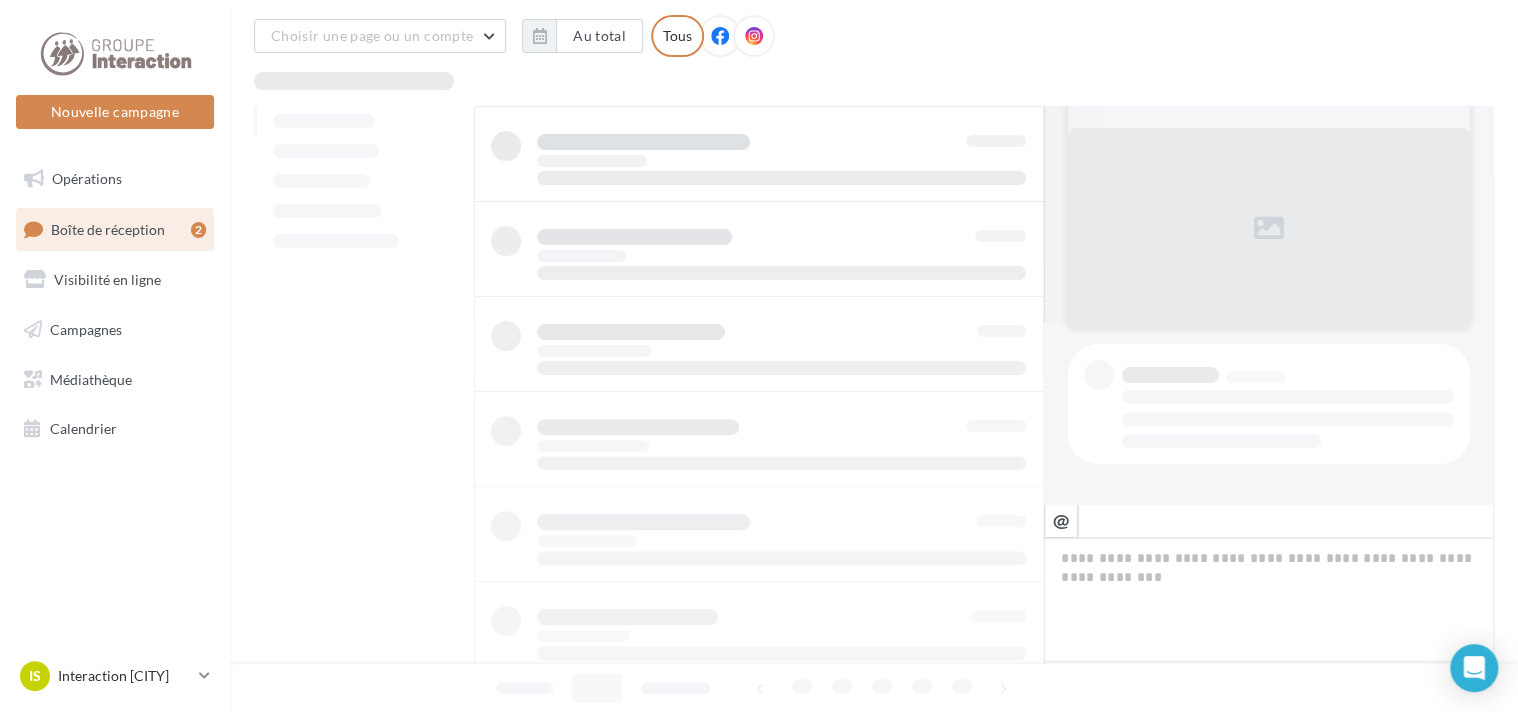 scroll, scrollTop: 181, scrollLeft: 0, axis: vertical 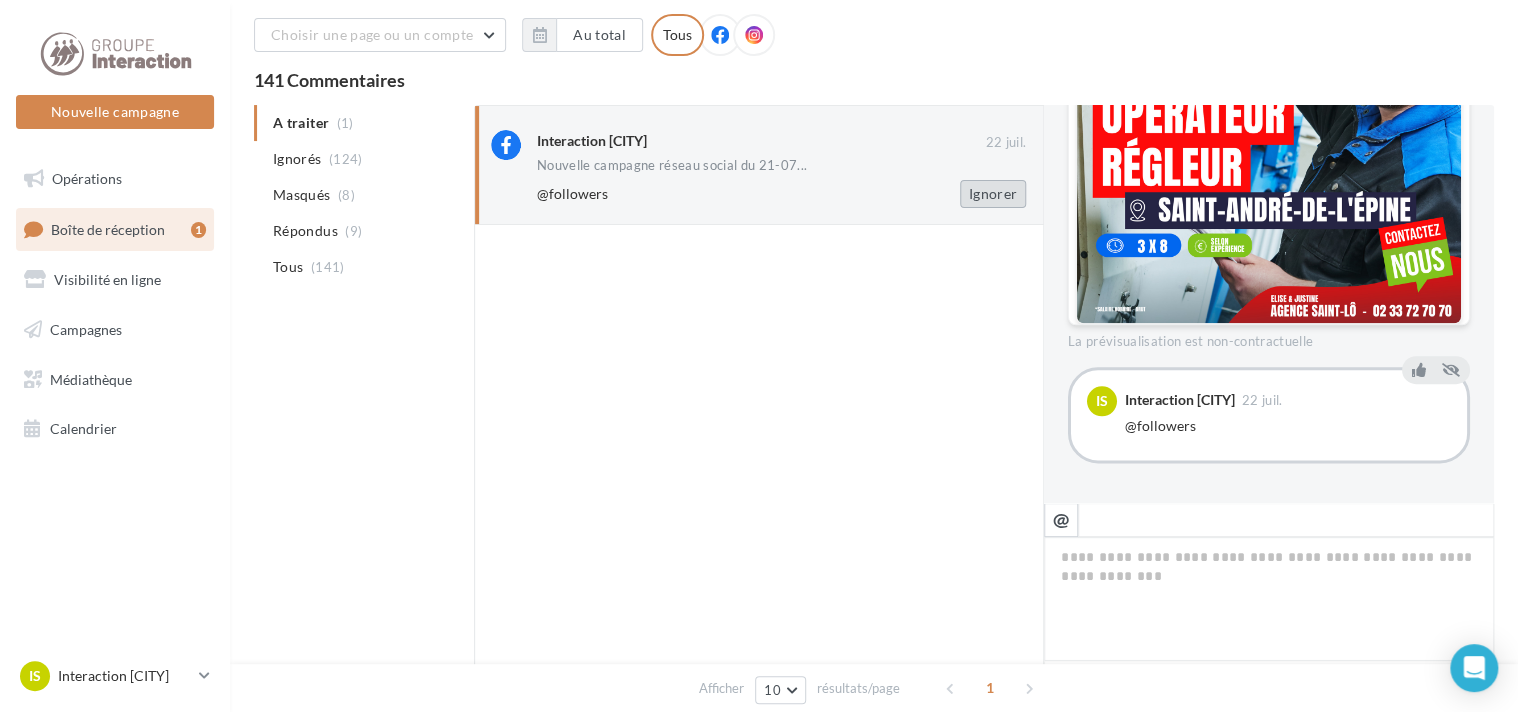 click on "Ignorer" at bounding box center (993, 194) 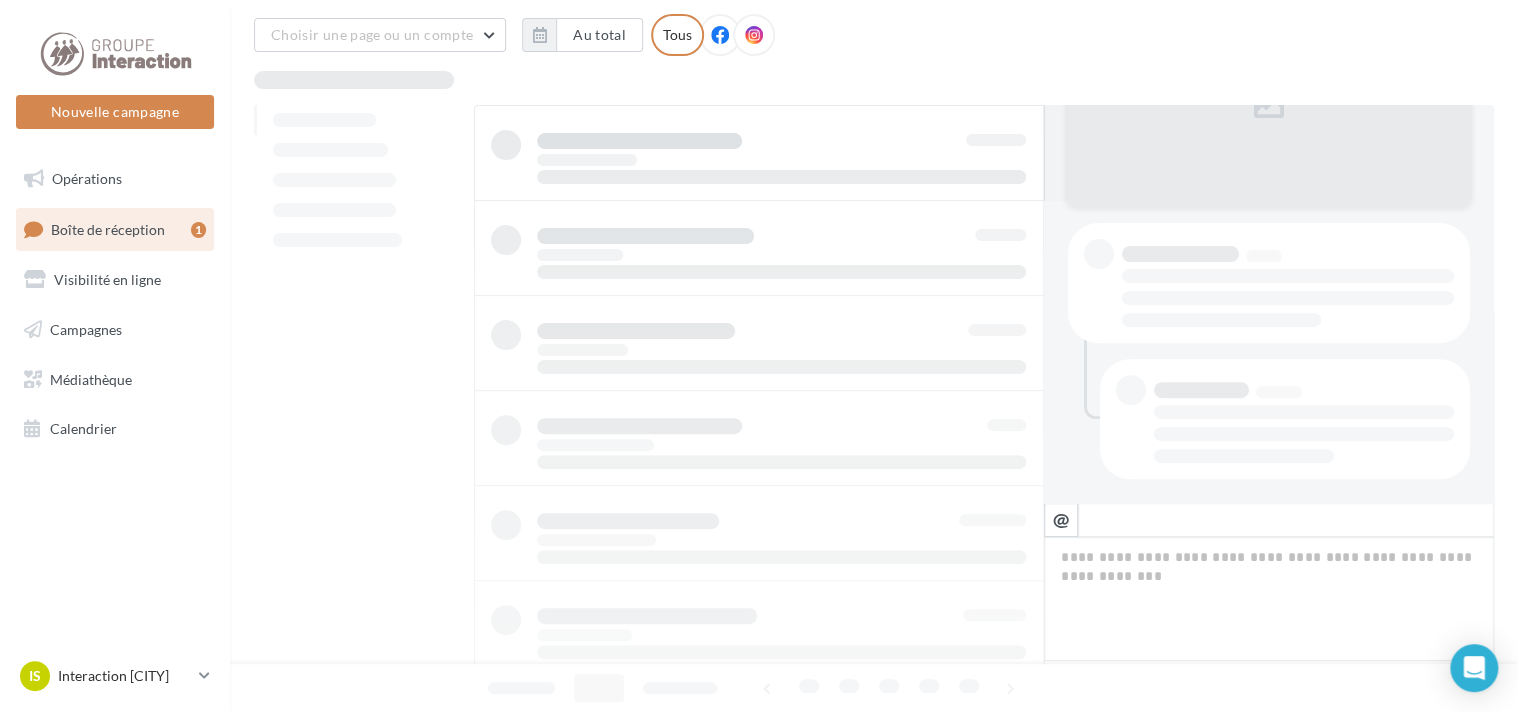 scroll, scrollTop: 301, scrollLeft: 0, axis: vertical 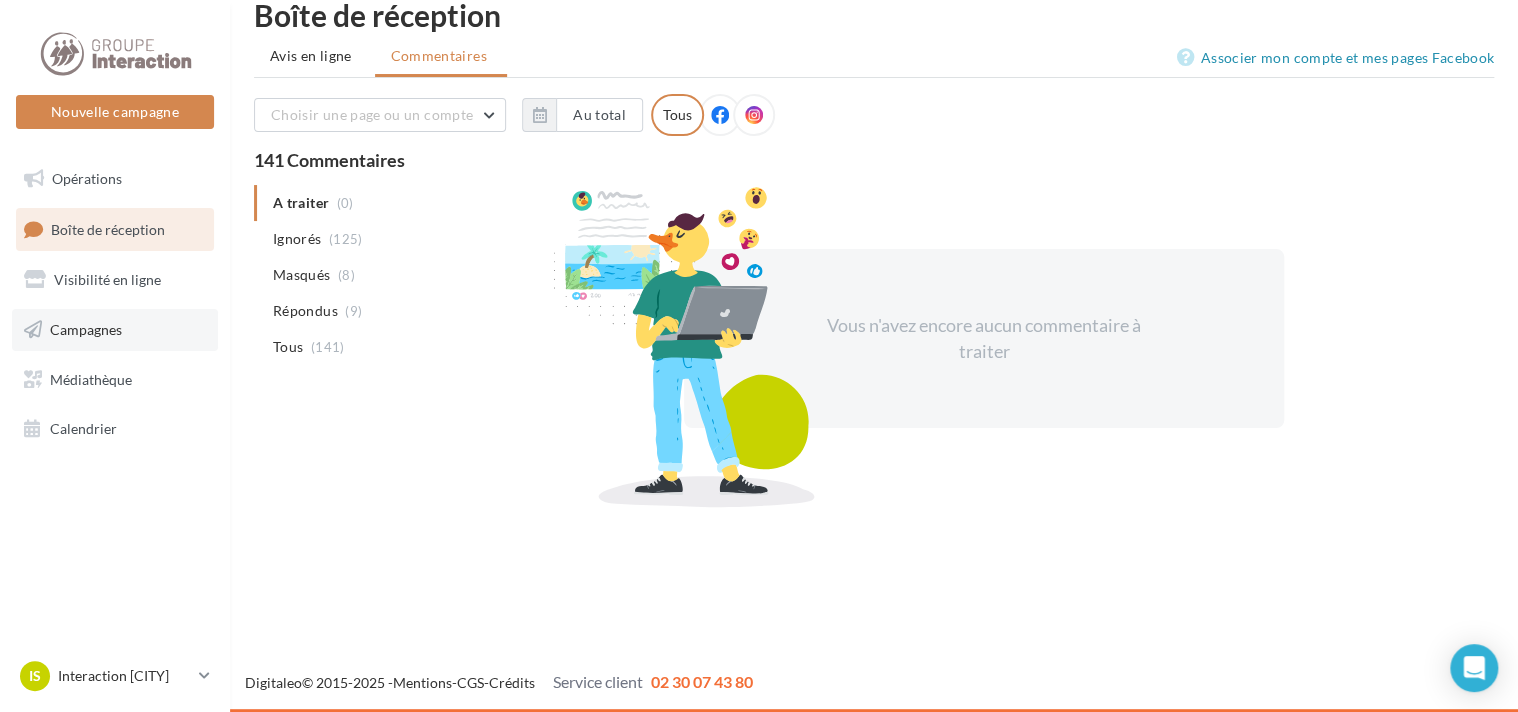 click on "Campagnes" at bounding box center [115, 330] 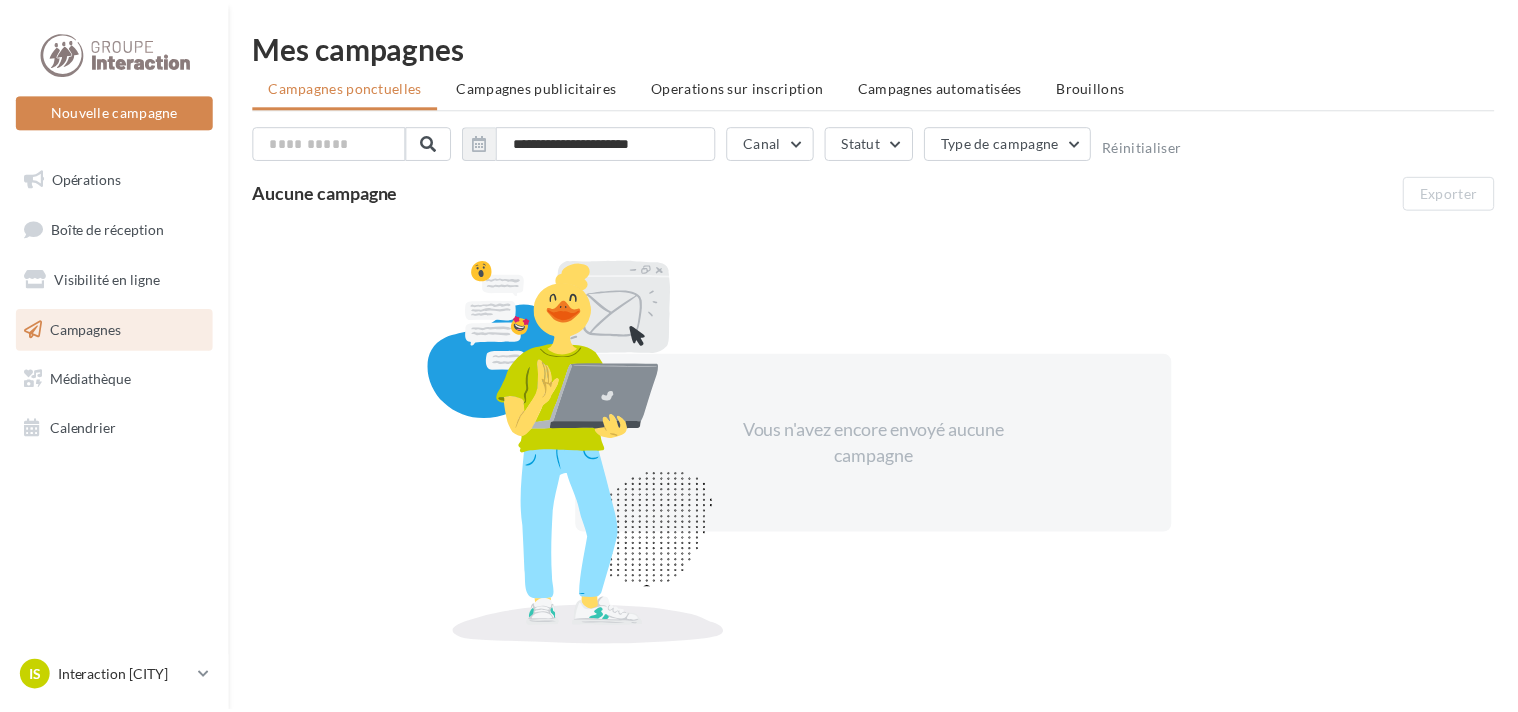 scroll, scrollTop: 0, scrollLeft: 0, axis: both 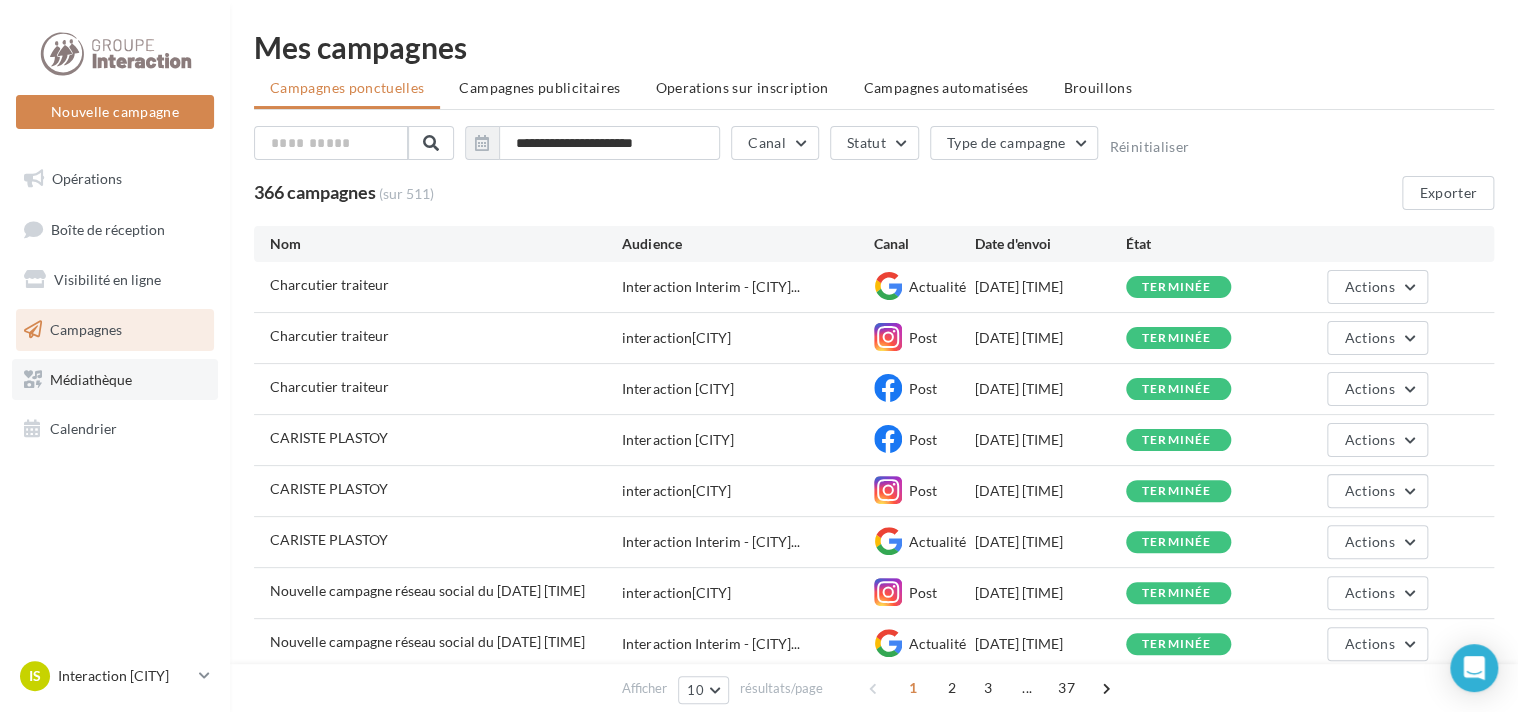 click on "Médiathèque" at bounding box center [91, 378] 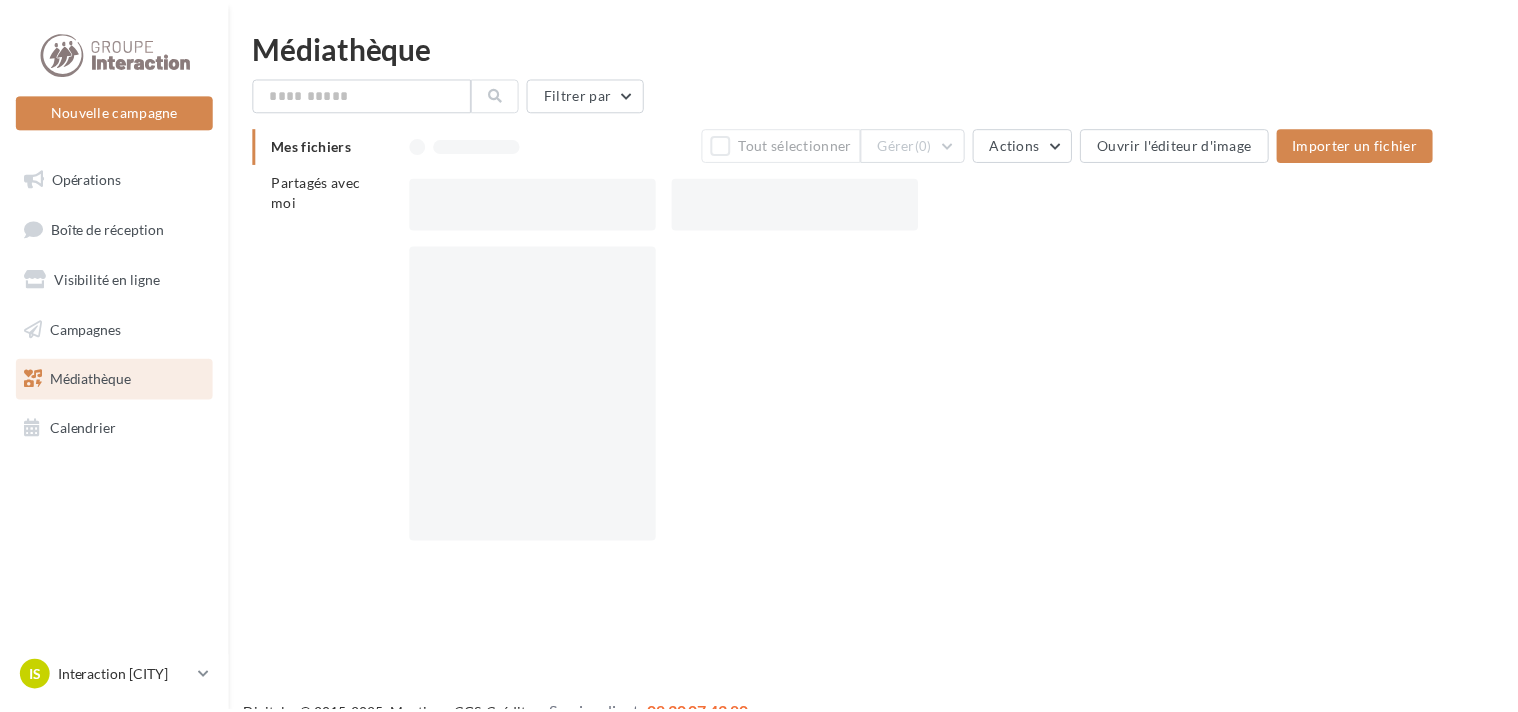 scroll, scrollTop: 0, scrollLeft: 0, axis: both 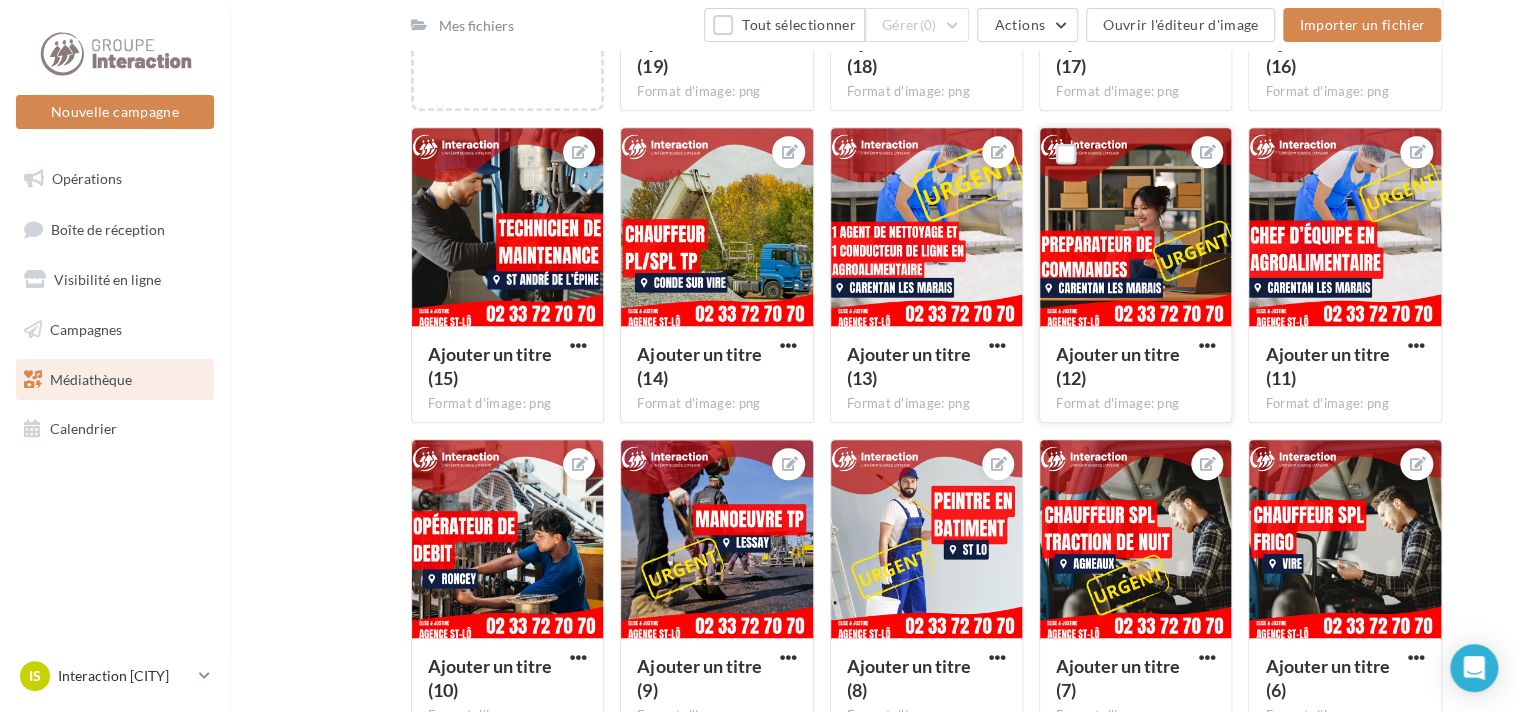 click on "Ajouter un titre (12)" at bounding box center [1118, 366] 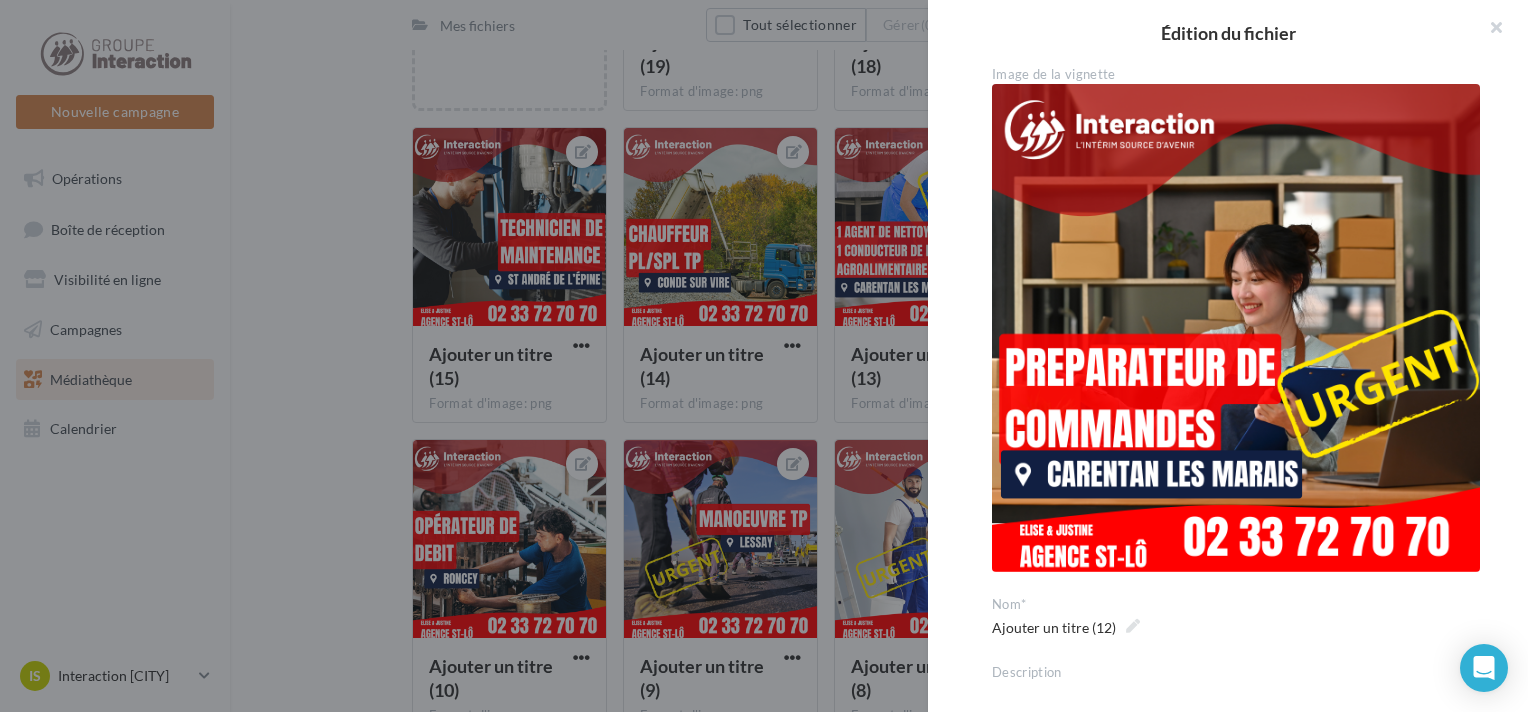 click at bounding box center [1236, 328] 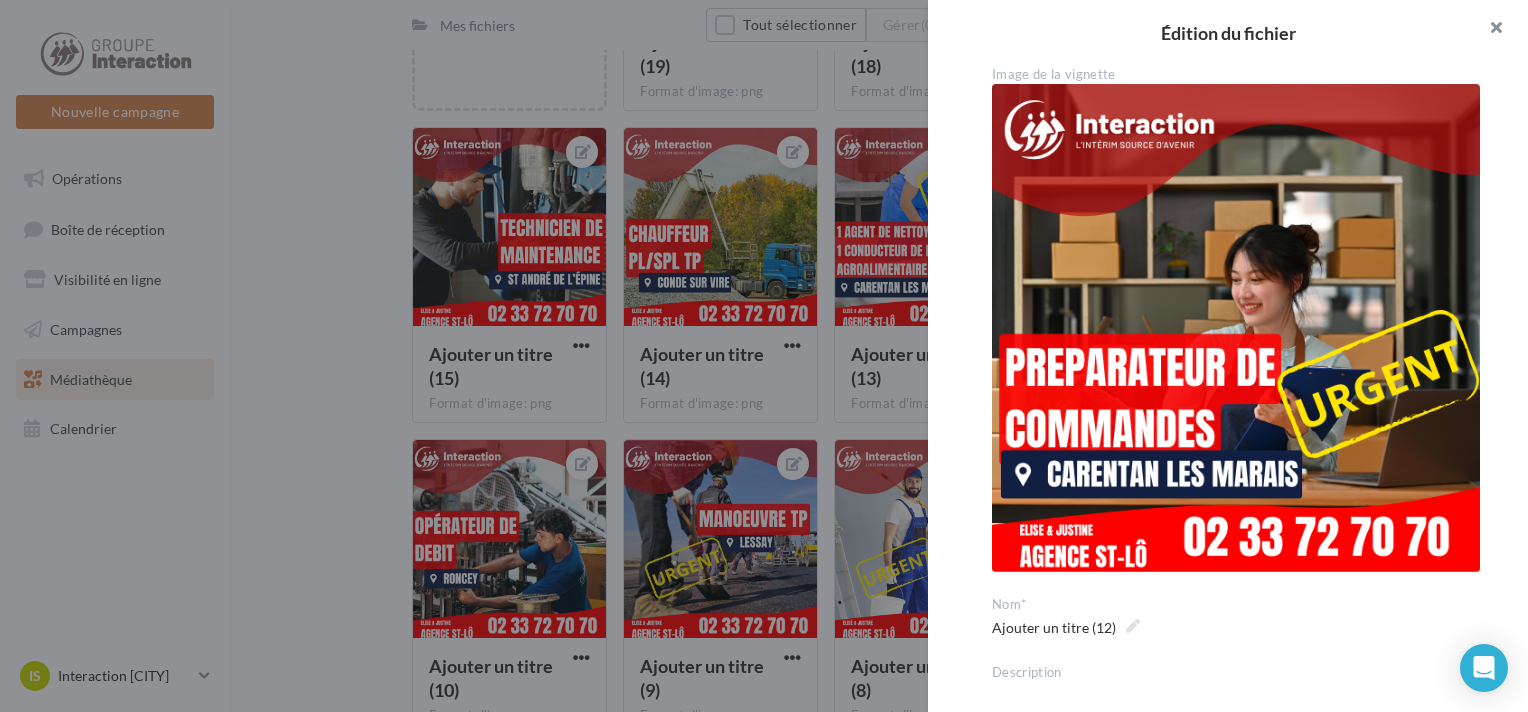 click at bounding box center [1488, 30] 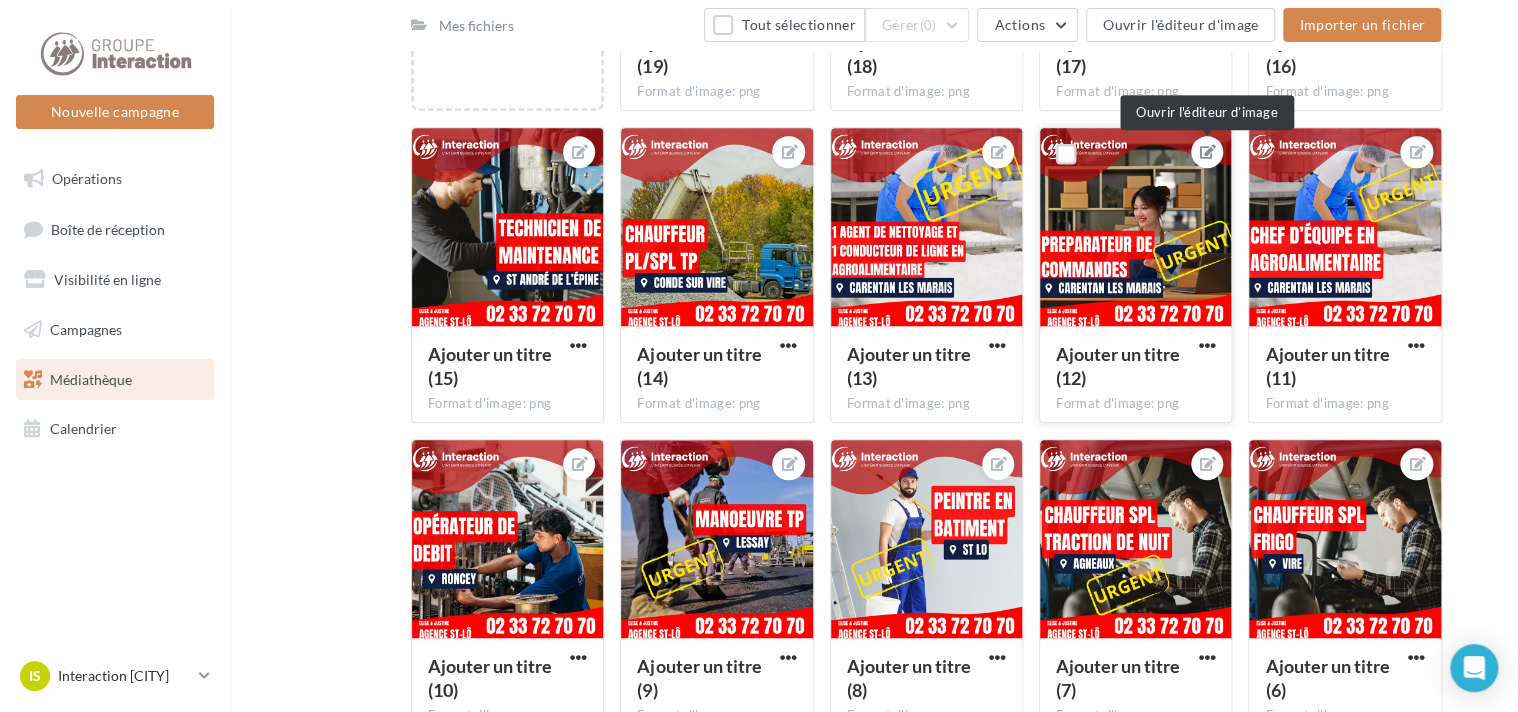 click at bounding box center [1208, 152] 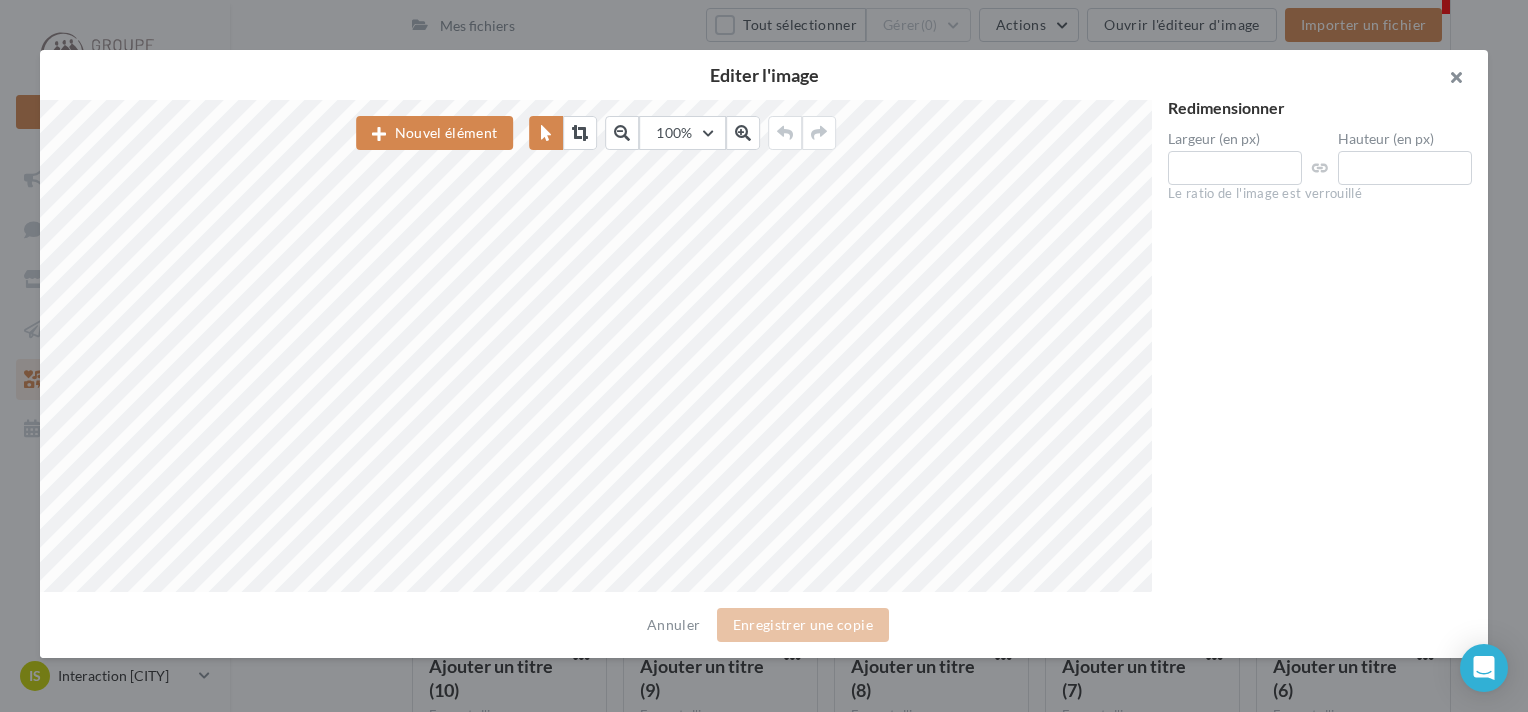 click at bounding box center [1448, 80] 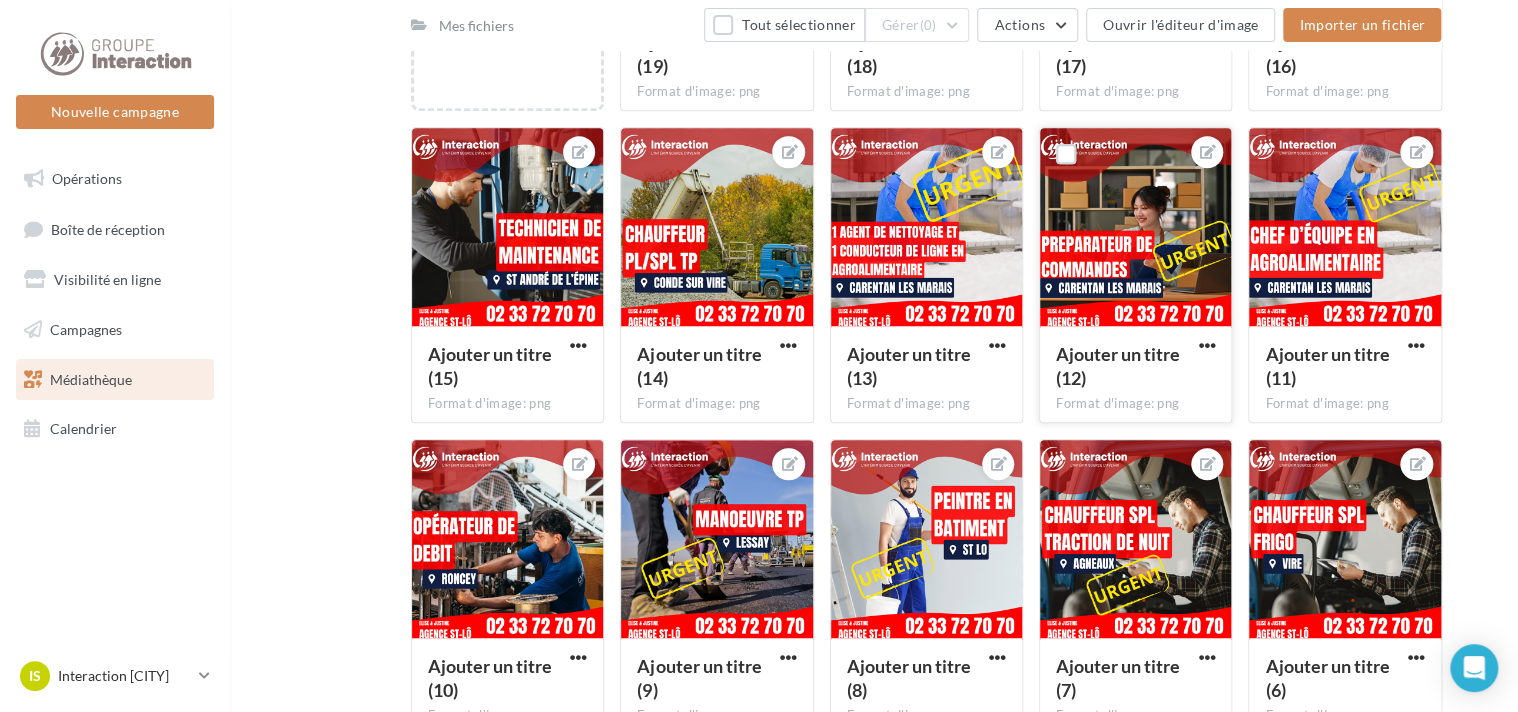 click at bounding box center [1135, 228] 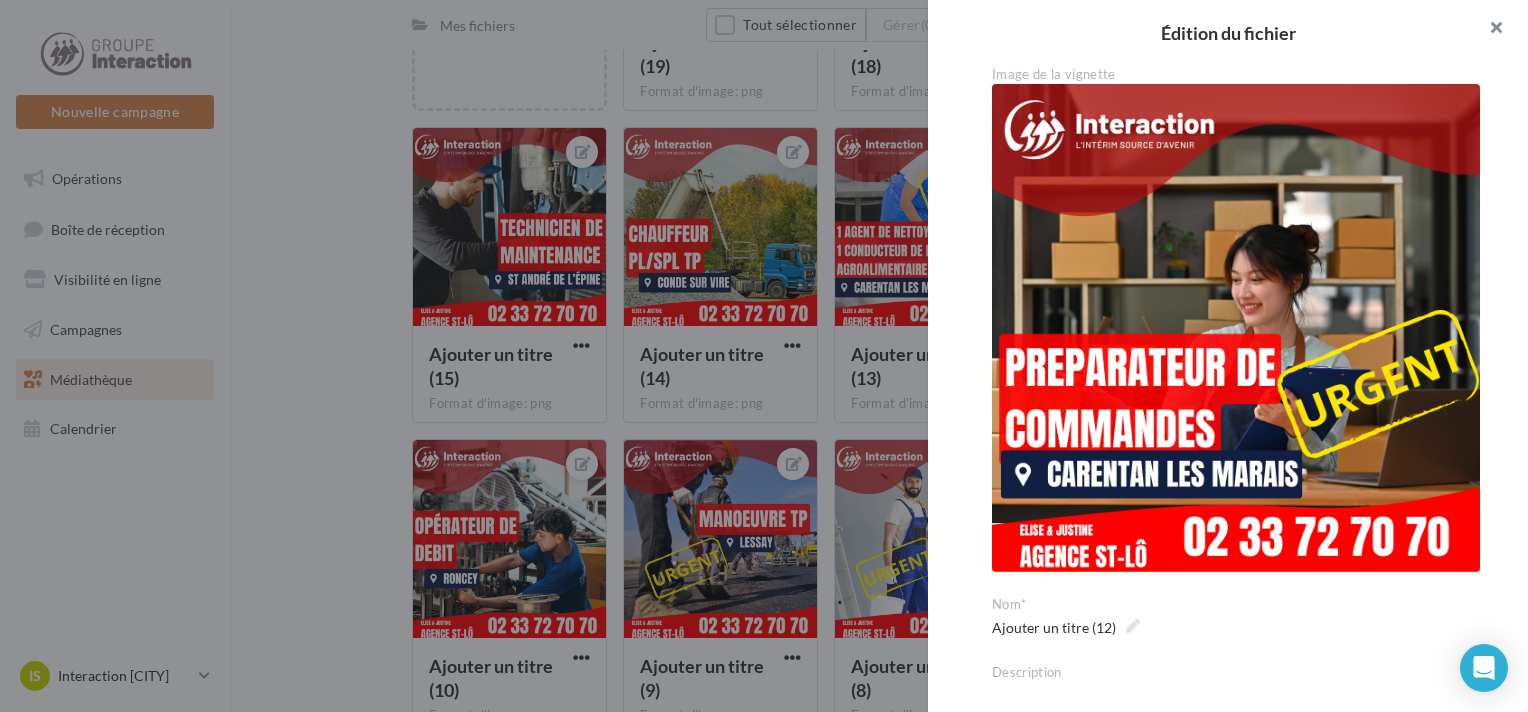 click at bounding box center [1488, 30] 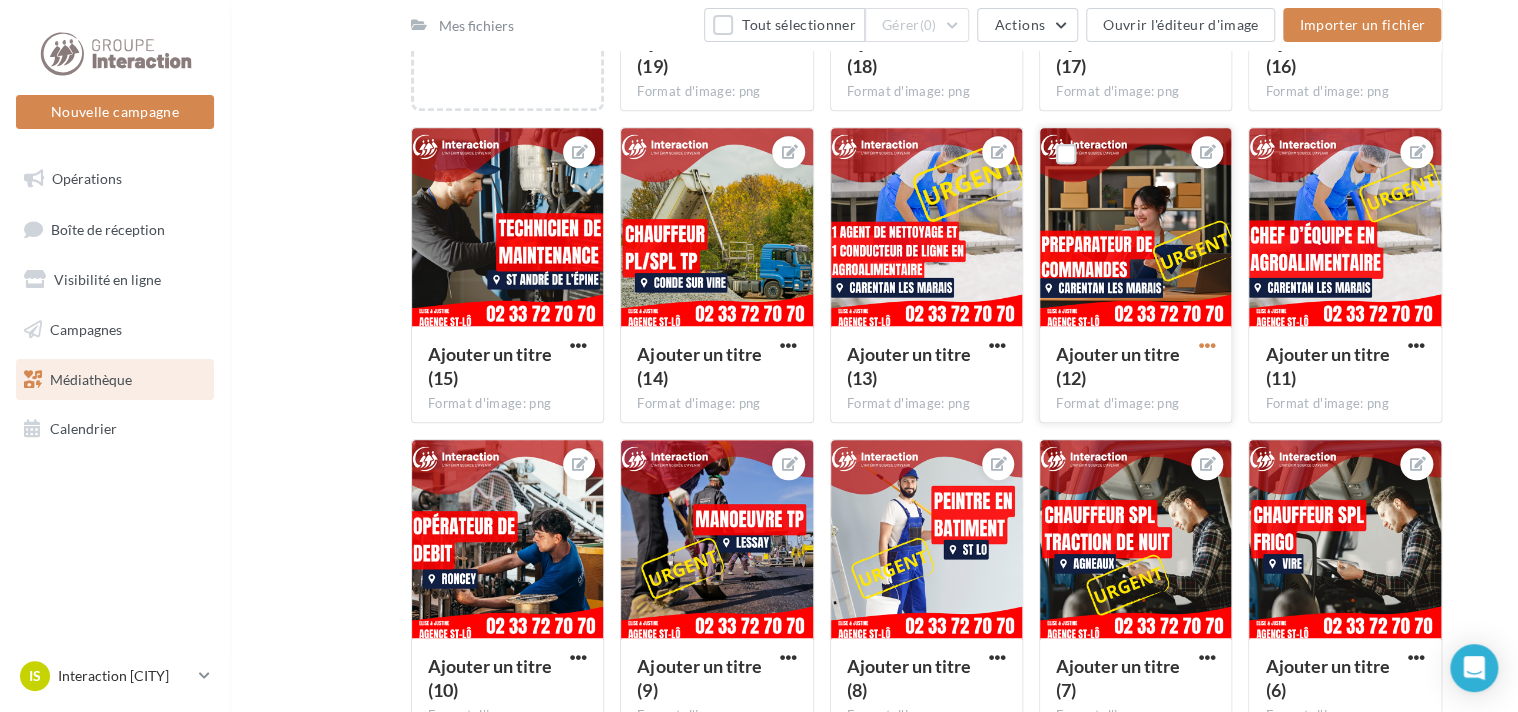 click at bounding box center (1206, 345) 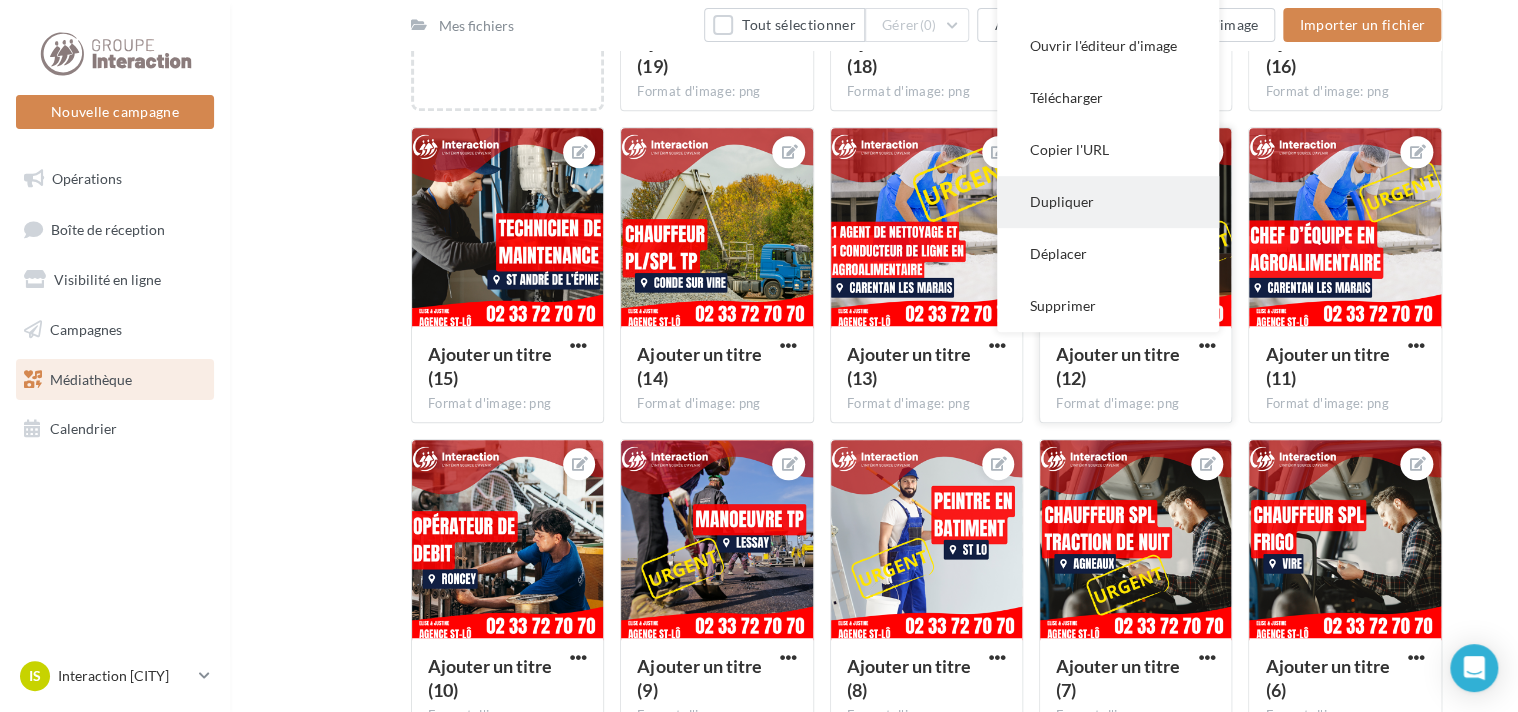 click on "Dupliquer" at bounding box center (1108, 202) 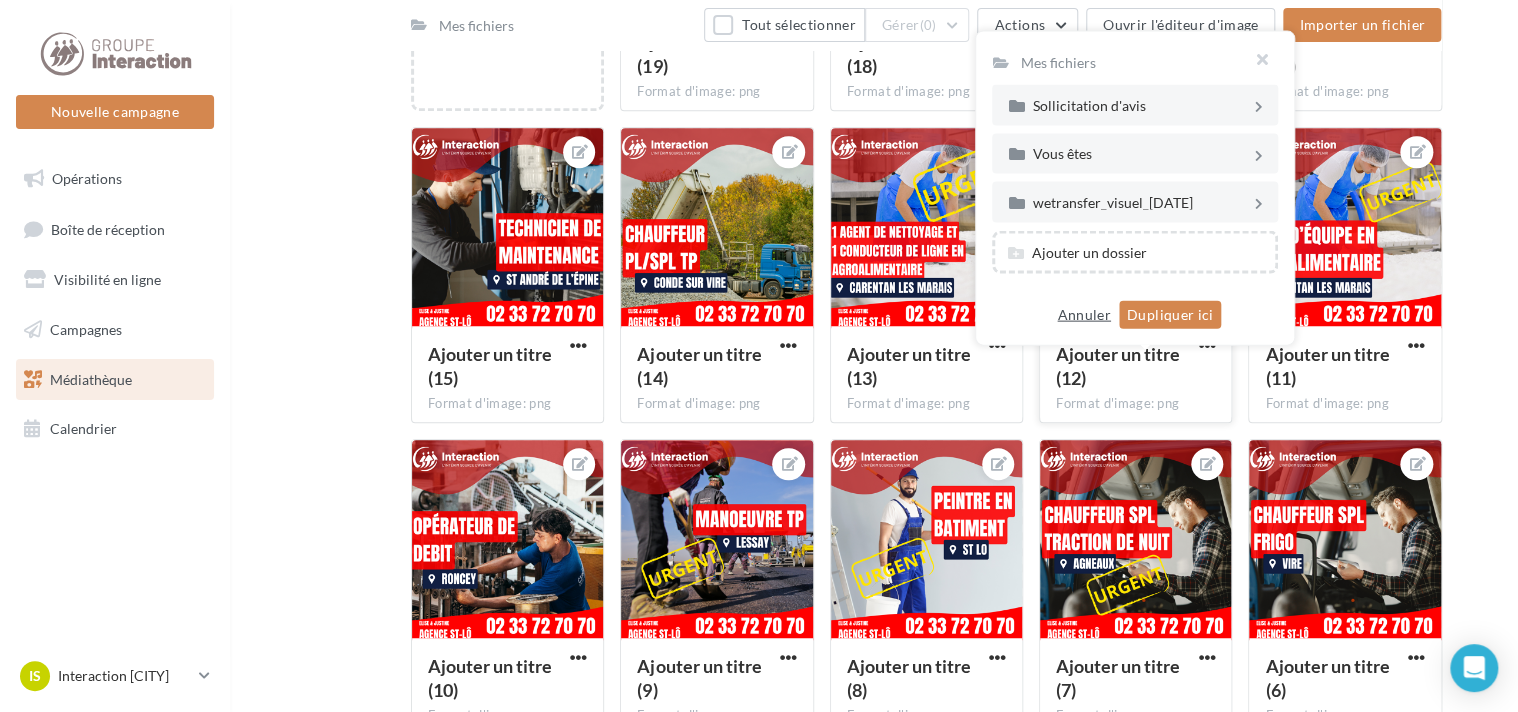 click on "Annuler" at bounding box center [1083, 315] 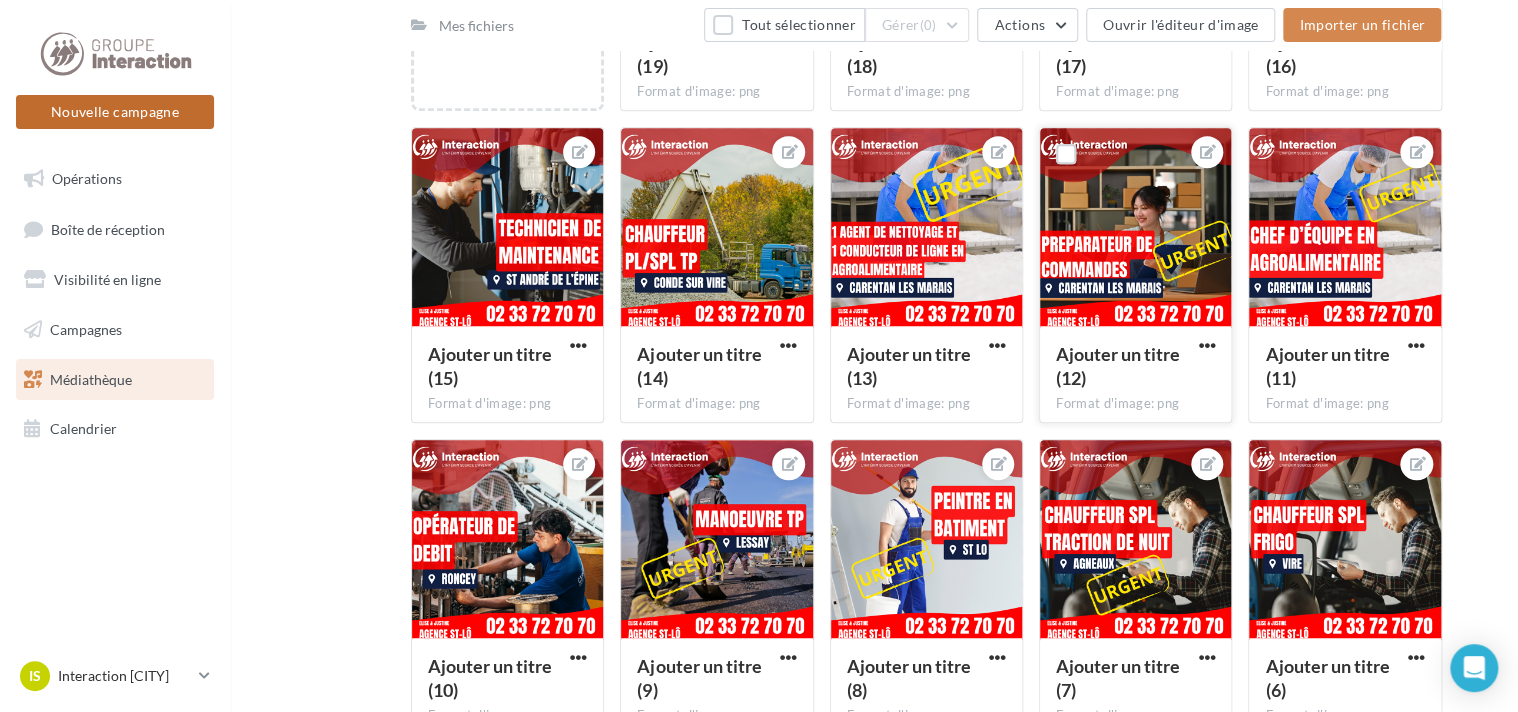 click on "Nouvelle campagne" at bounding box center [115, 112] 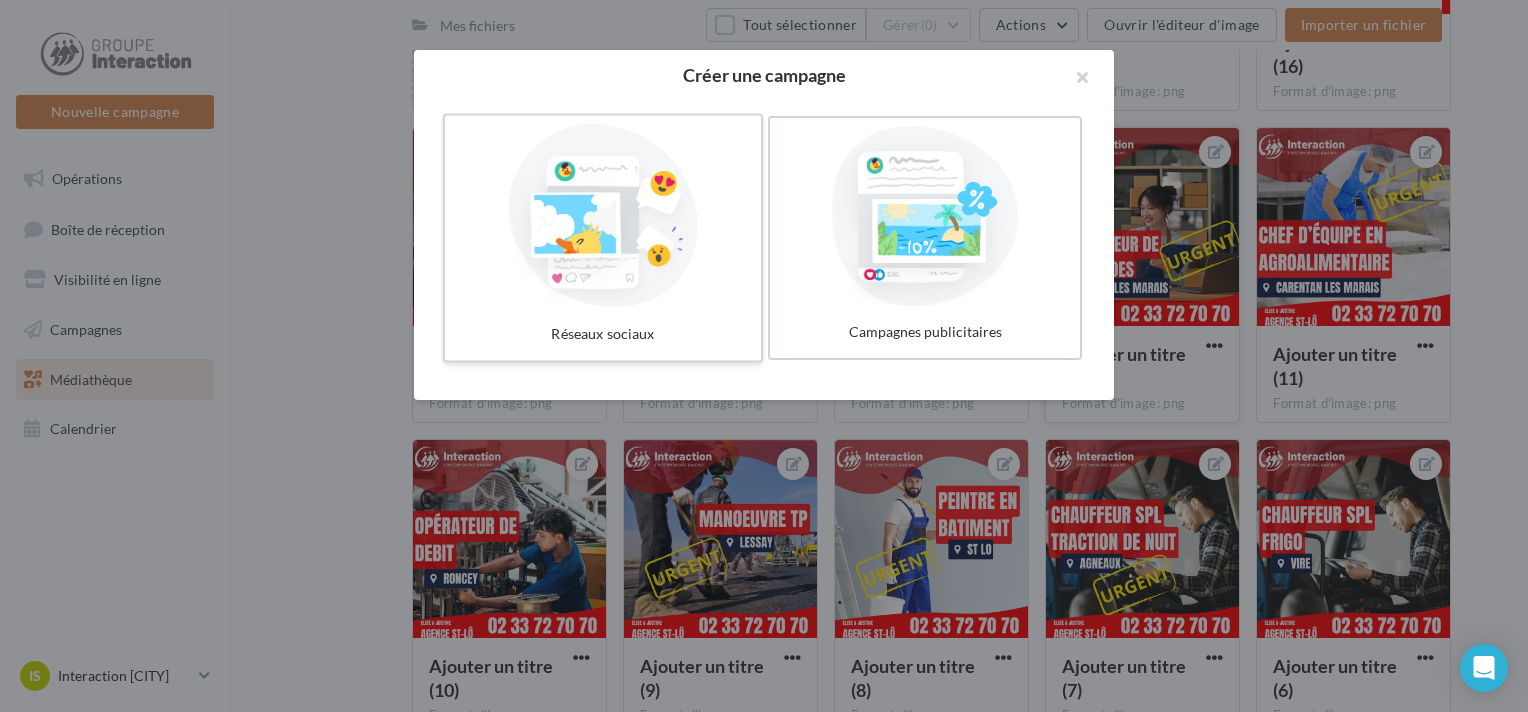 click at bounding box center [603, 216] 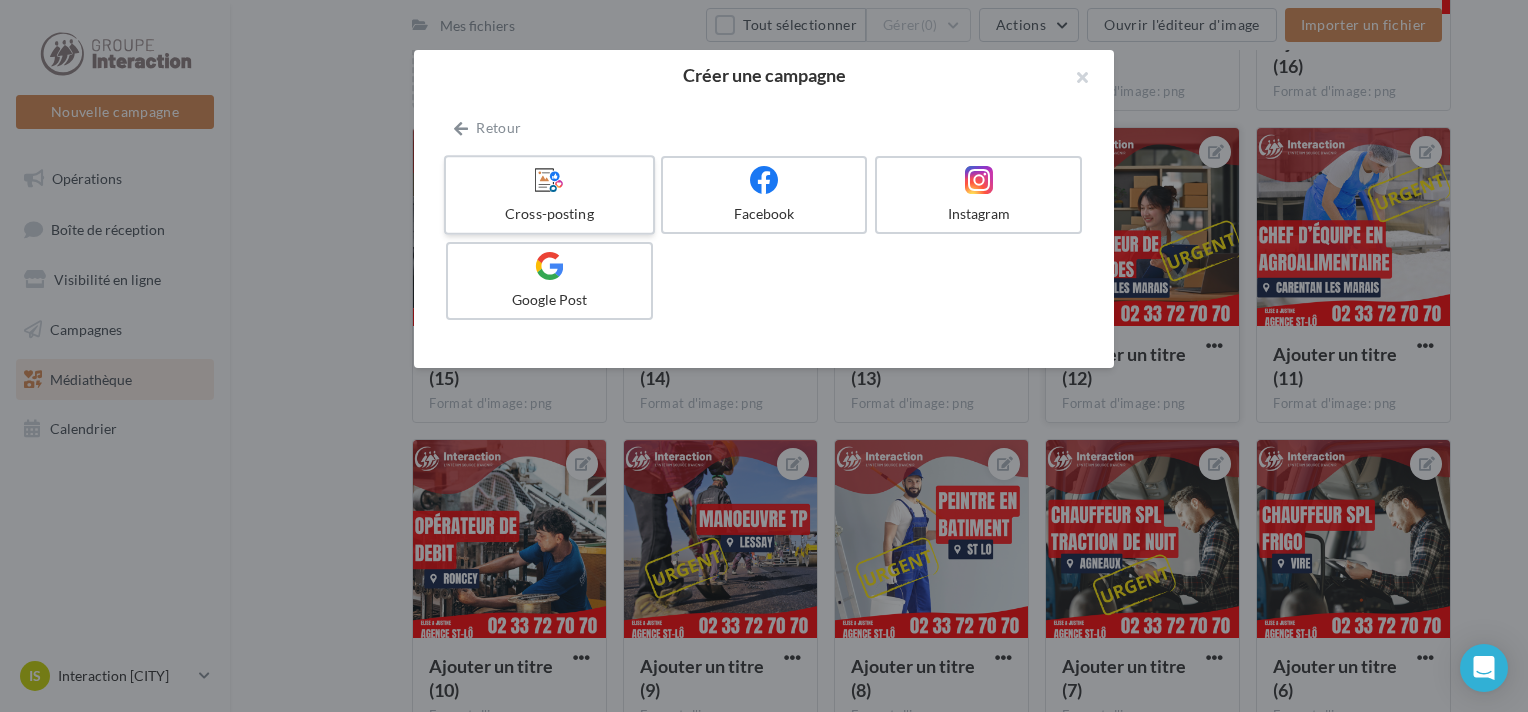 click on "Cross-posting" at bounding box center (549, 214) 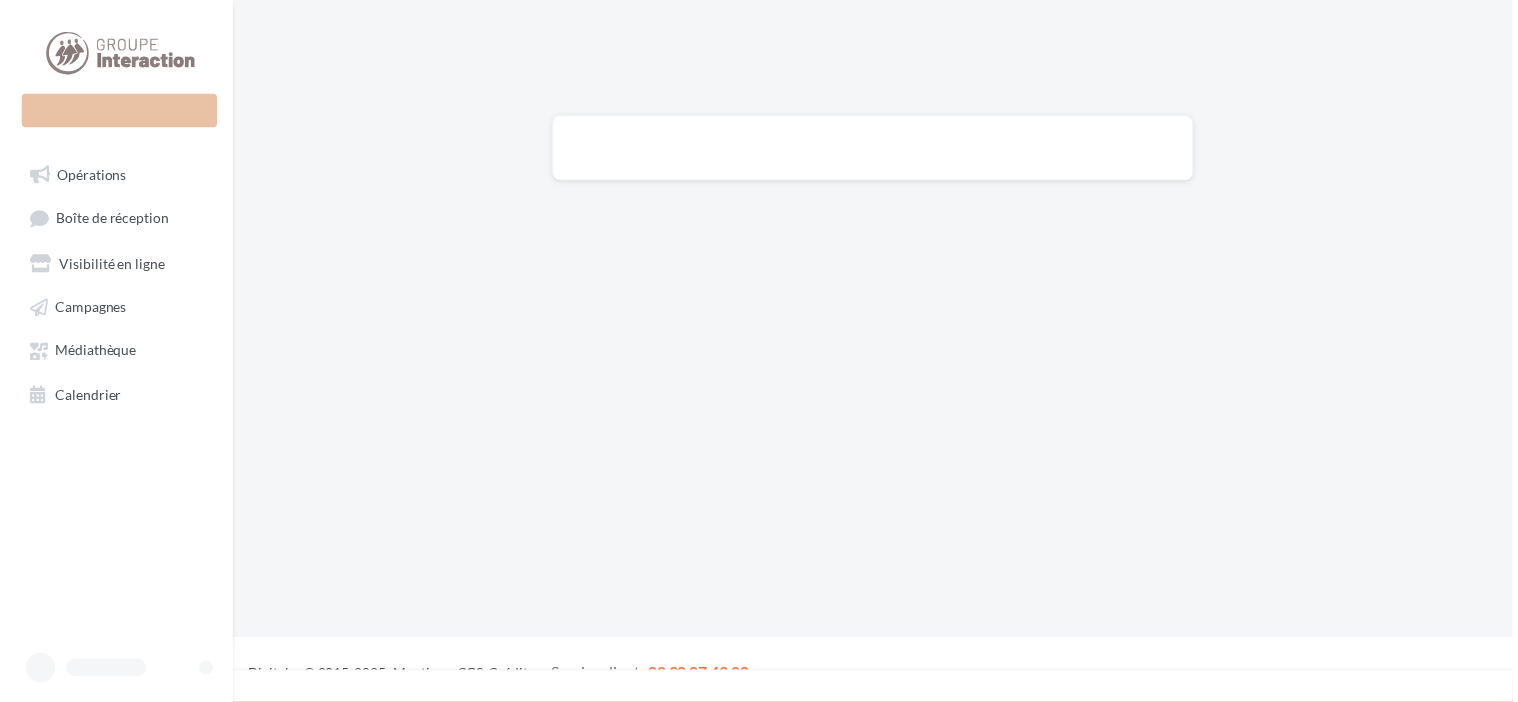scroll, scrollTop: 0, scrollLeft: 0, axis: both 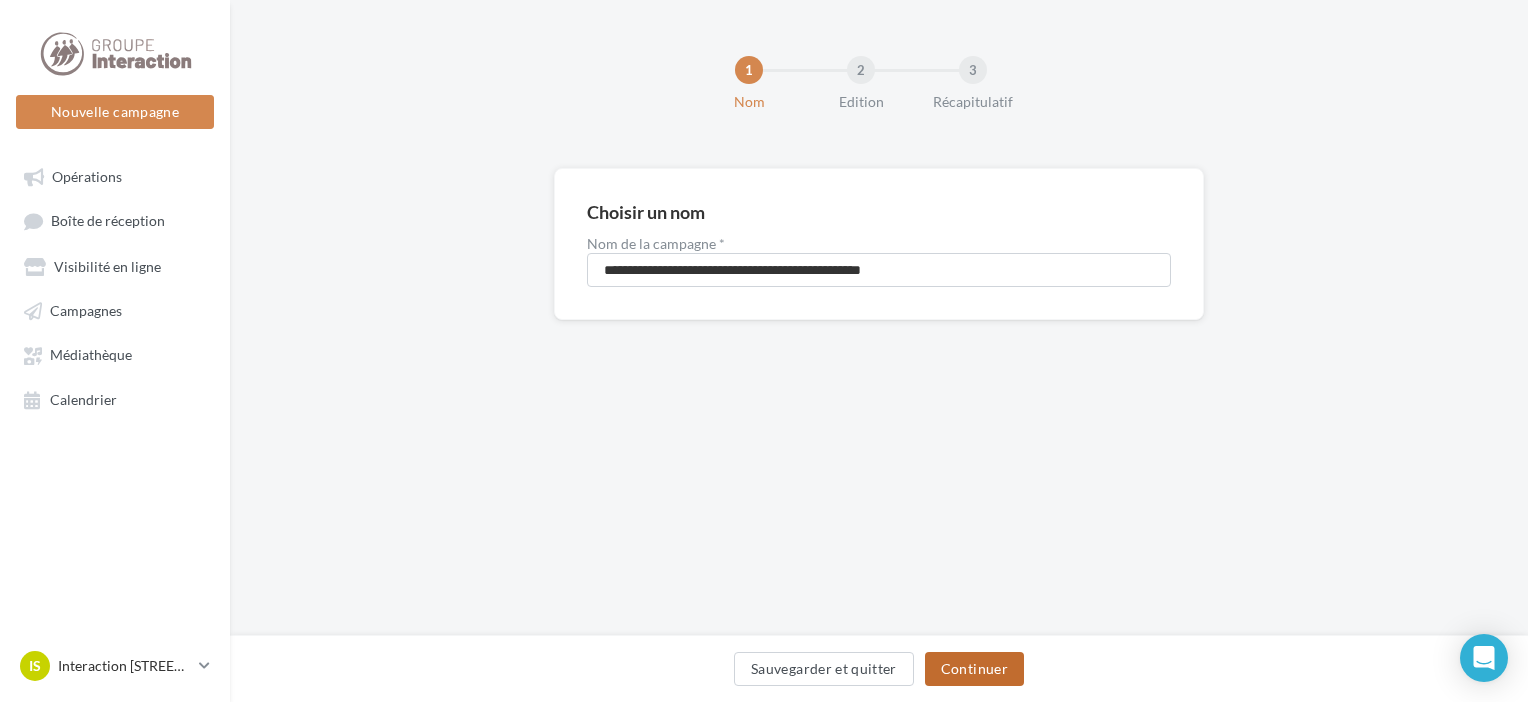 click on "Continuer" at bounding box center [974, 669] 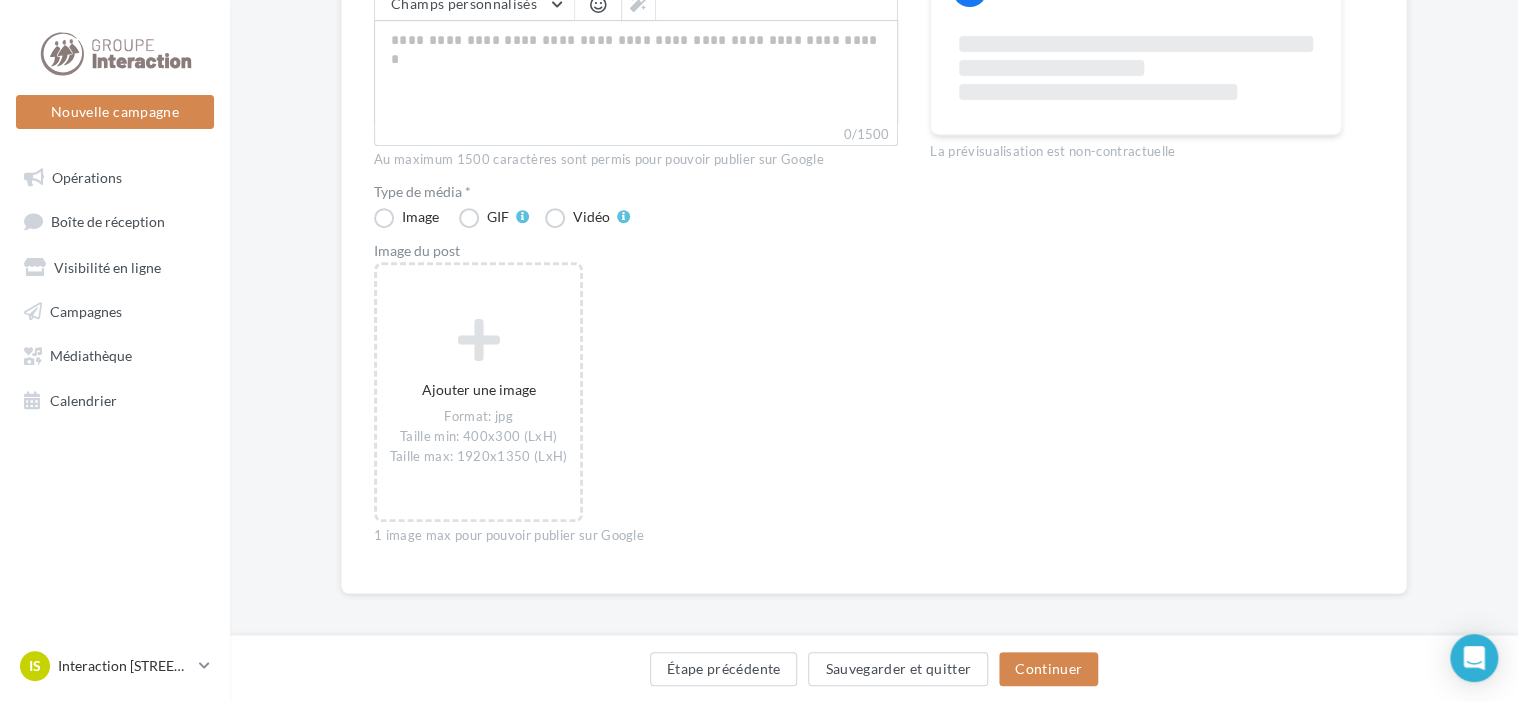 scroll, scrollTop: 362, scrollLeft: 0, axis: vertical 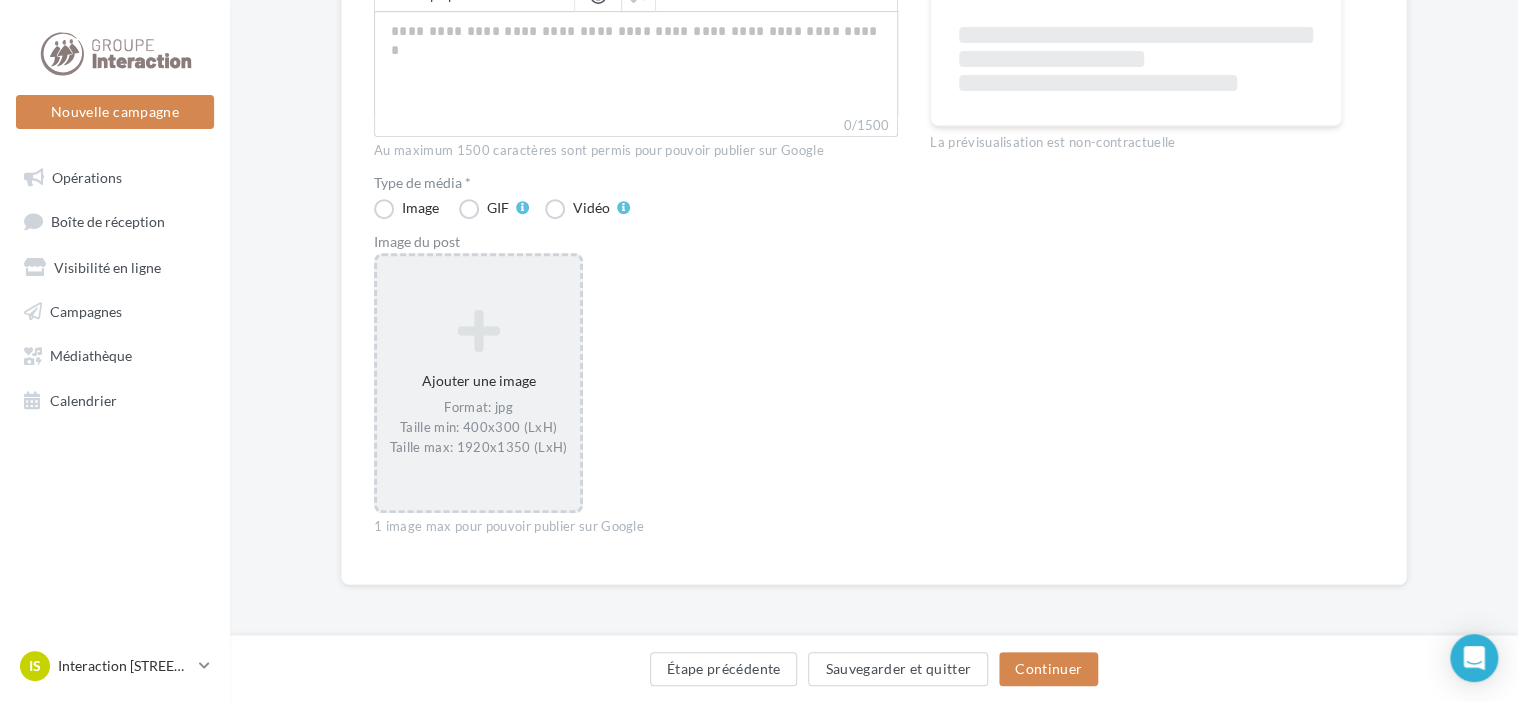 click at bounding box center (478, 331) 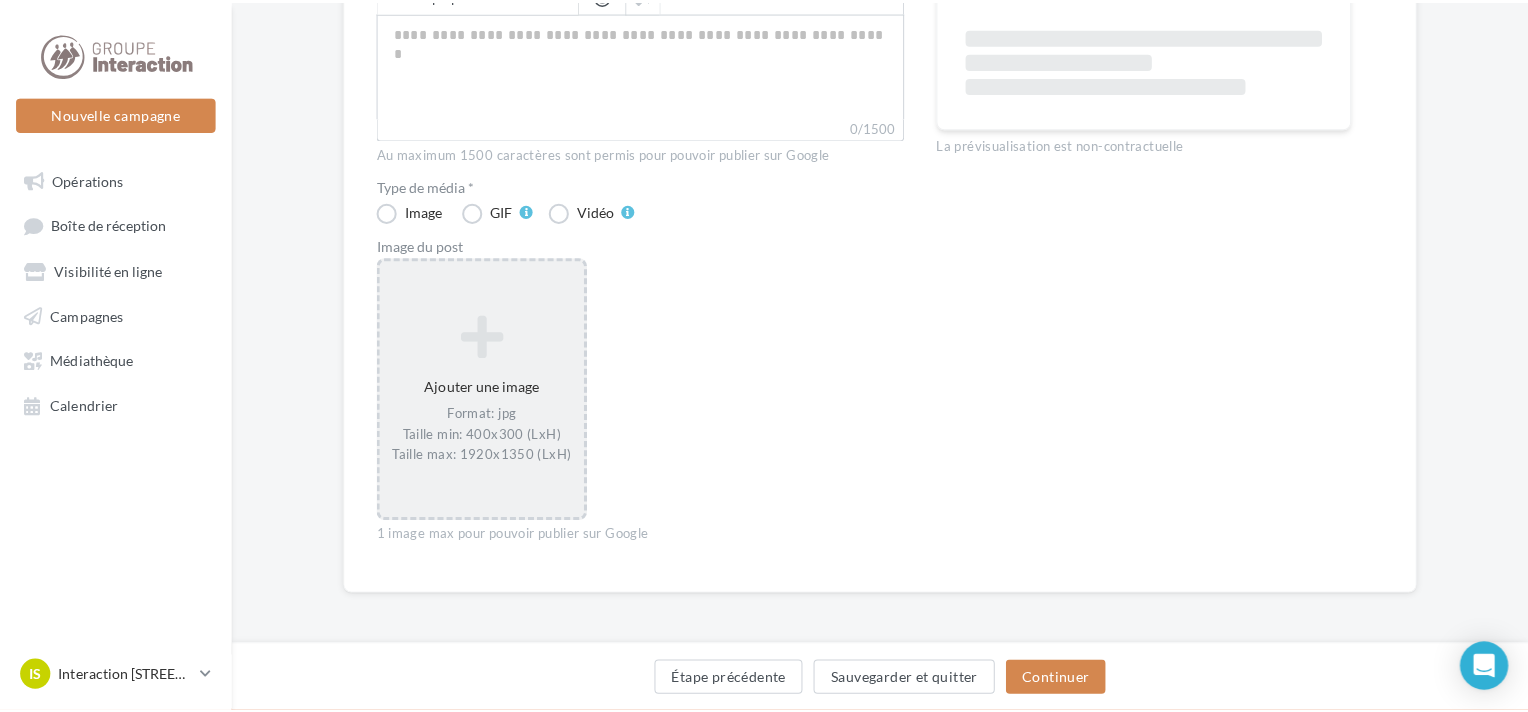 scroll, scrollTop: 352, scrollLeft: 0, axis: vertical 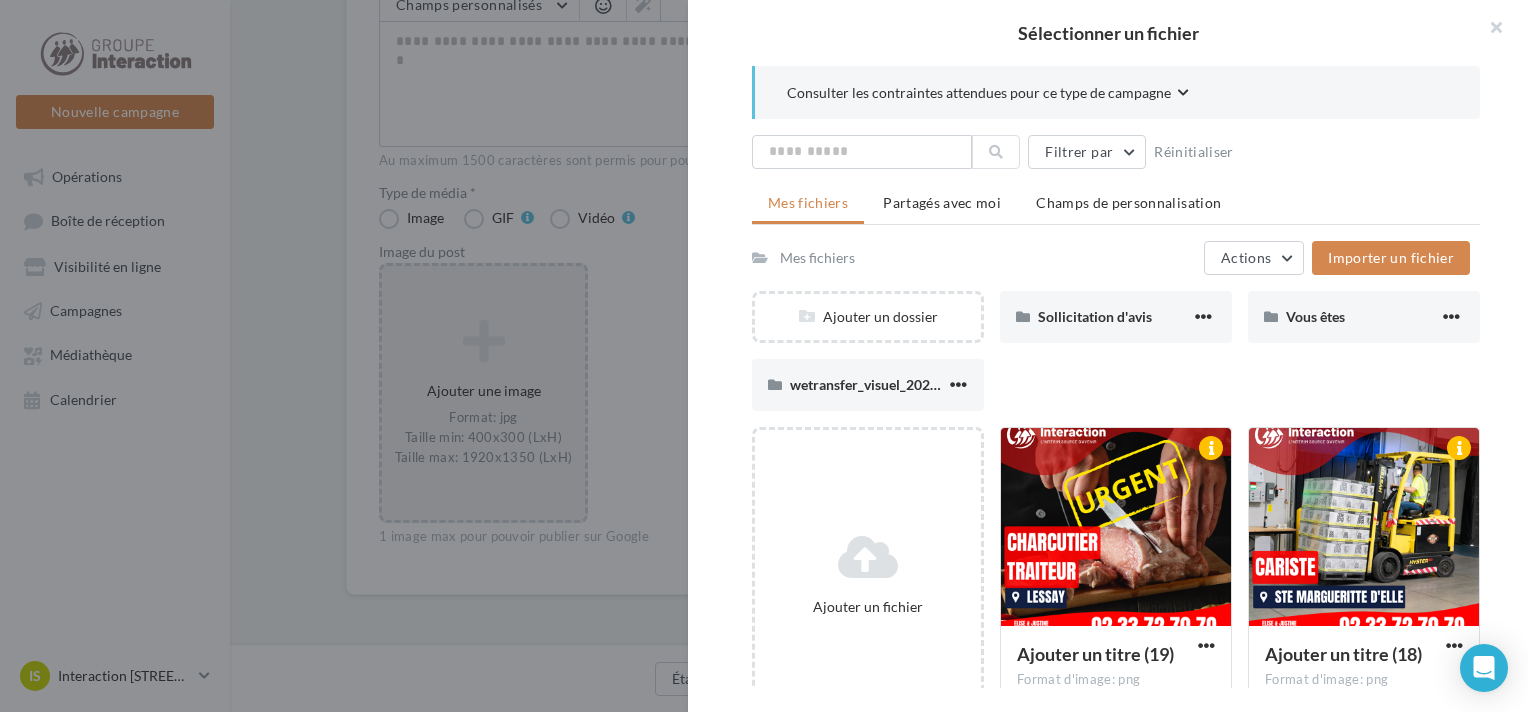 drag, startPoint x: 1519, startPoint y: 662, endPoint x: 1520, endPoint y: 678, distance: 16.03122 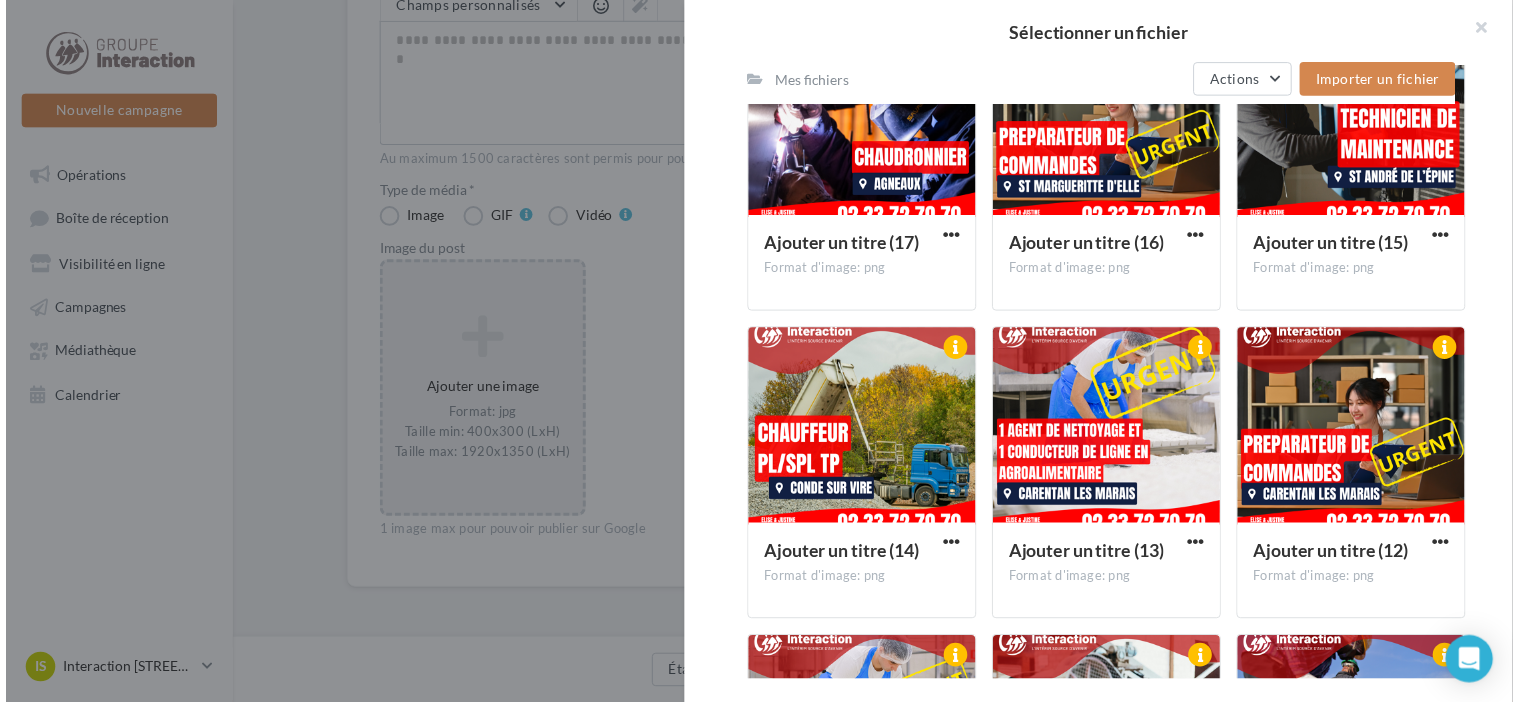 scroll, scrollTop: 760, scrollLeft: 0, axis: vertical 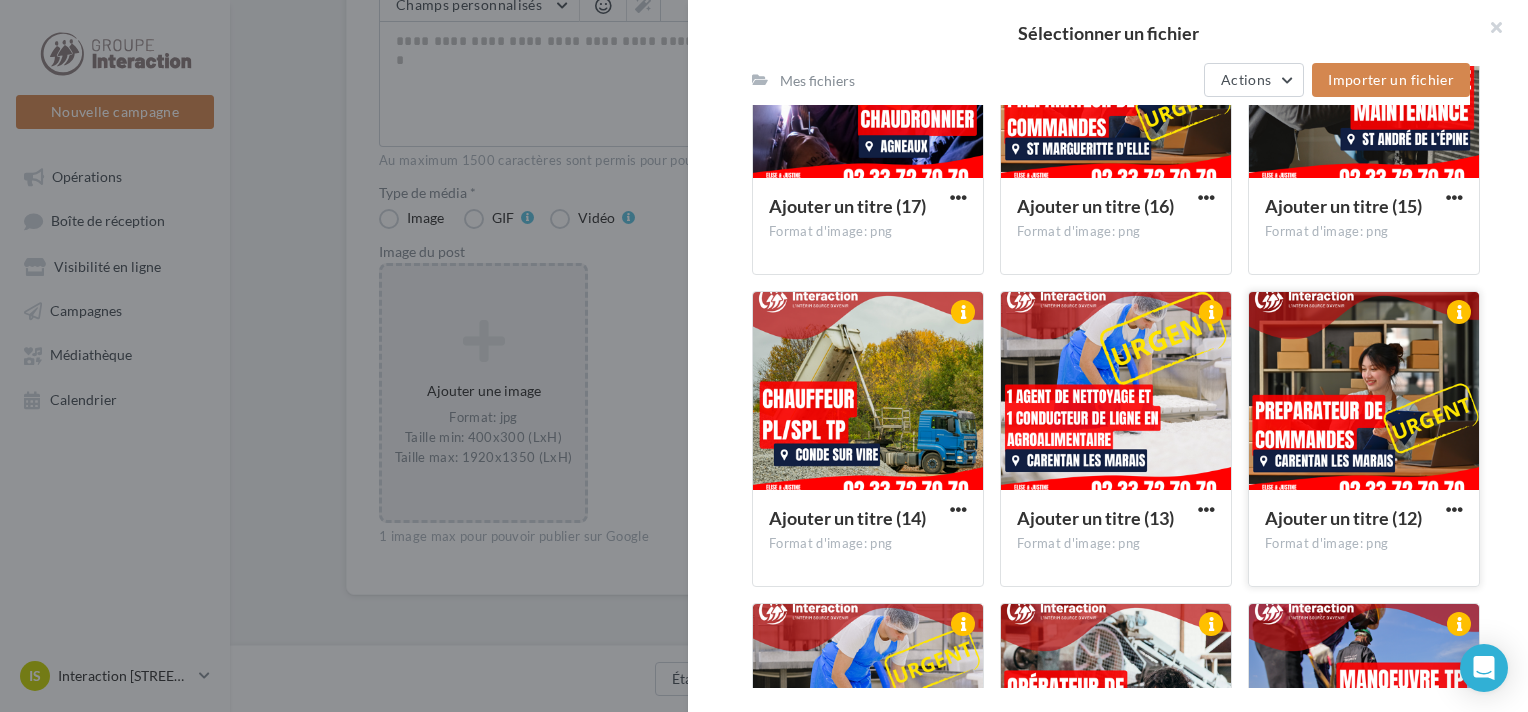 click at bounding box center [1364, 392] 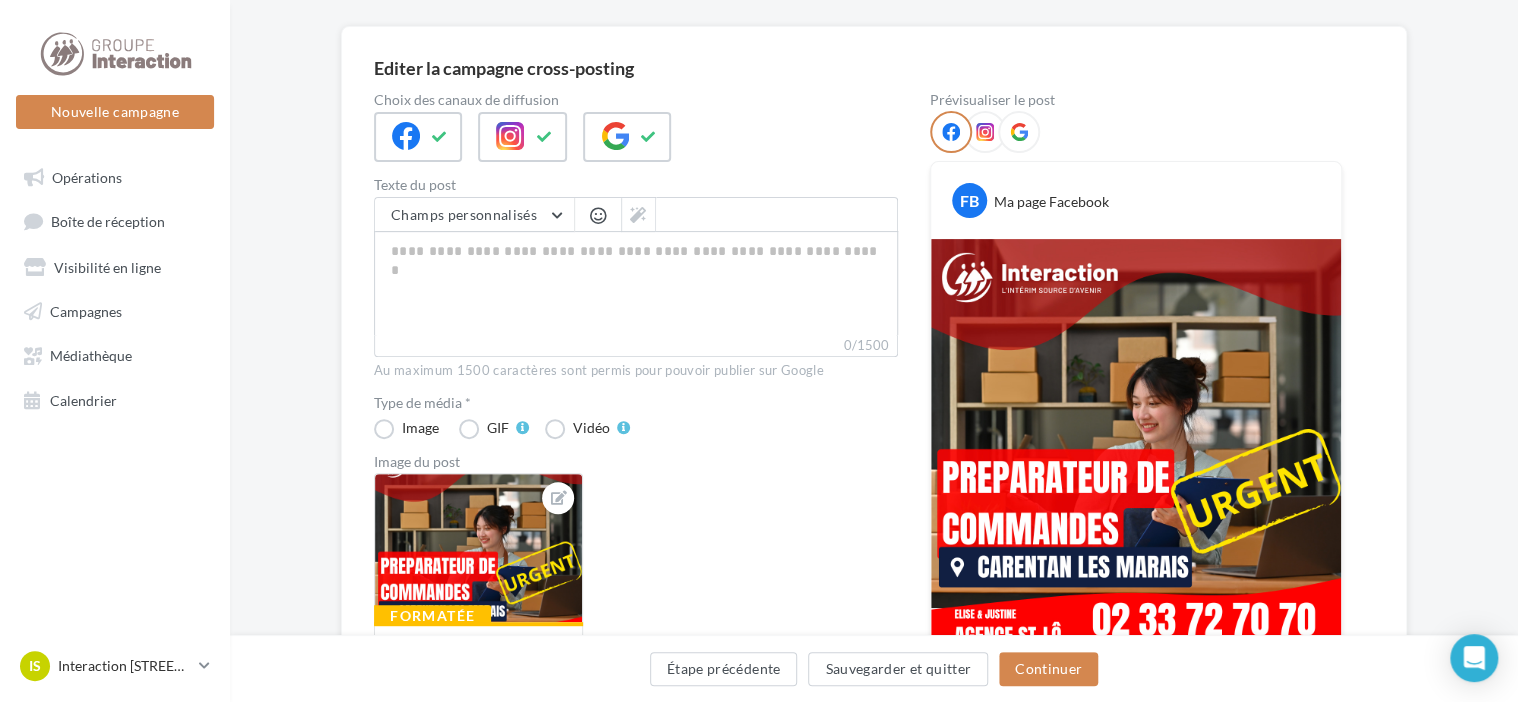 scroll, scrollTop: 140, scrollLeft: 0, axis: vertical 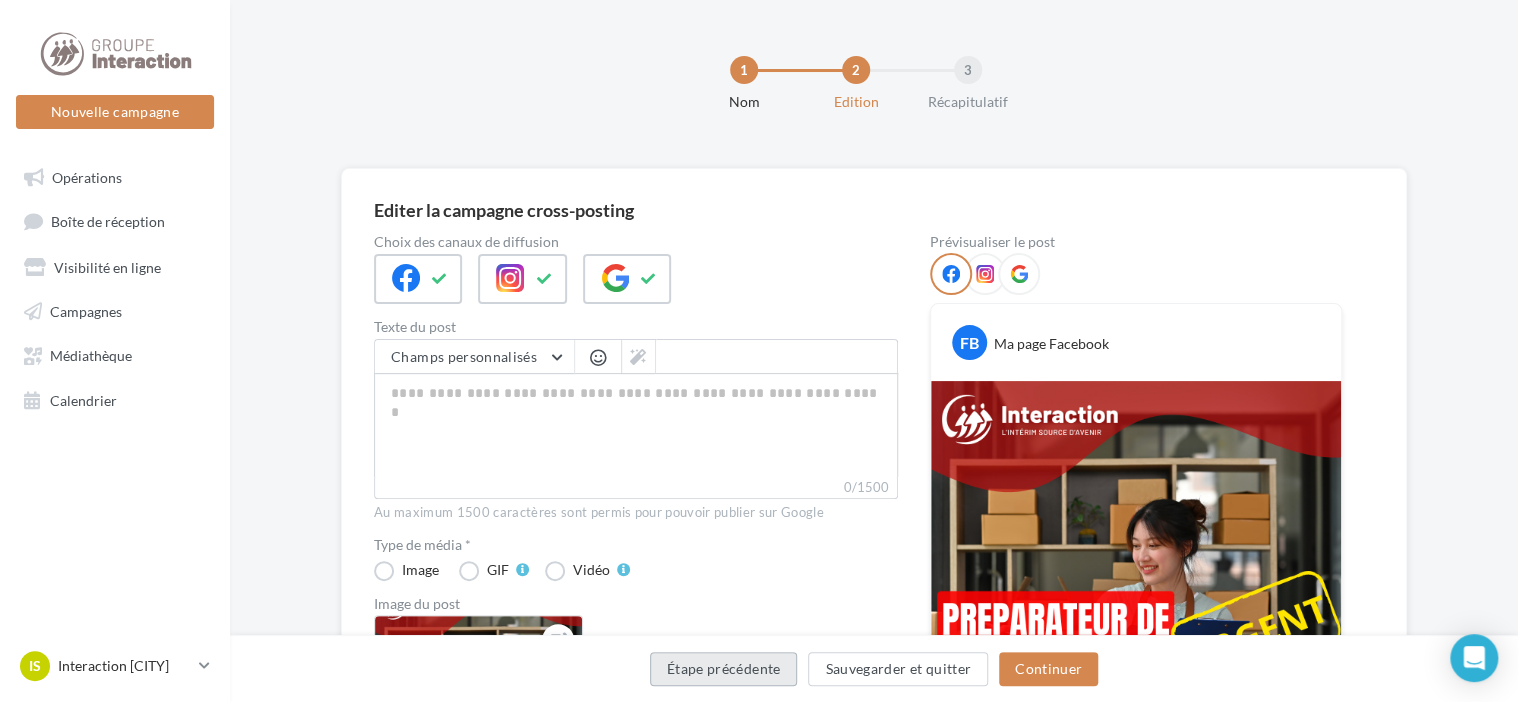 click on "Étape précédente" at bounding box center [724, 669] 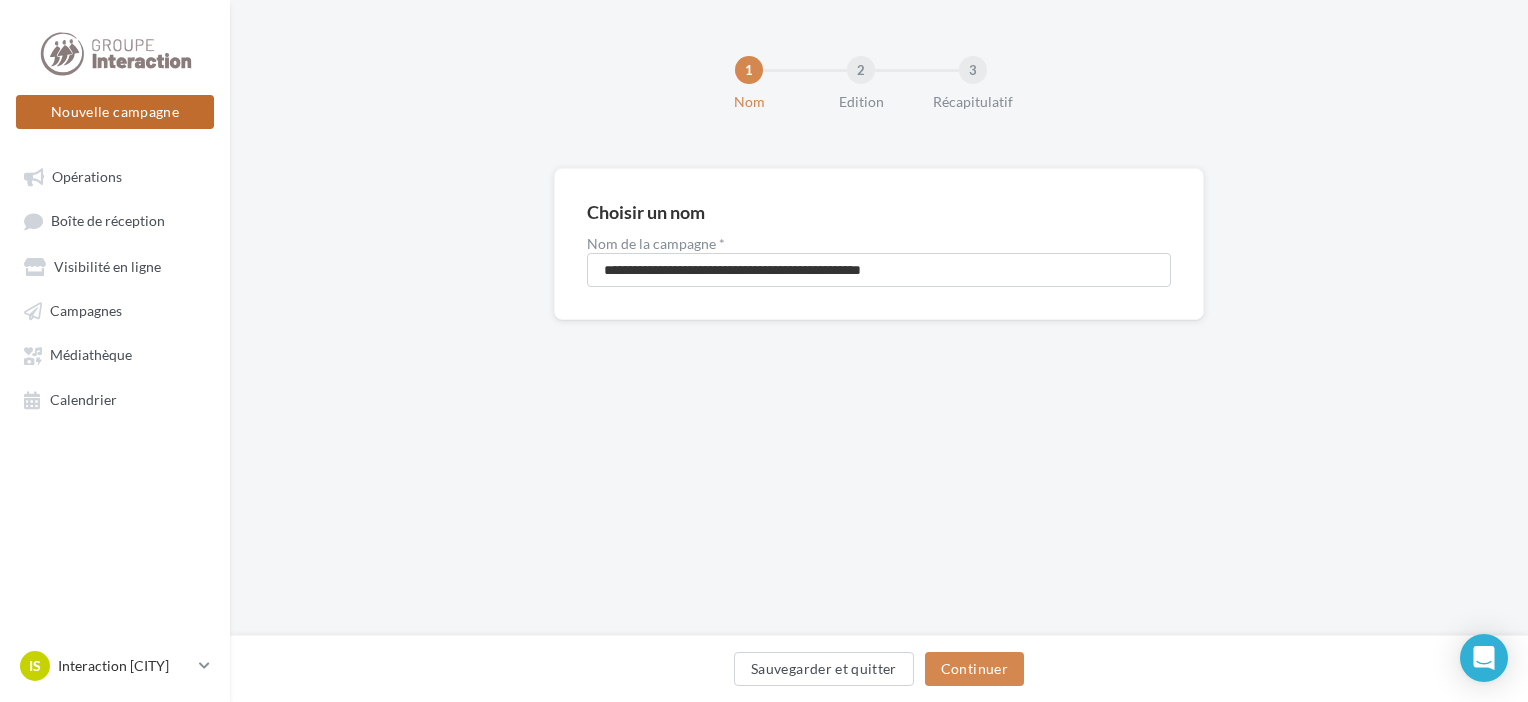 click on "Nouvelle campagne" at bounding box center [115, 112] 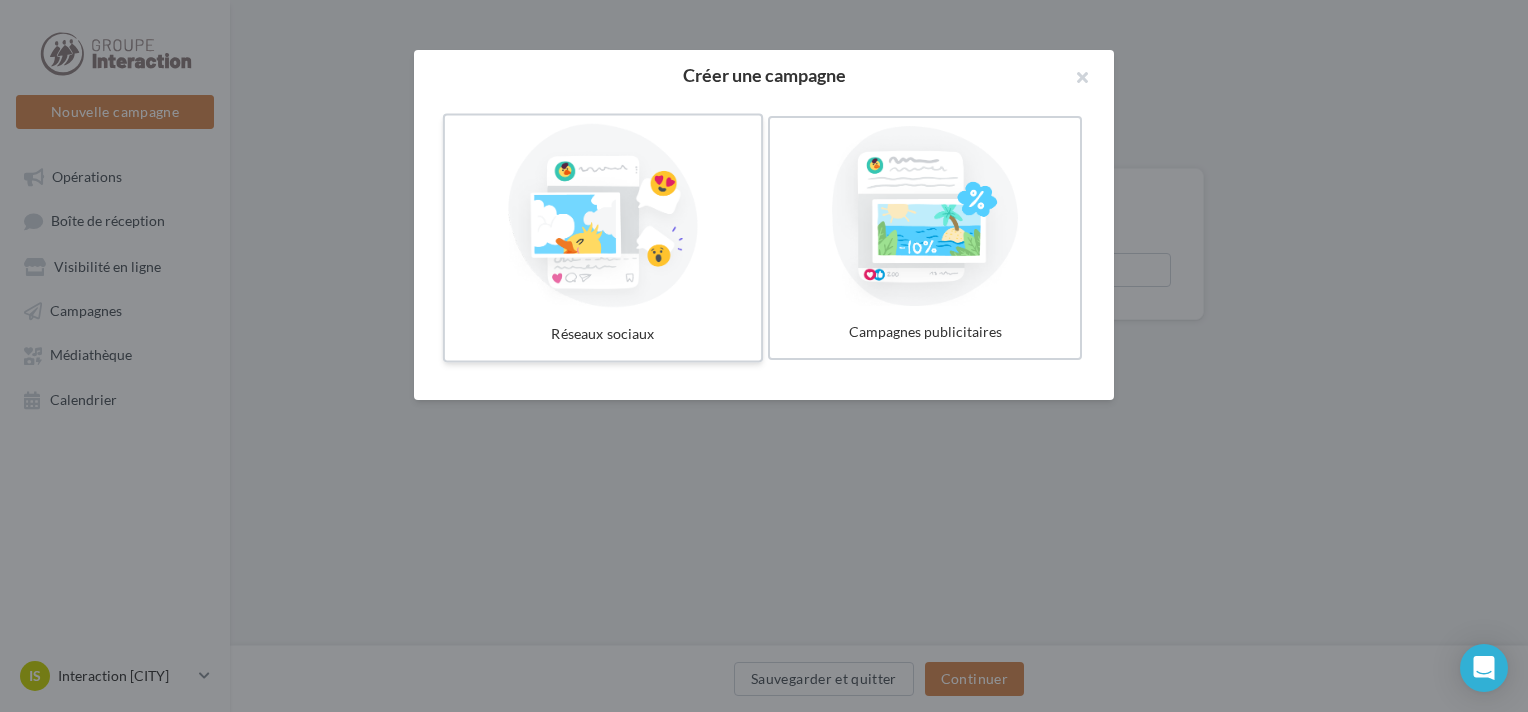 click at bounding box center [603, 216] 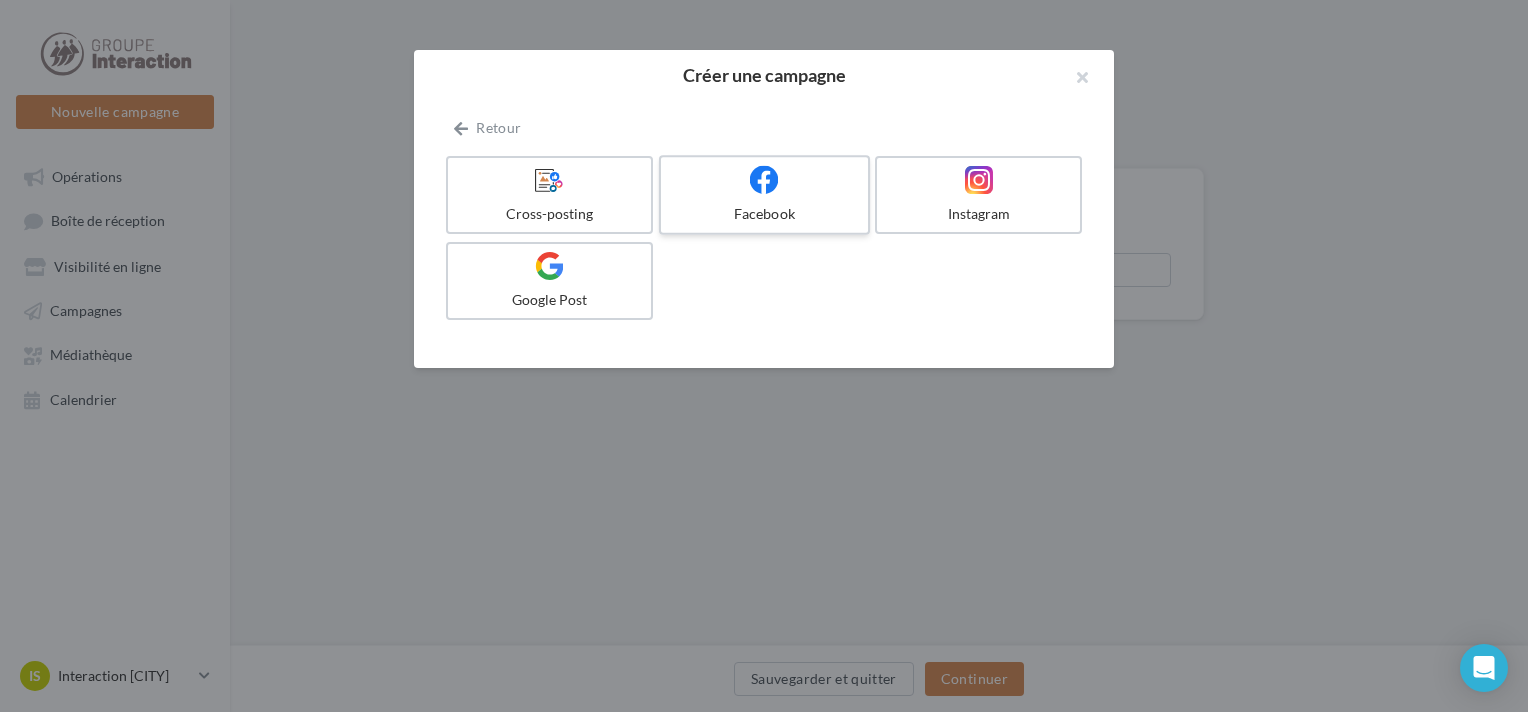 click on "Facebook" at bounding box center (764, 195) 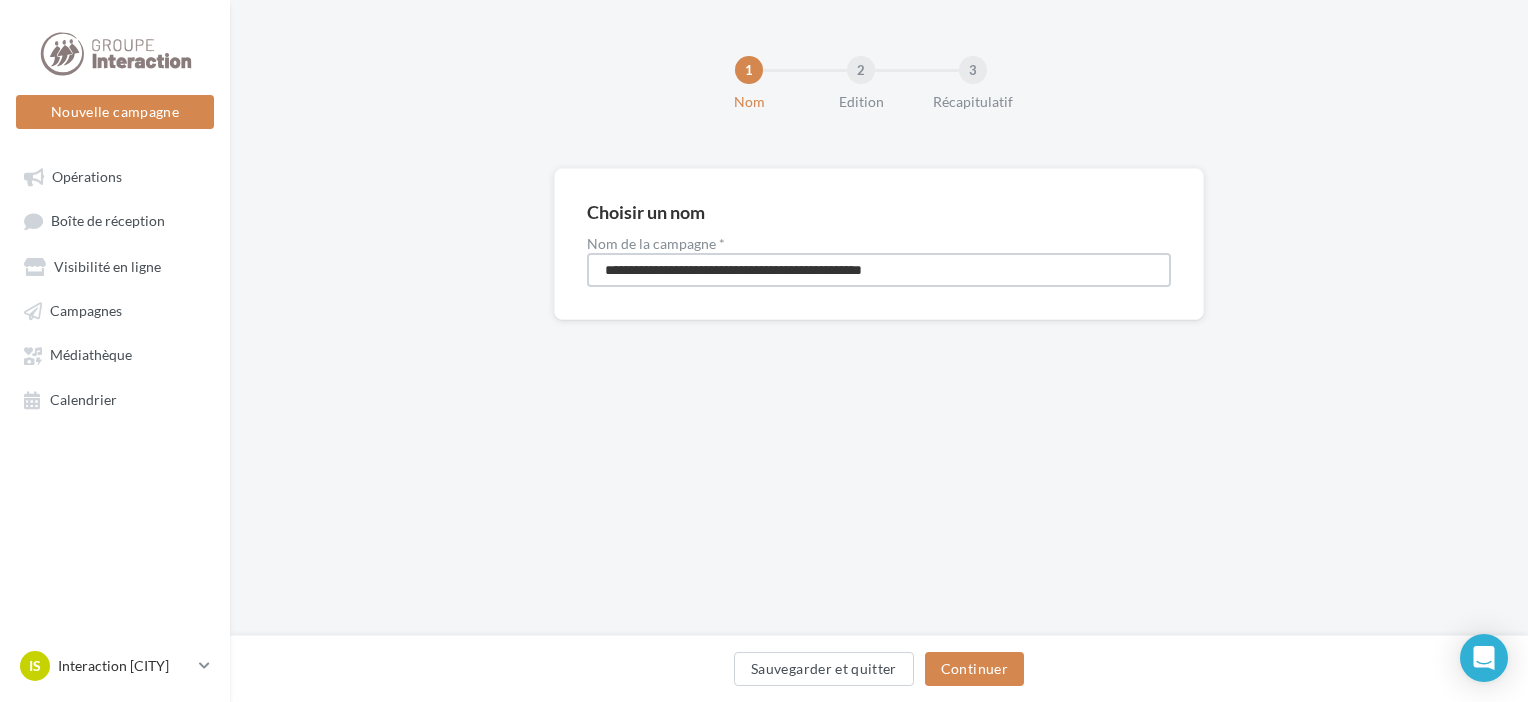 click on "**********" at bounding box center [879, 270] 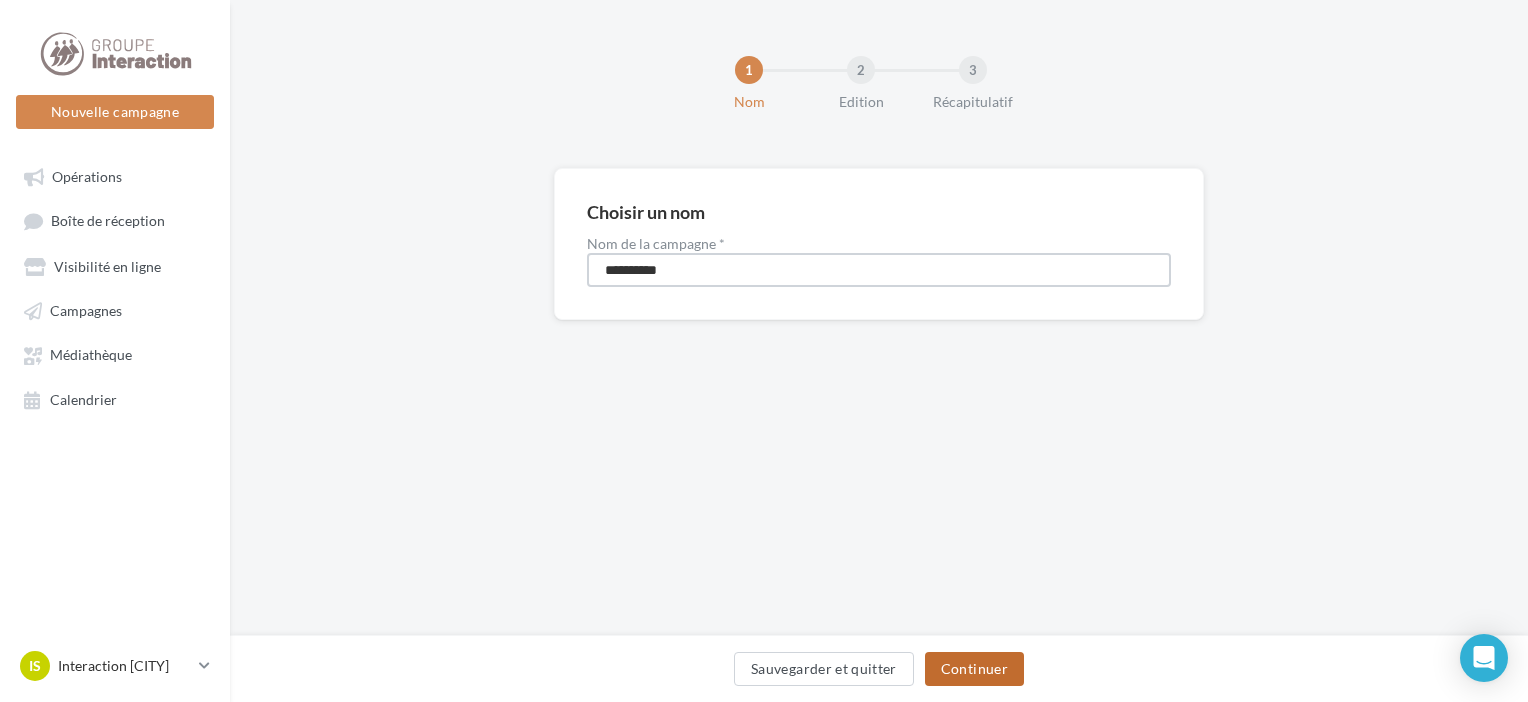 type on "**********" 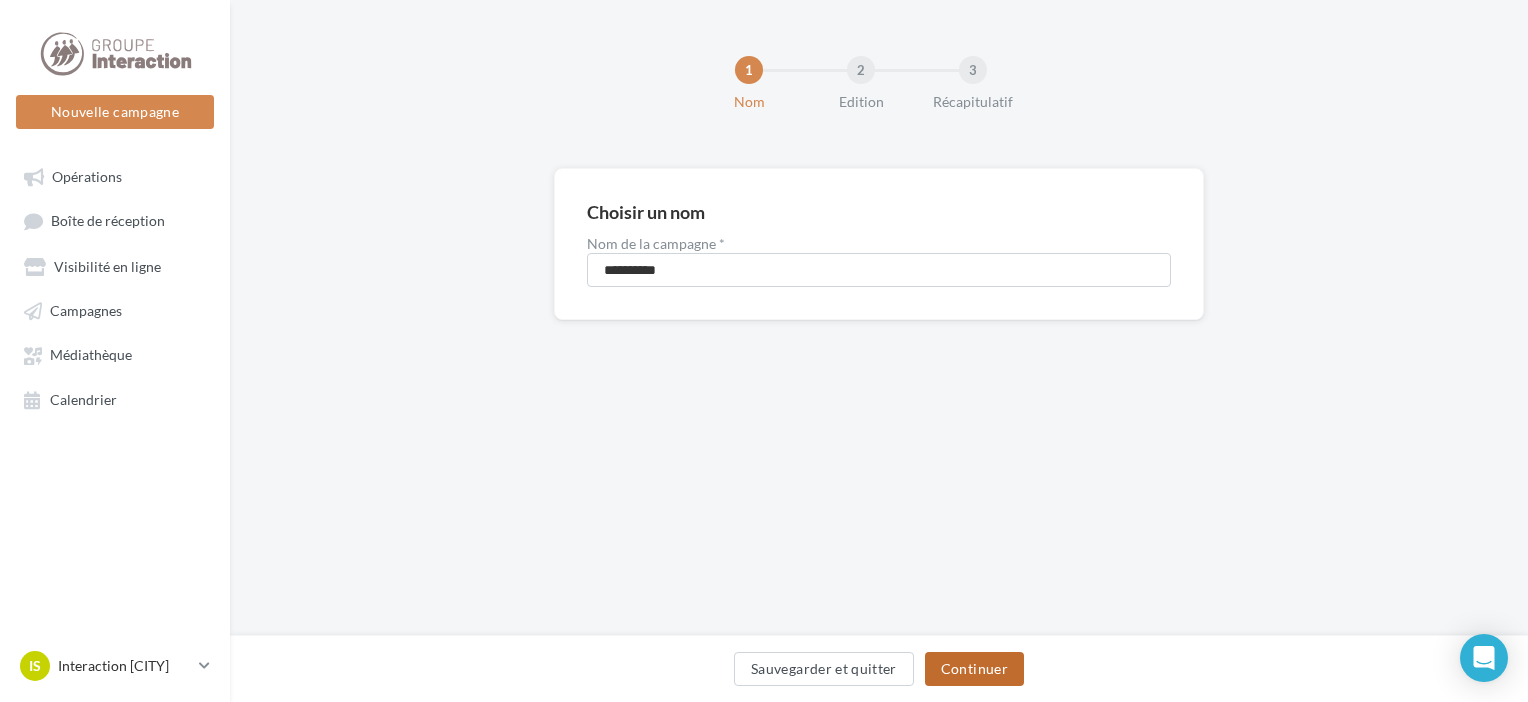 click on "Continuer" at bounding box center (974, 669) 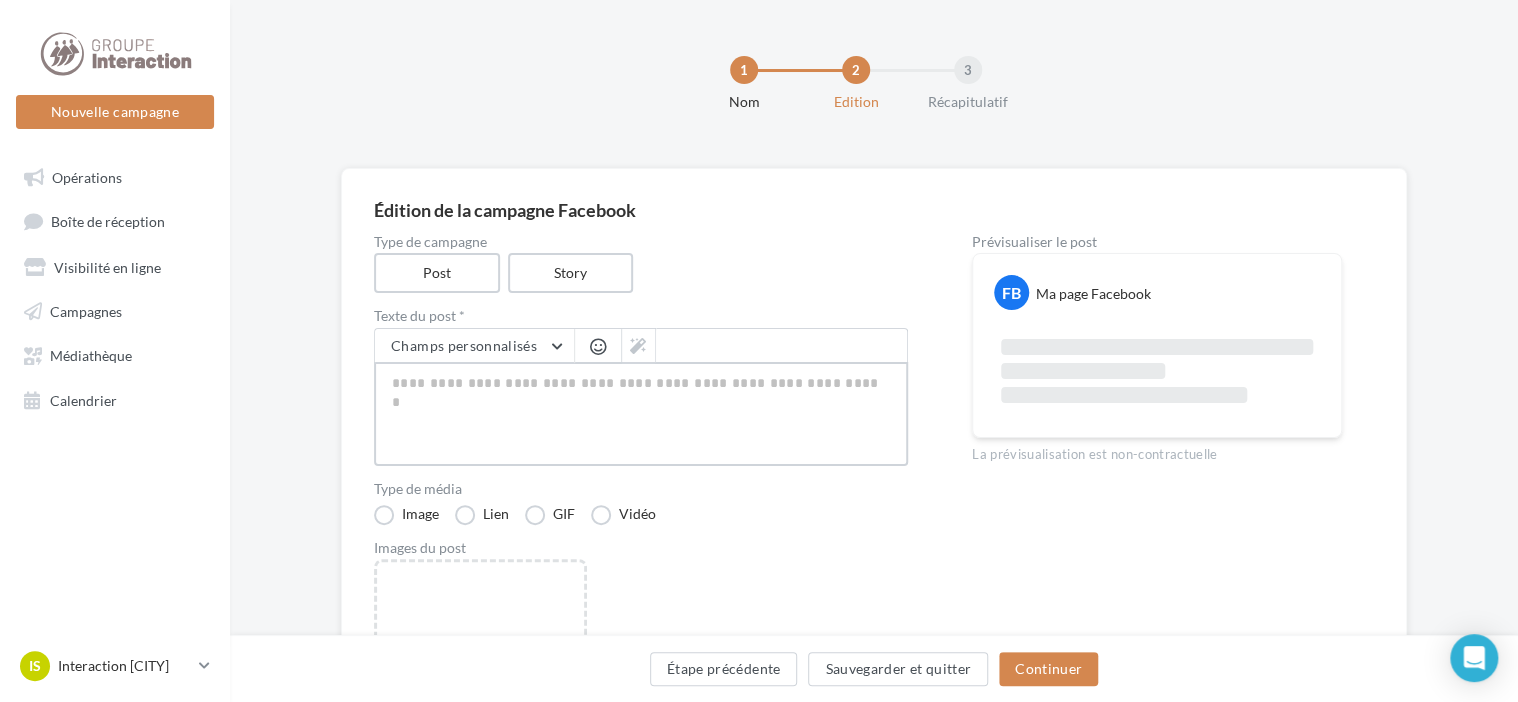 click at bounding box center (641, 414) 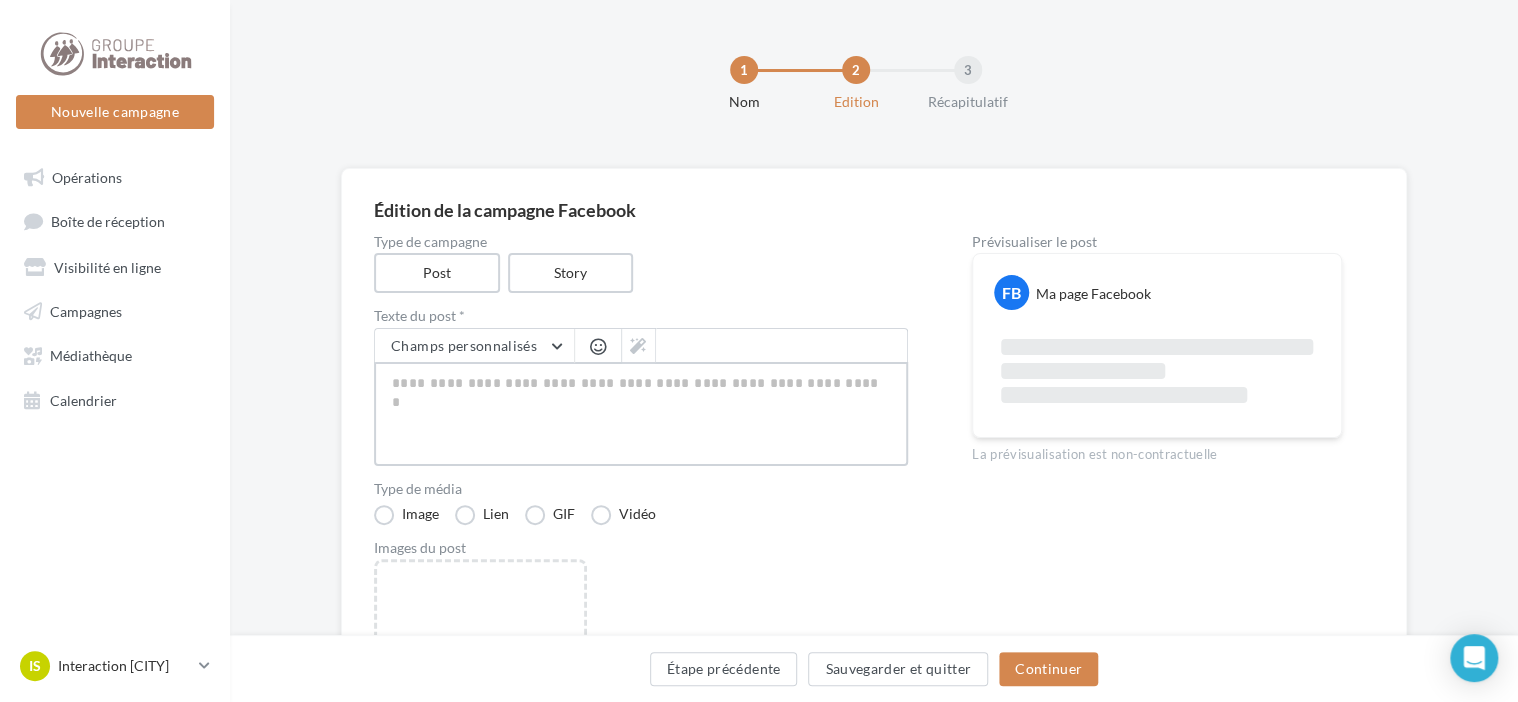 paste on "**********" 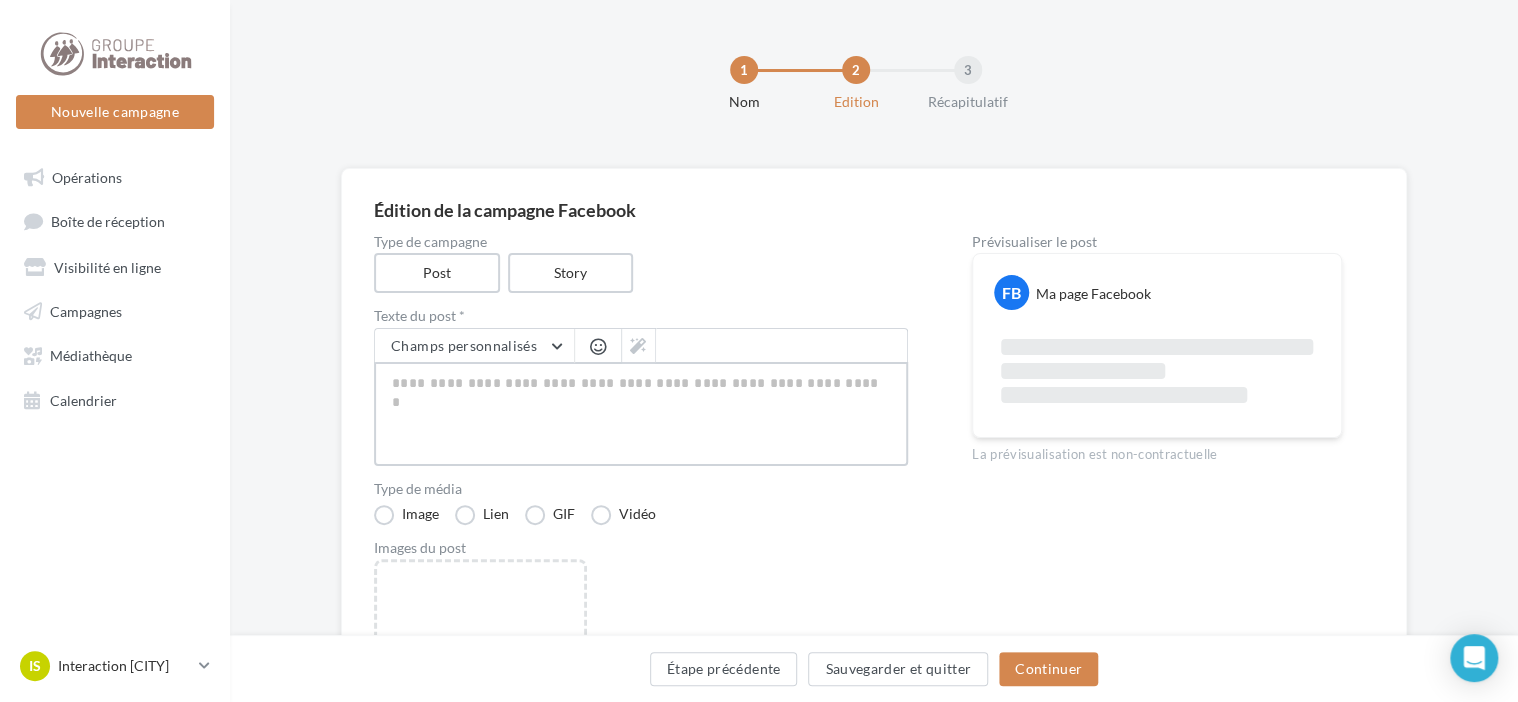 type on "**********" 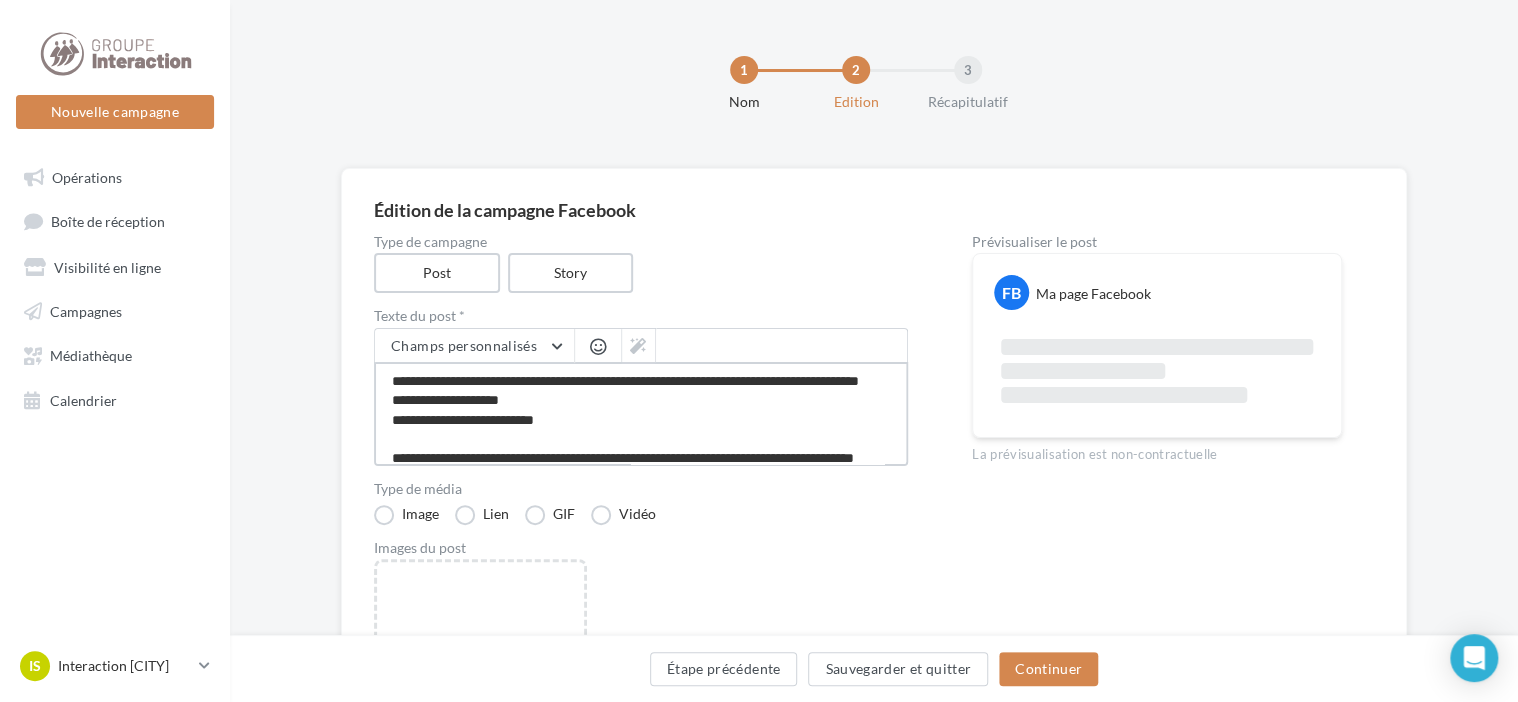 type on "**********" 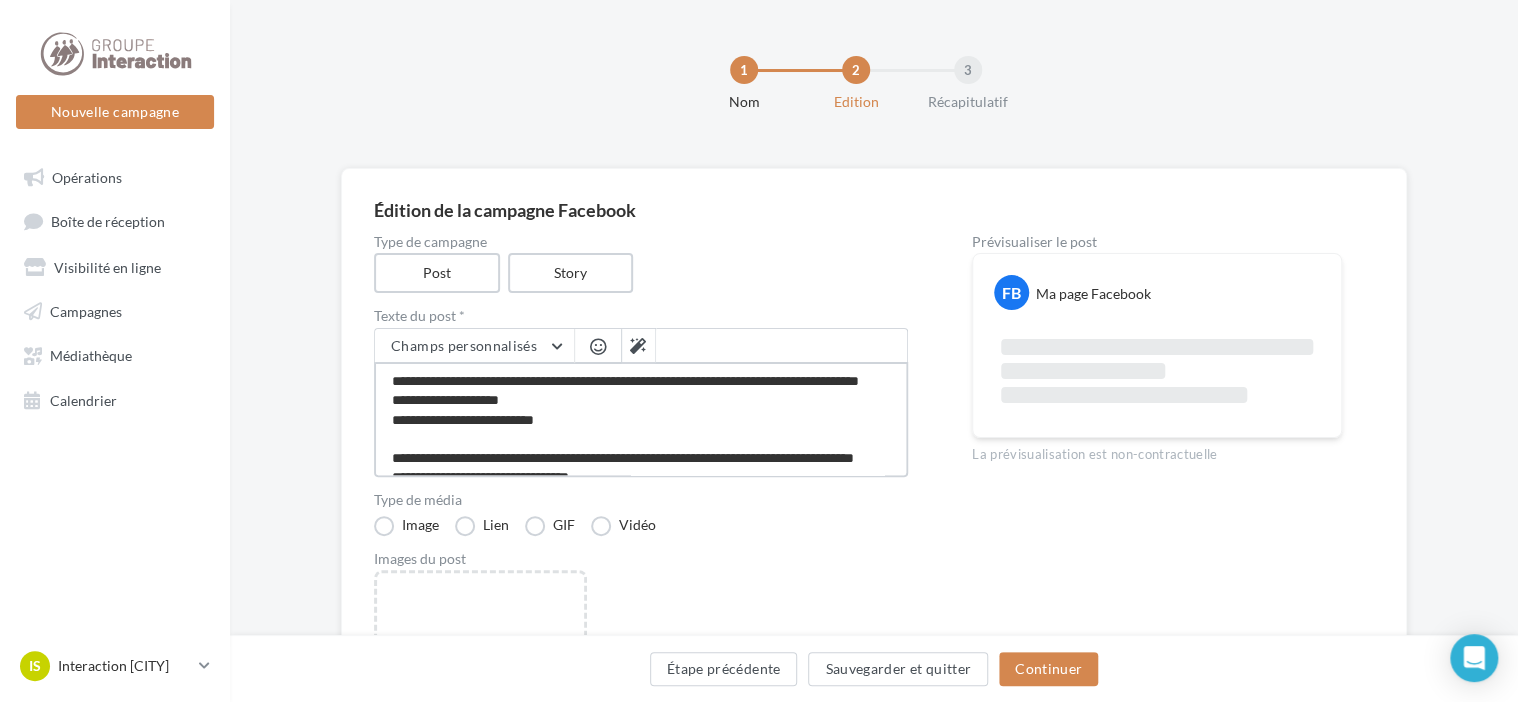 scroll, scrollTop: 395, scrollLeft: 0, axis: vertical 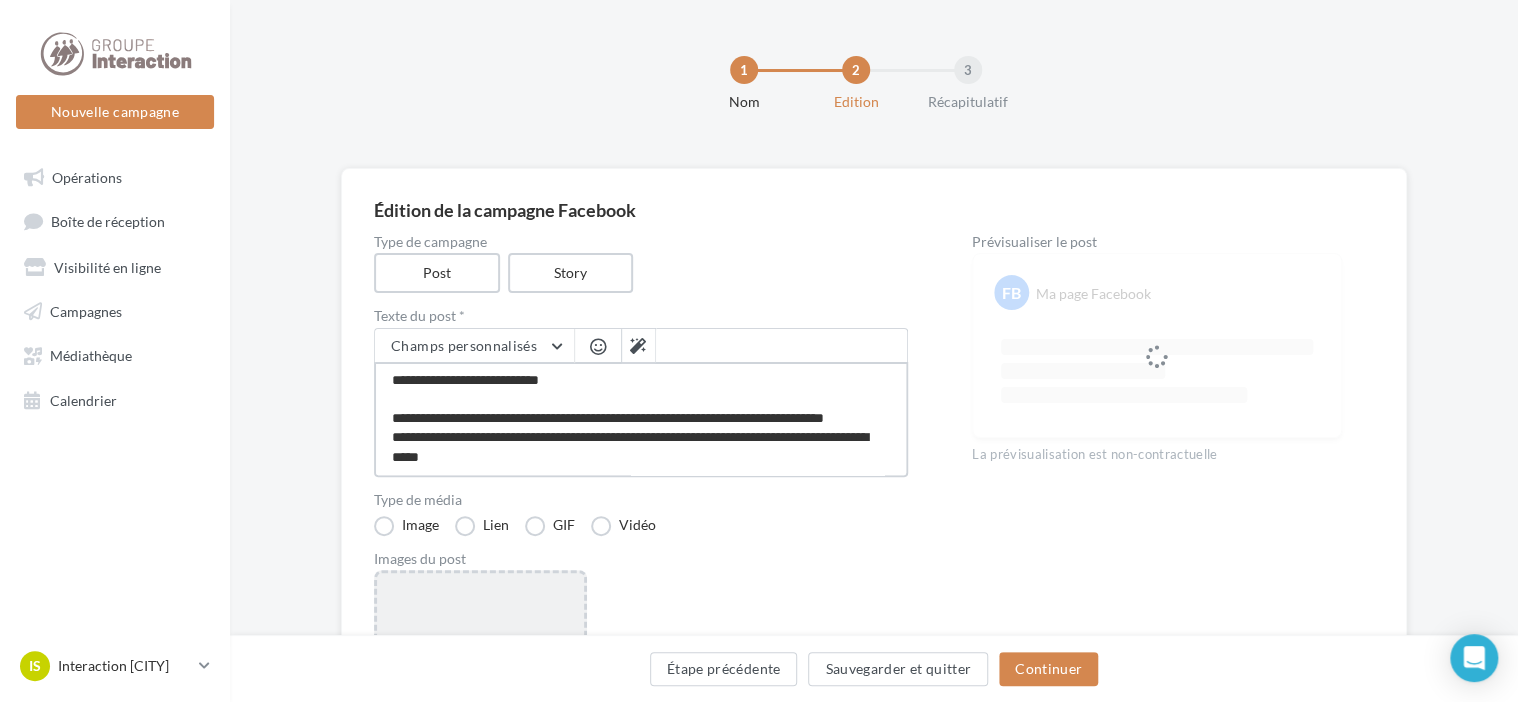 type on "**********" 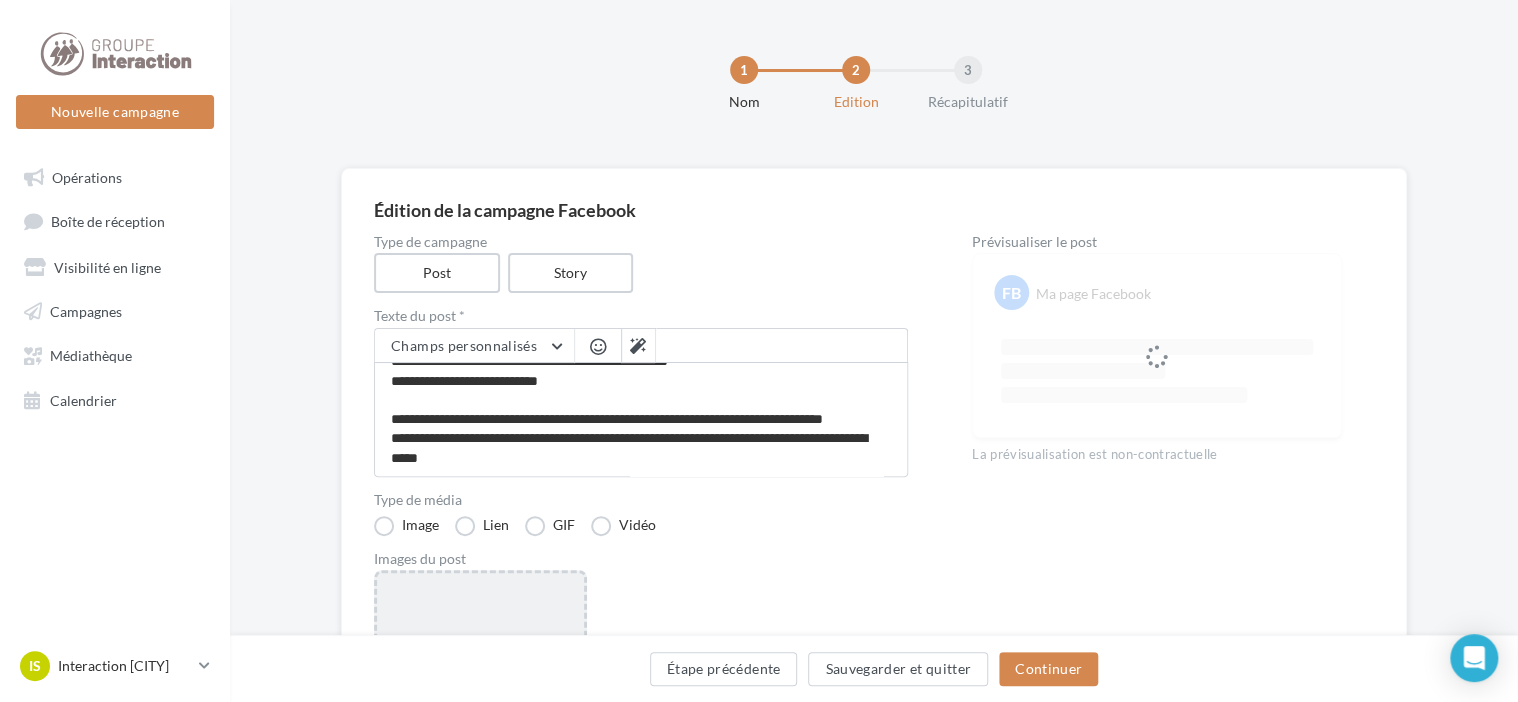 click on "Ajouter une image     Format: png, jpg" at bounding box center [480, 700] 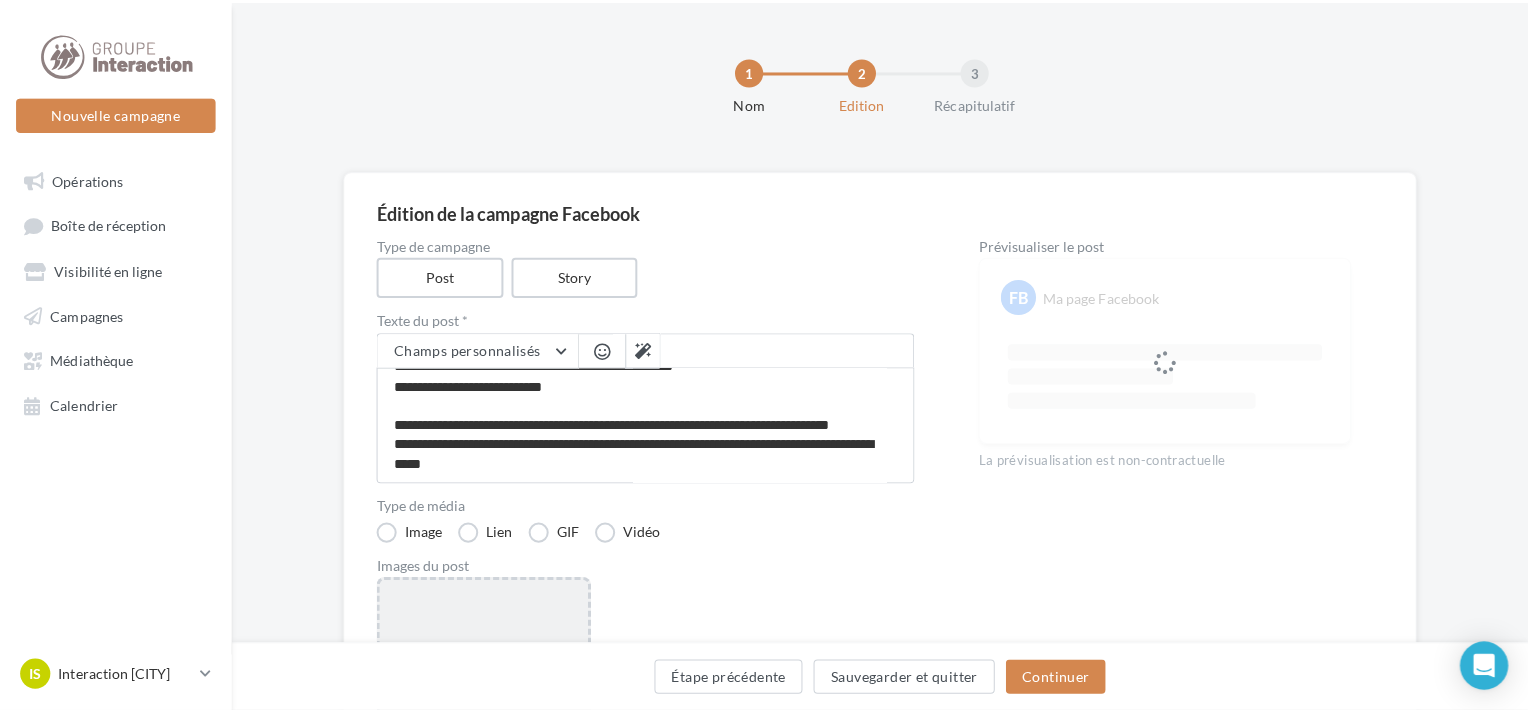 scroll, scrollTop: 394, scrollLeft: 0, axis: vertical 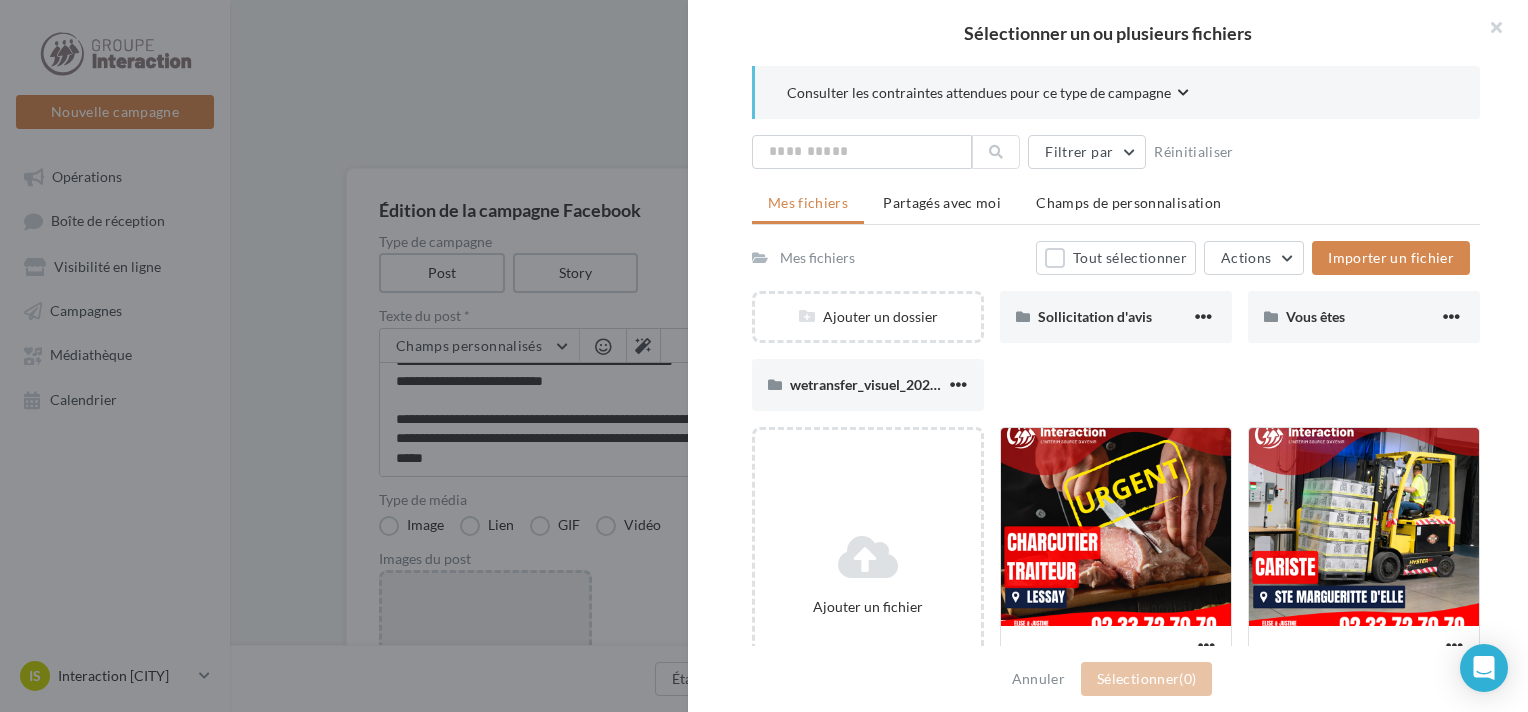 click on "Ajouter un dossier    Sollicitation d'avis                Sollicitation d'avis      Vous êtes                Vous êtes      wetransfer_visuel_2024-06-25_1402                wetransfer_visuel_2024-06-25_1402" at bounding box center [1124, 359] 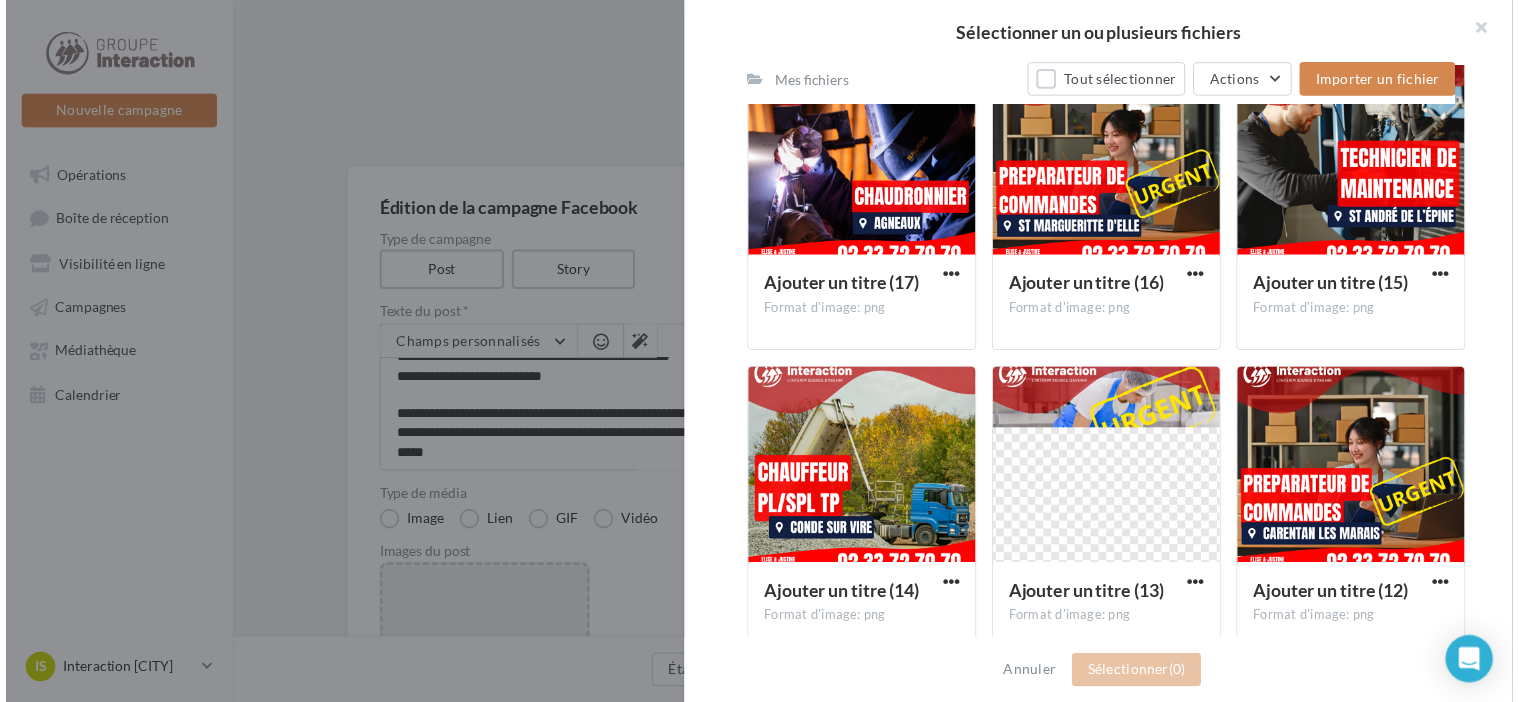 scroll, scrollTop: 720, scrollLeft: 0, axis: vertical 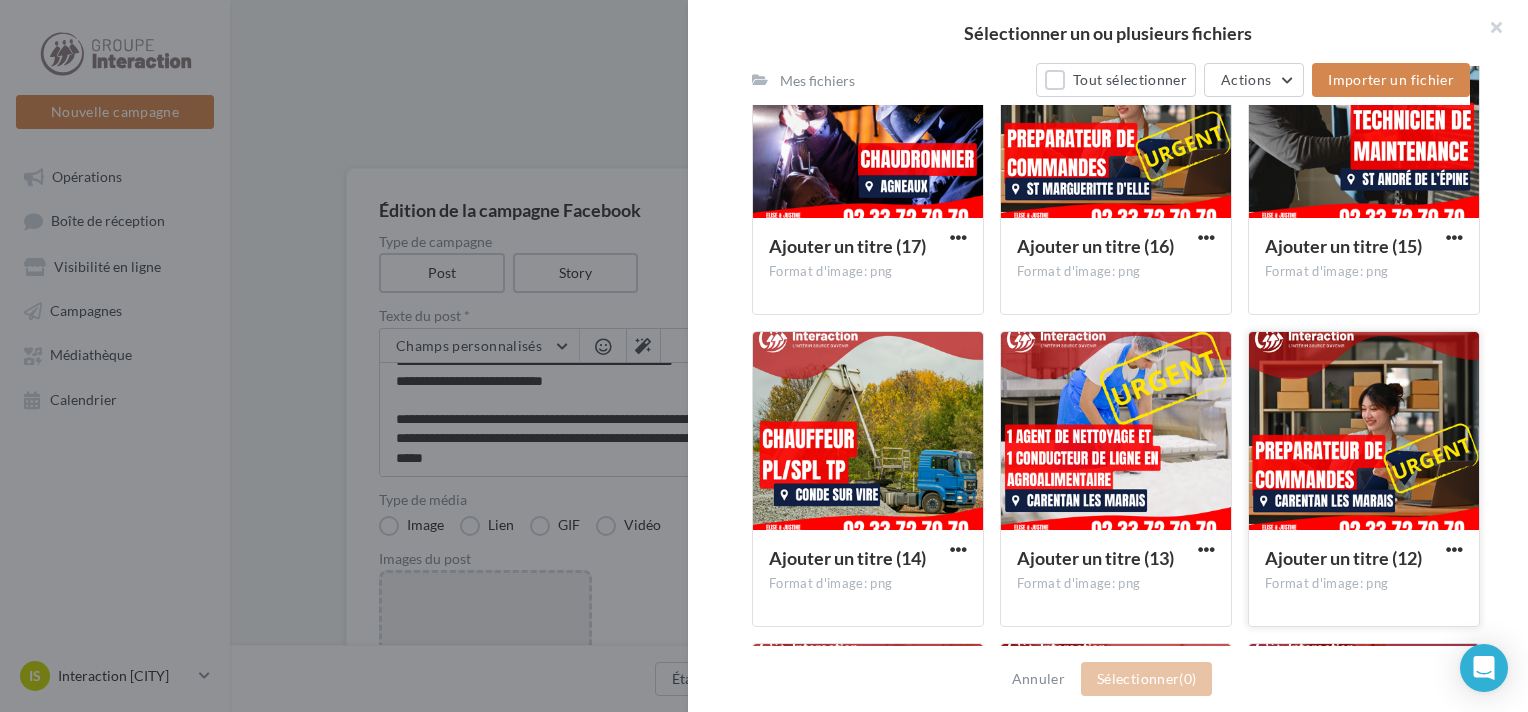click at bounding box center [1364, 432] 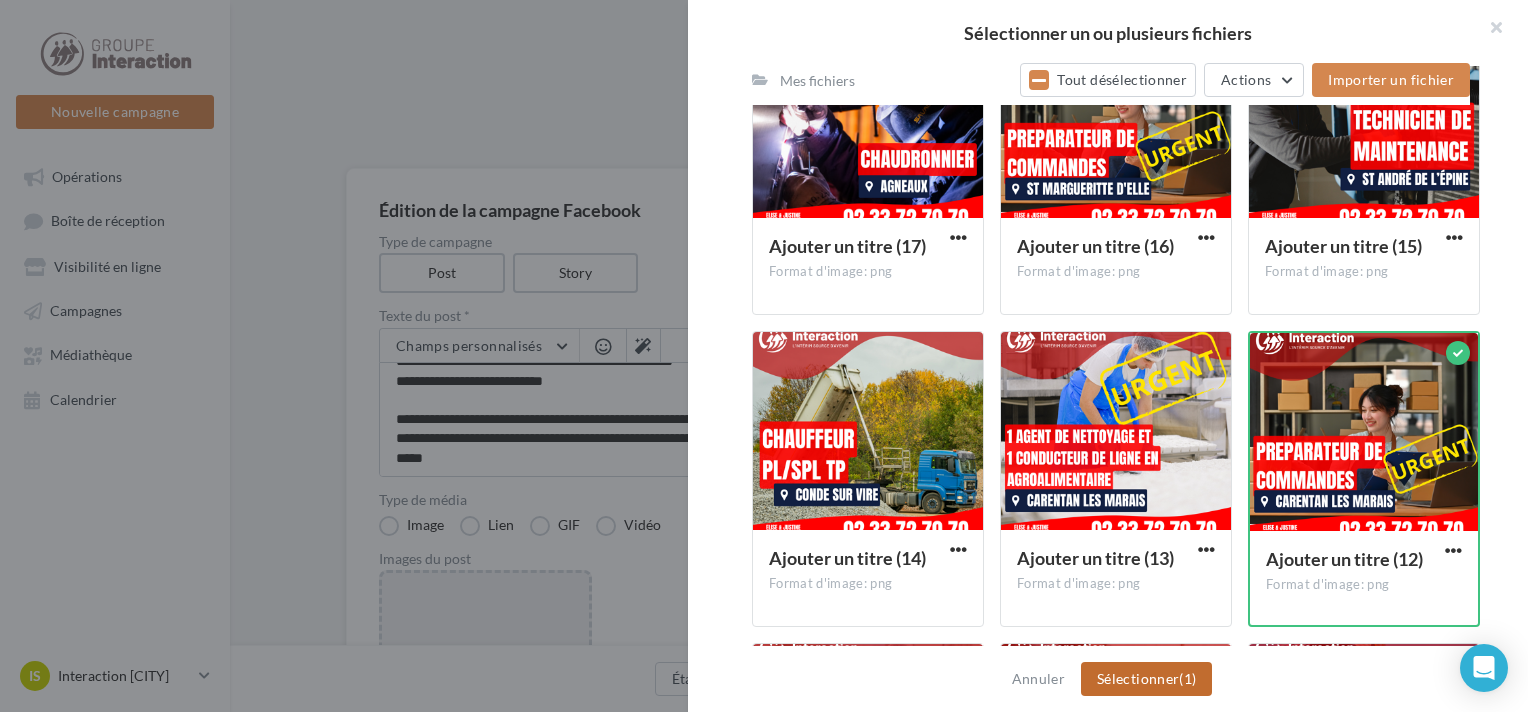 click on "Sélectionner   (1)" at bounding box center (1146, 679) 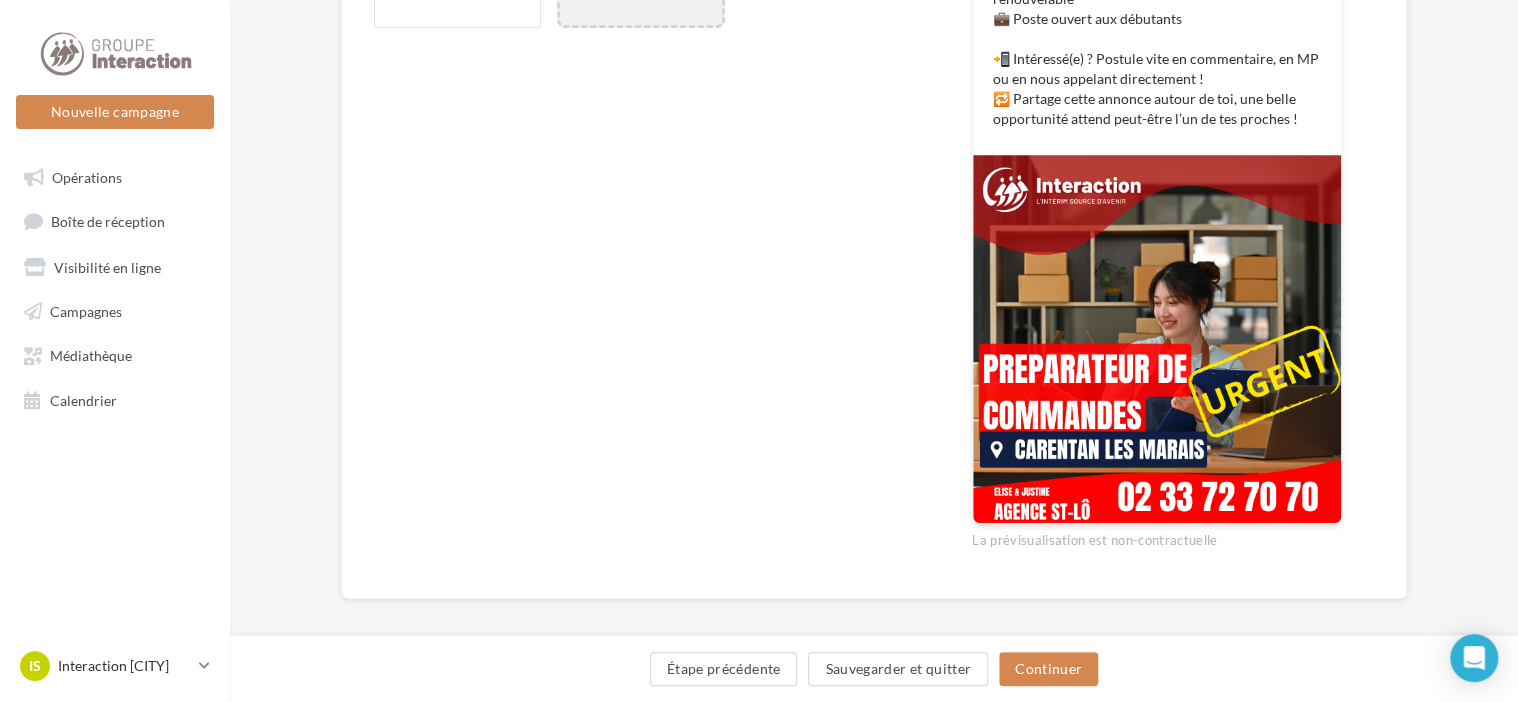 scroll, scrollTop: 816, scrollLeft: 0, axis: vertical 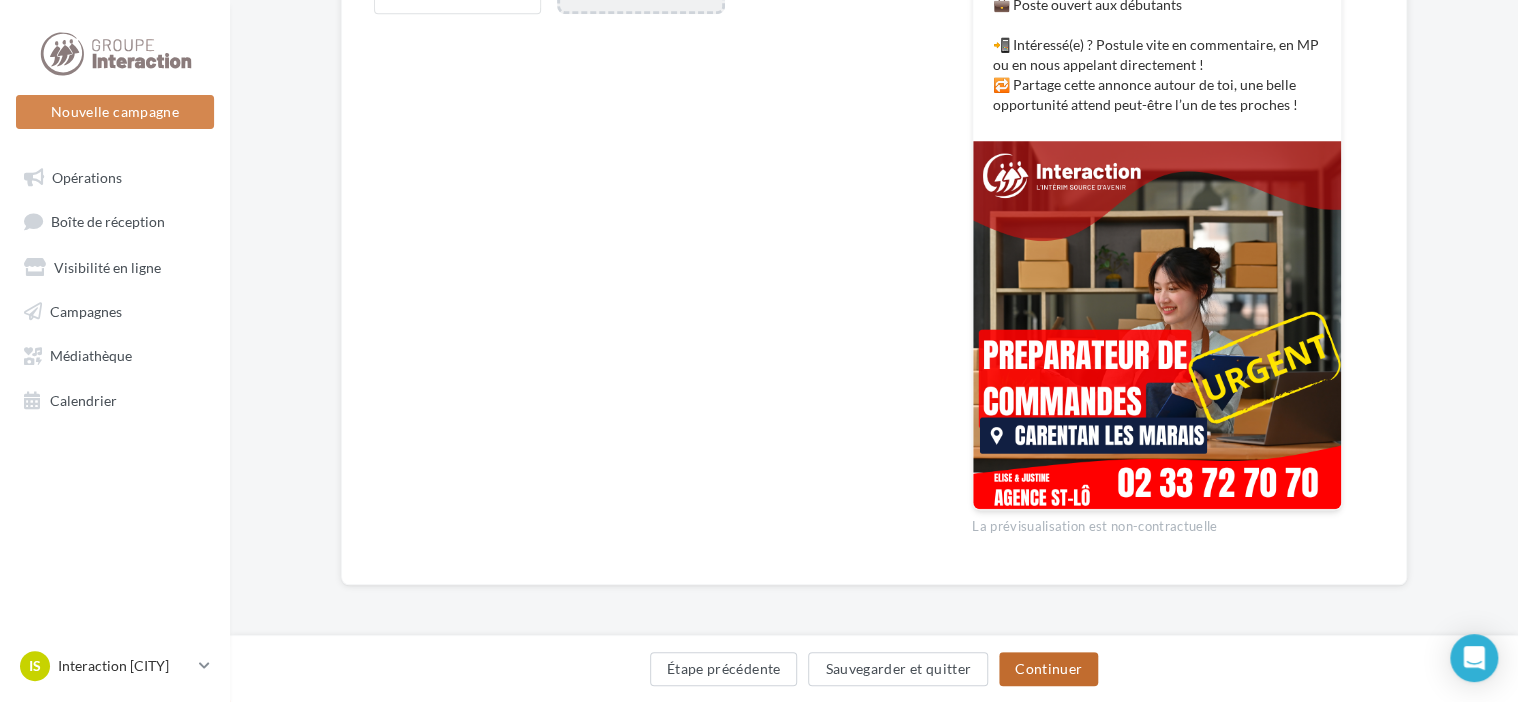 click on "Continuer" at bounding box center [1048, 669] 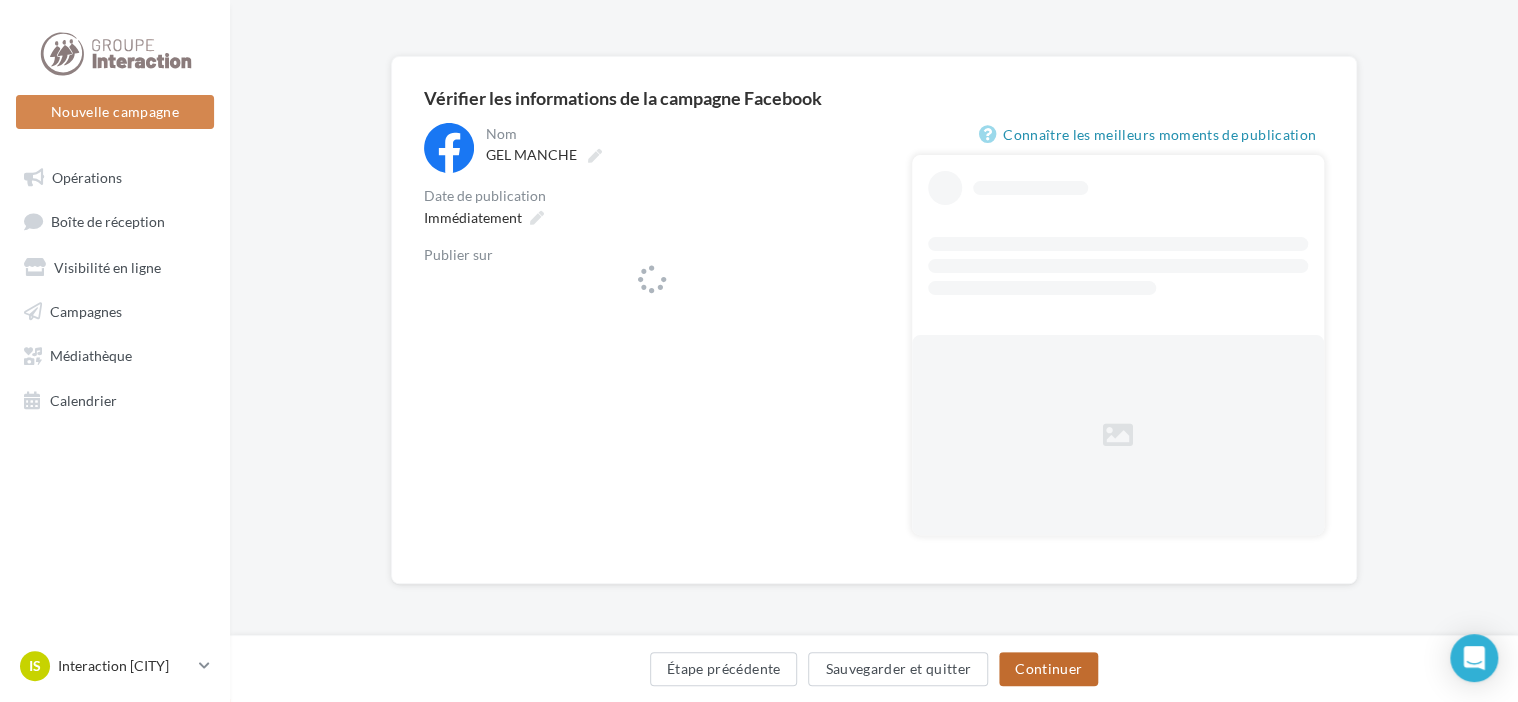scroll, scrollTop: 0, scrollLeft: 0, axis: both 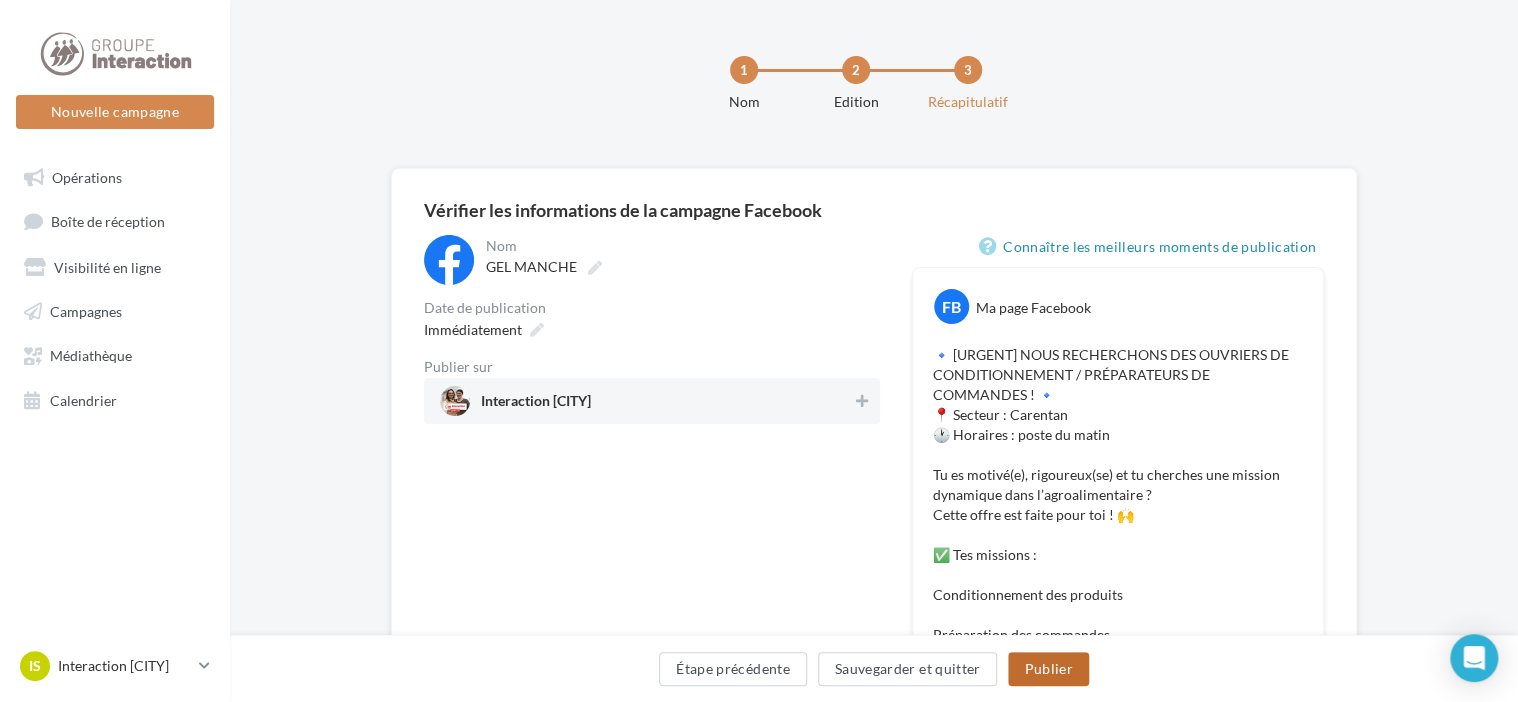 click on "Publier" at bounding box center [1048, 669] 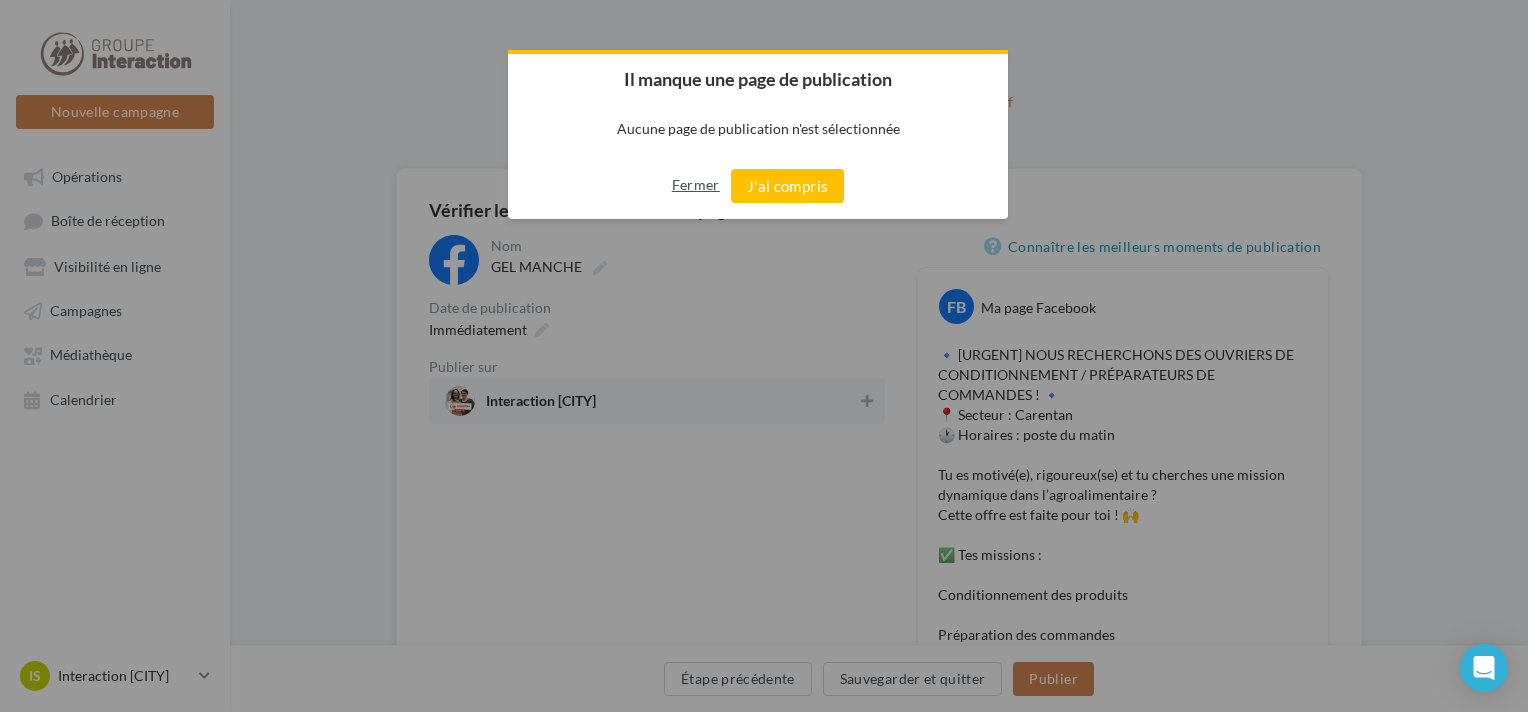 click on "Fermer" at bounding box center (696, 185) 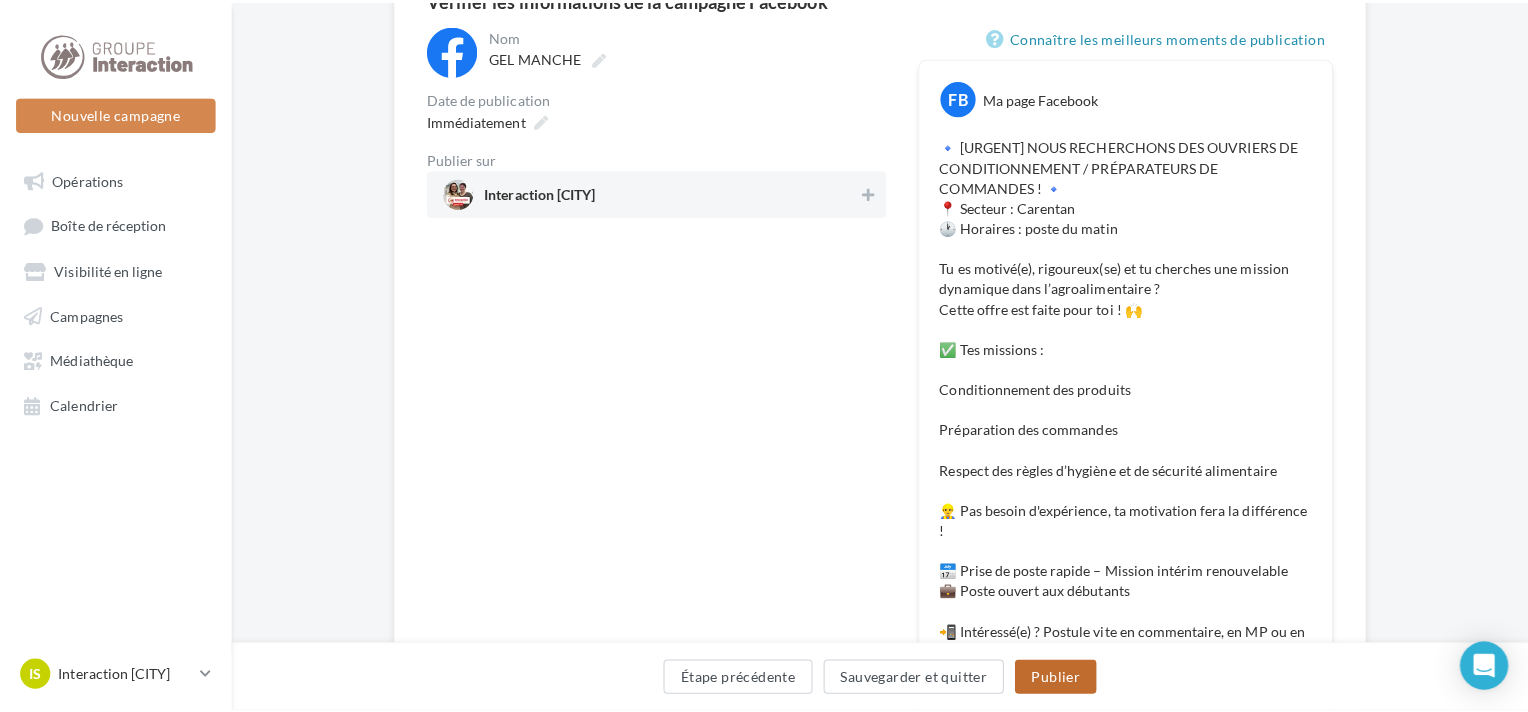 scroll, scrollTop: 212, scrollLeft: 0, axis: vertical 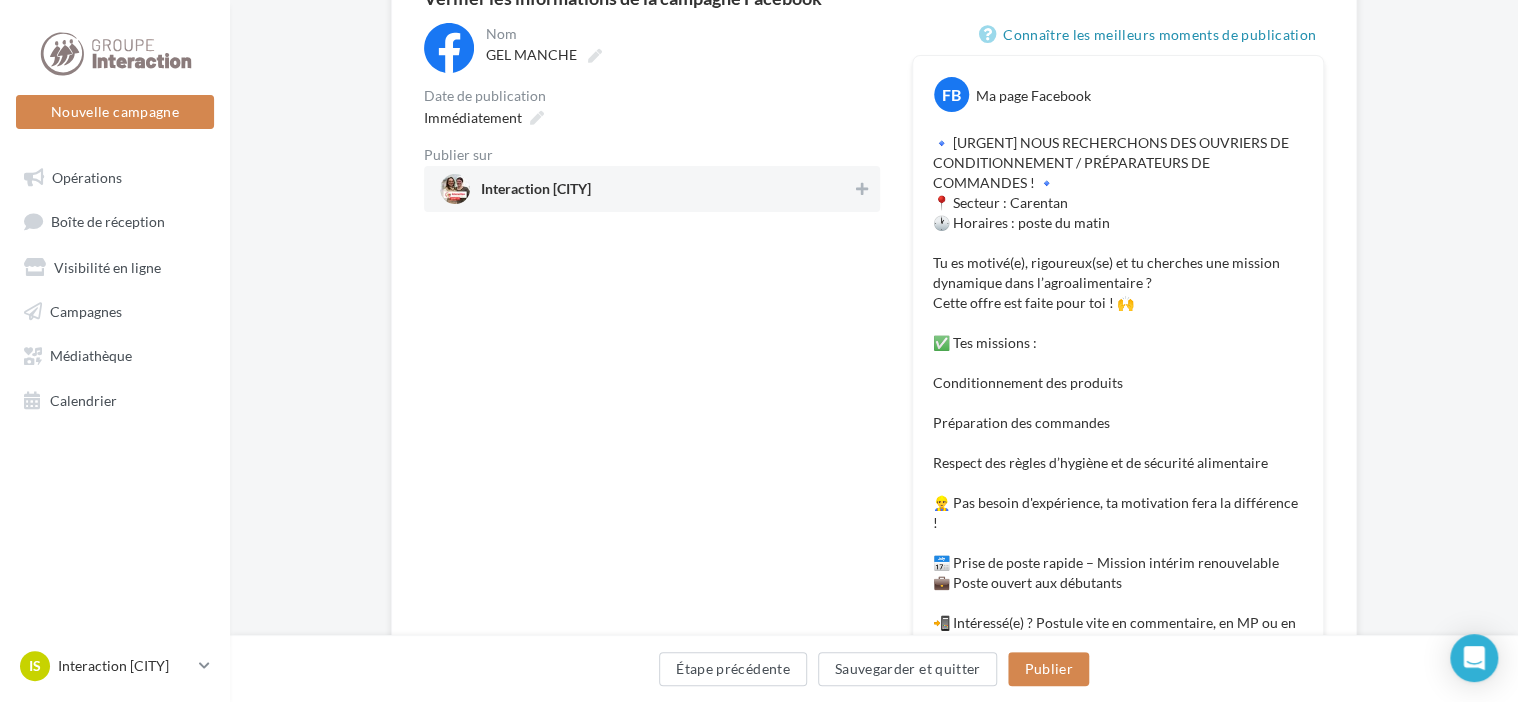 click on "Interaction Saint Lô" at bounding box center [646, 189] 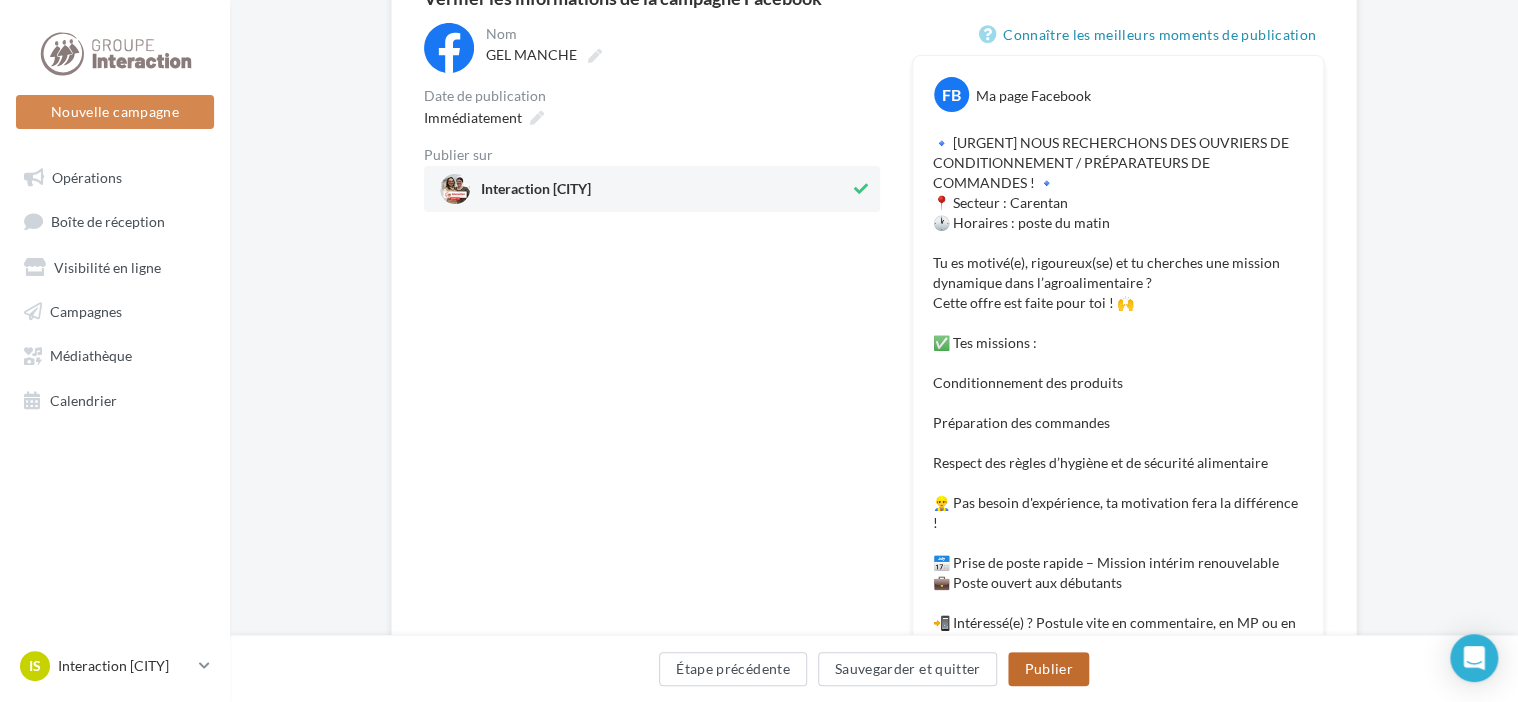 click on "Publier" at bounding box center (1048, 669) 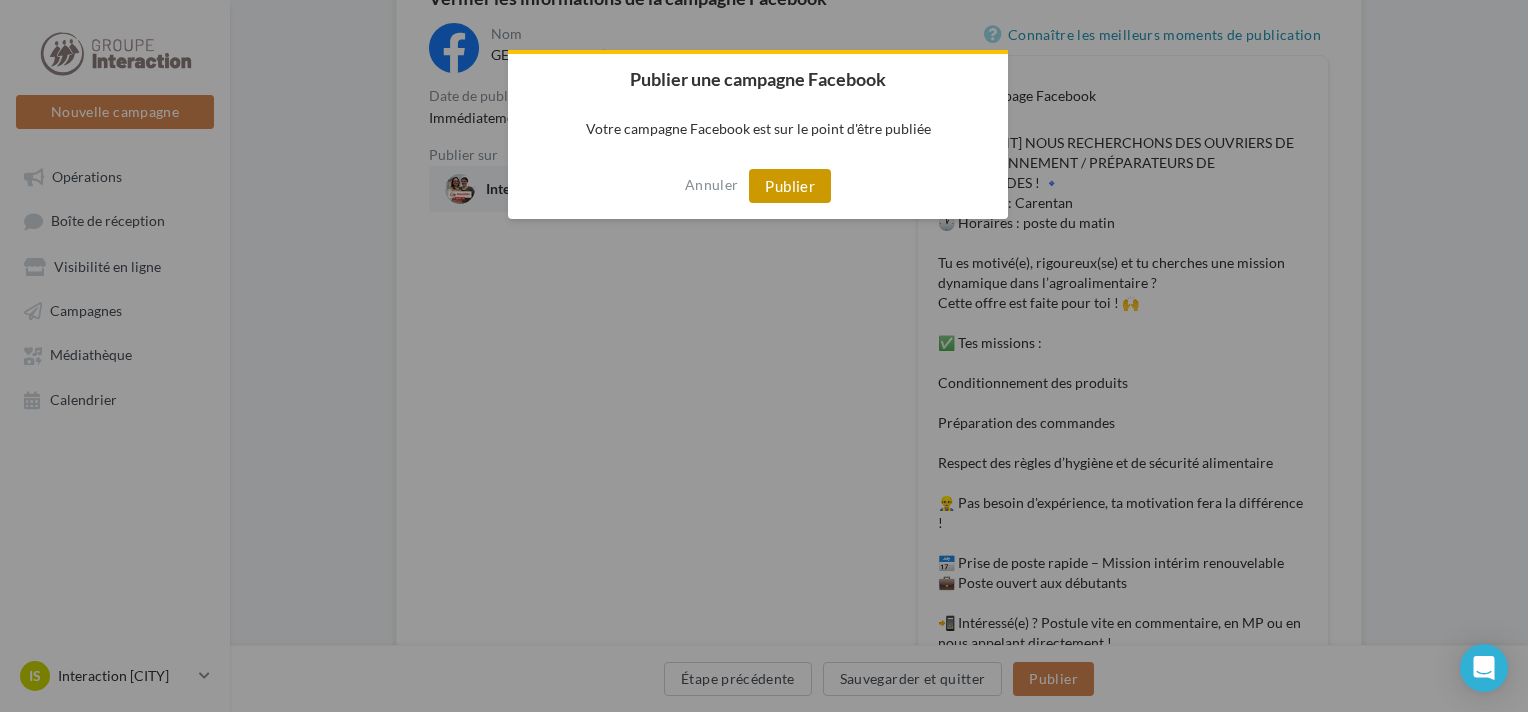 click on "Publier" at bounding box center (790, 186) 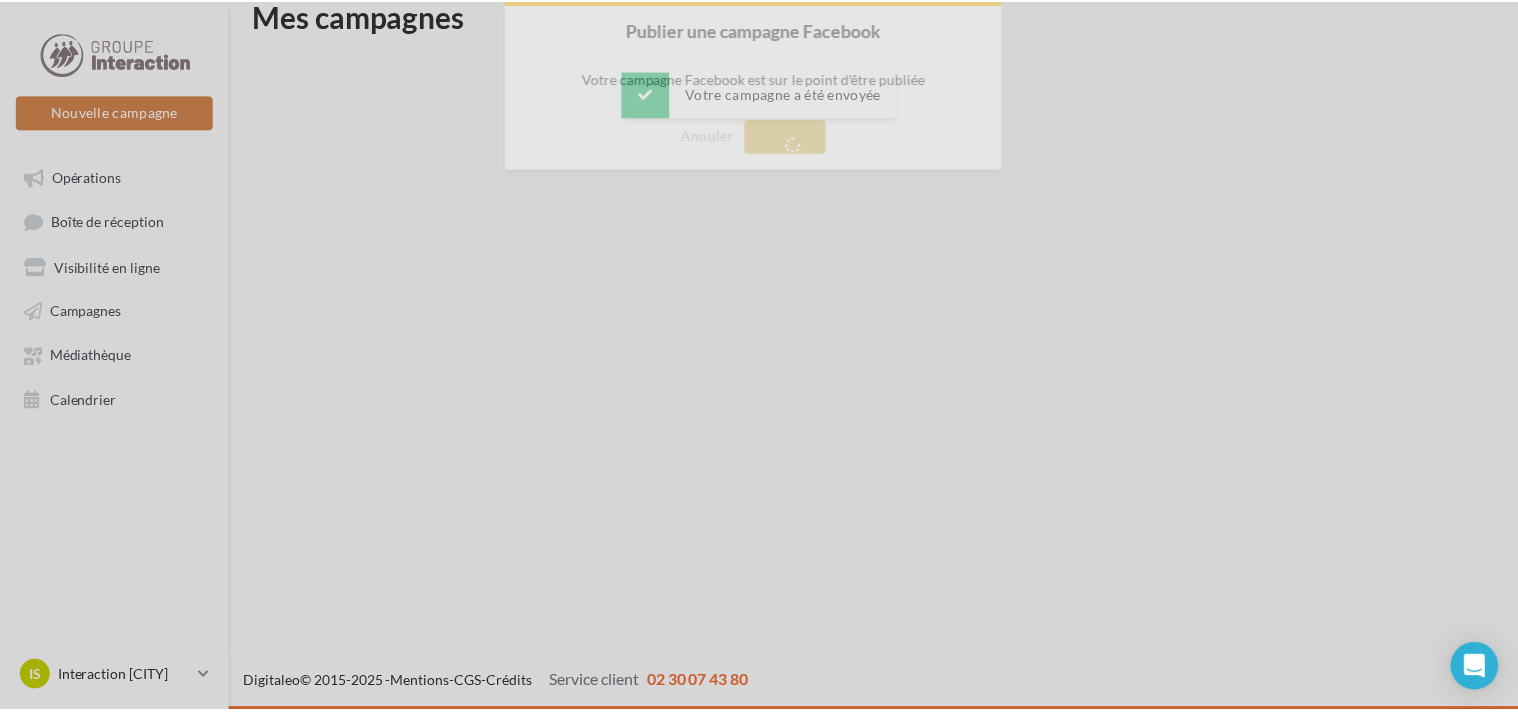 scroll, scrollTop: 32, scrollLeft: 0, axis: vertical 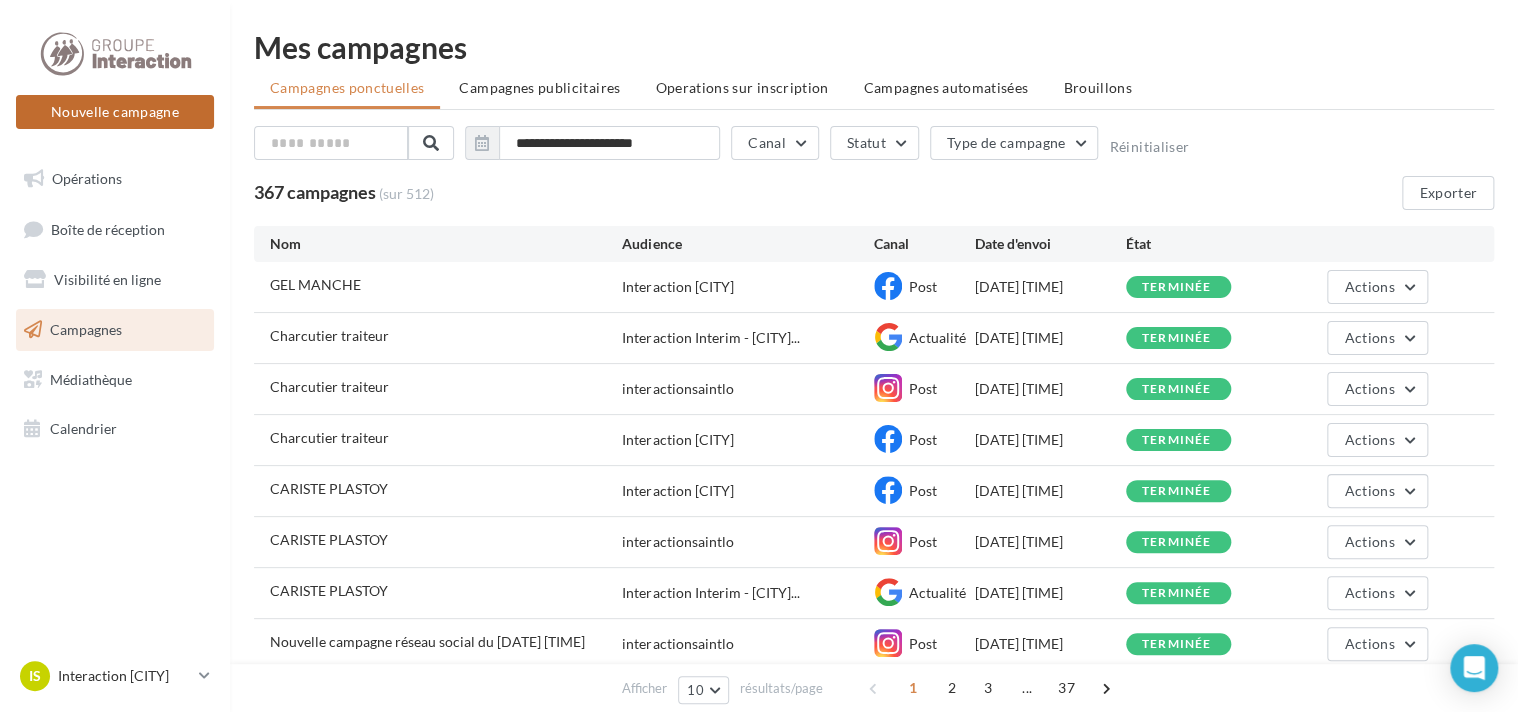 click on "Nouvelle campagne" at bounding box center [115, 112] 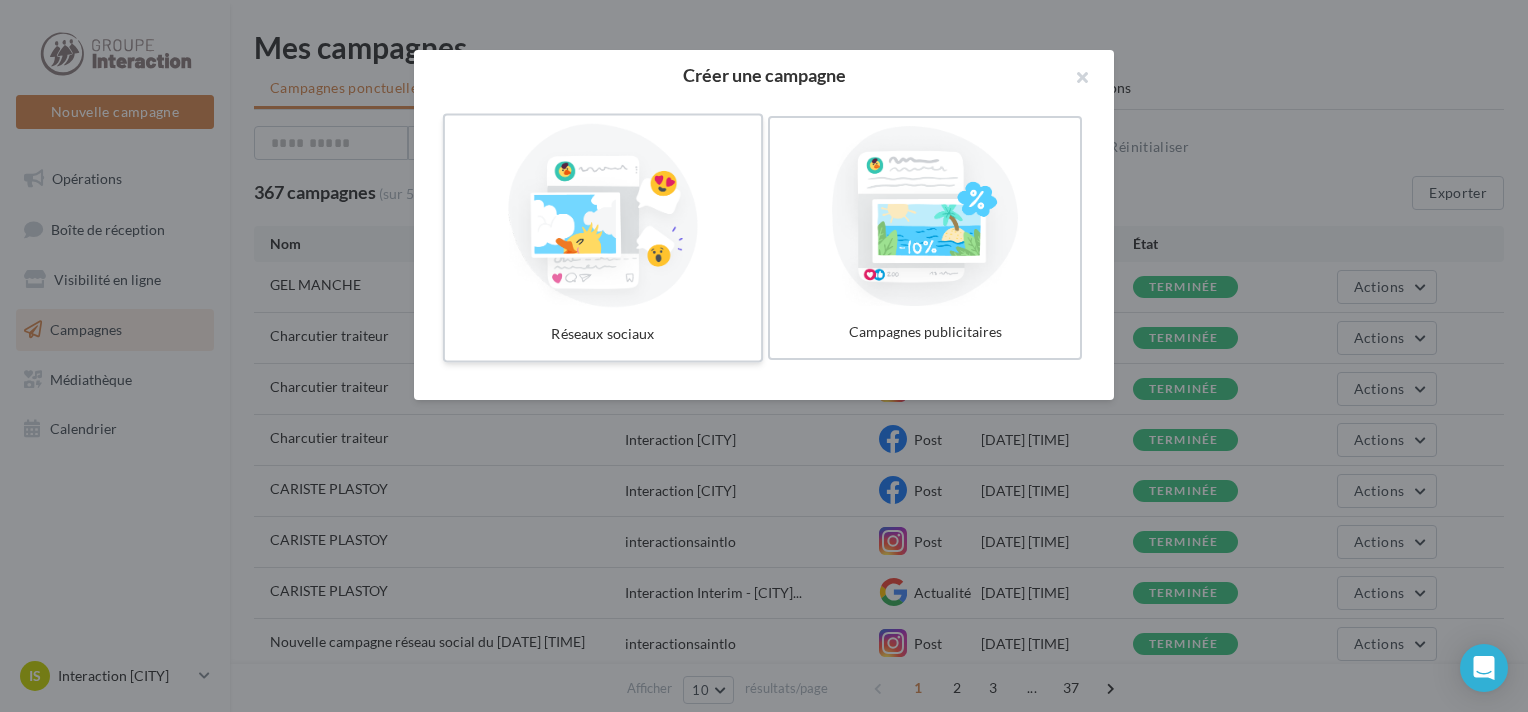 click at bounding box center (603, 216) 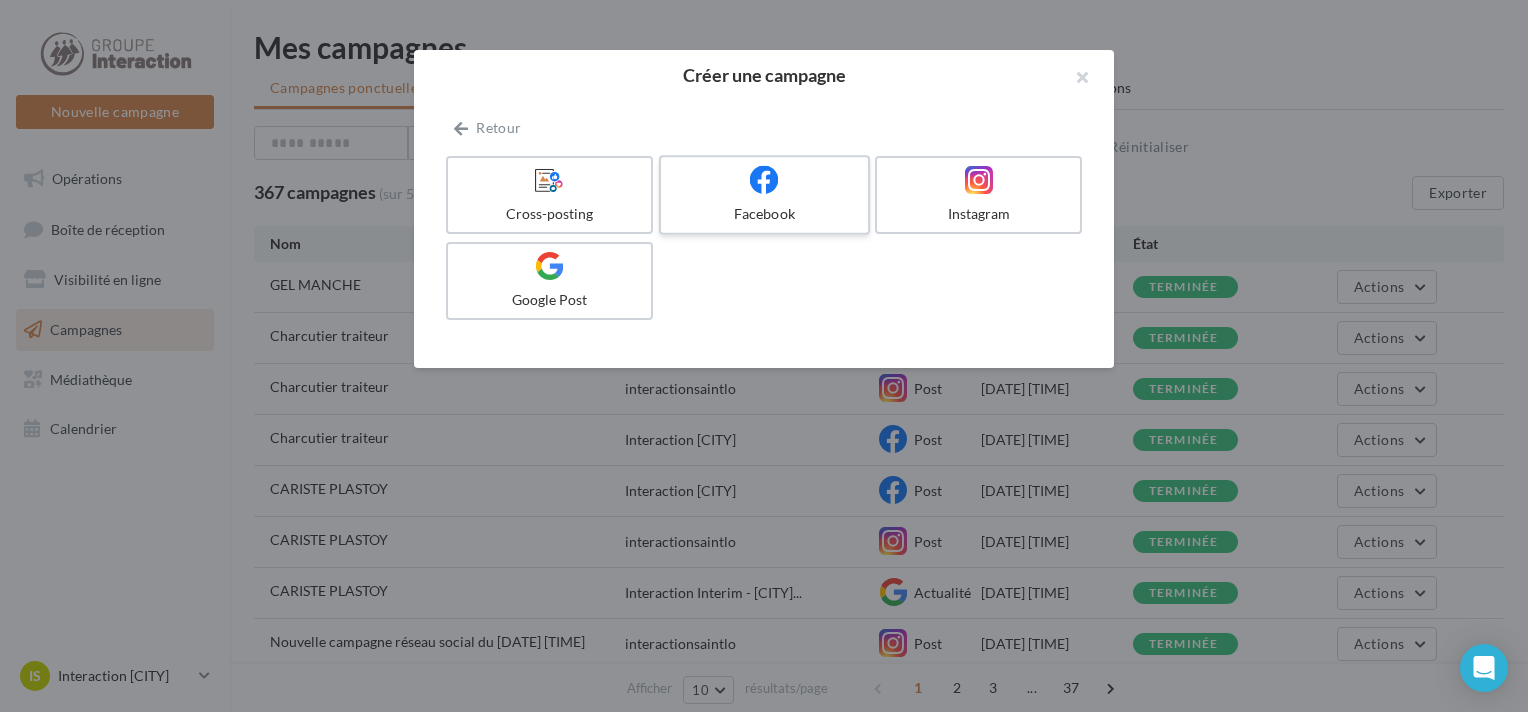 click on "Facebook" at bounding box center (764, 195) 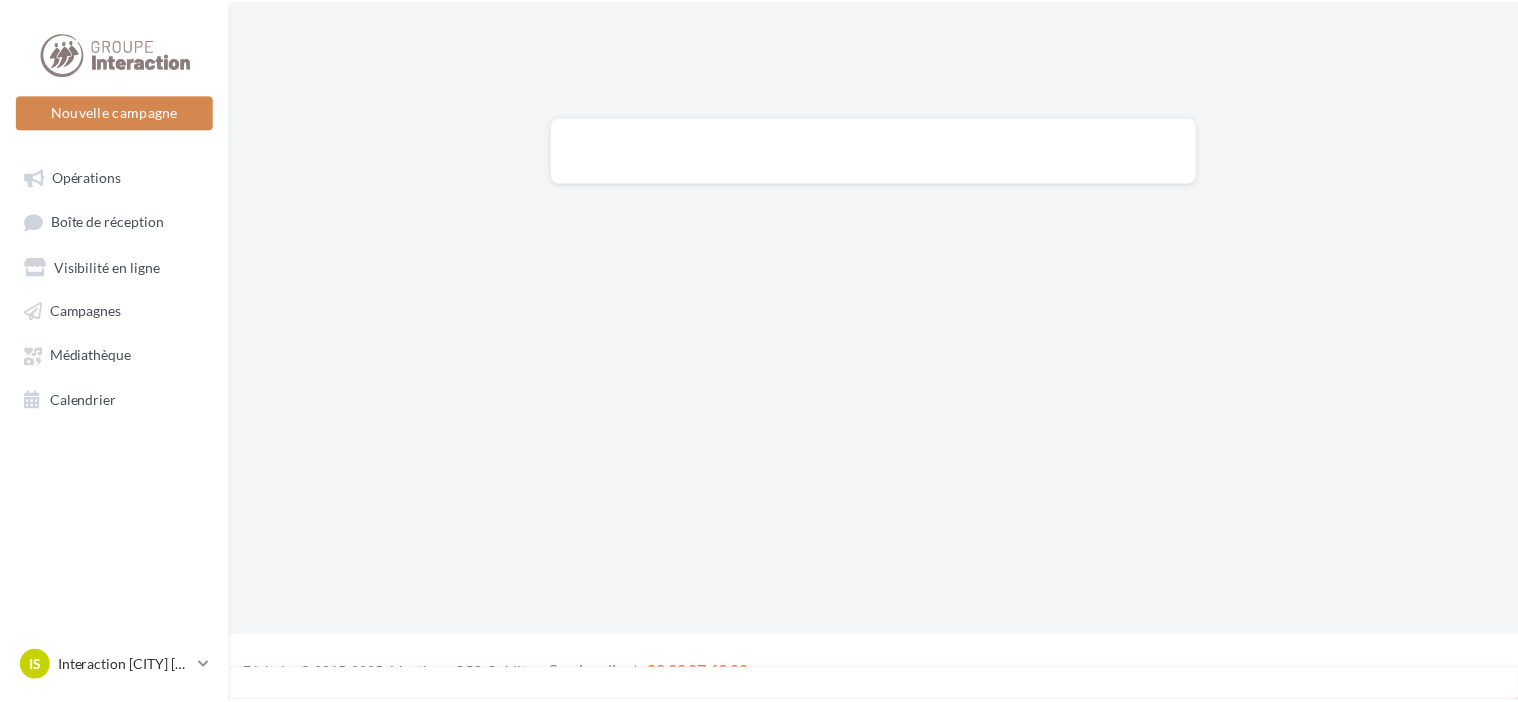scroll, scrollTop: 0, scrollLeft: 0, axis: both 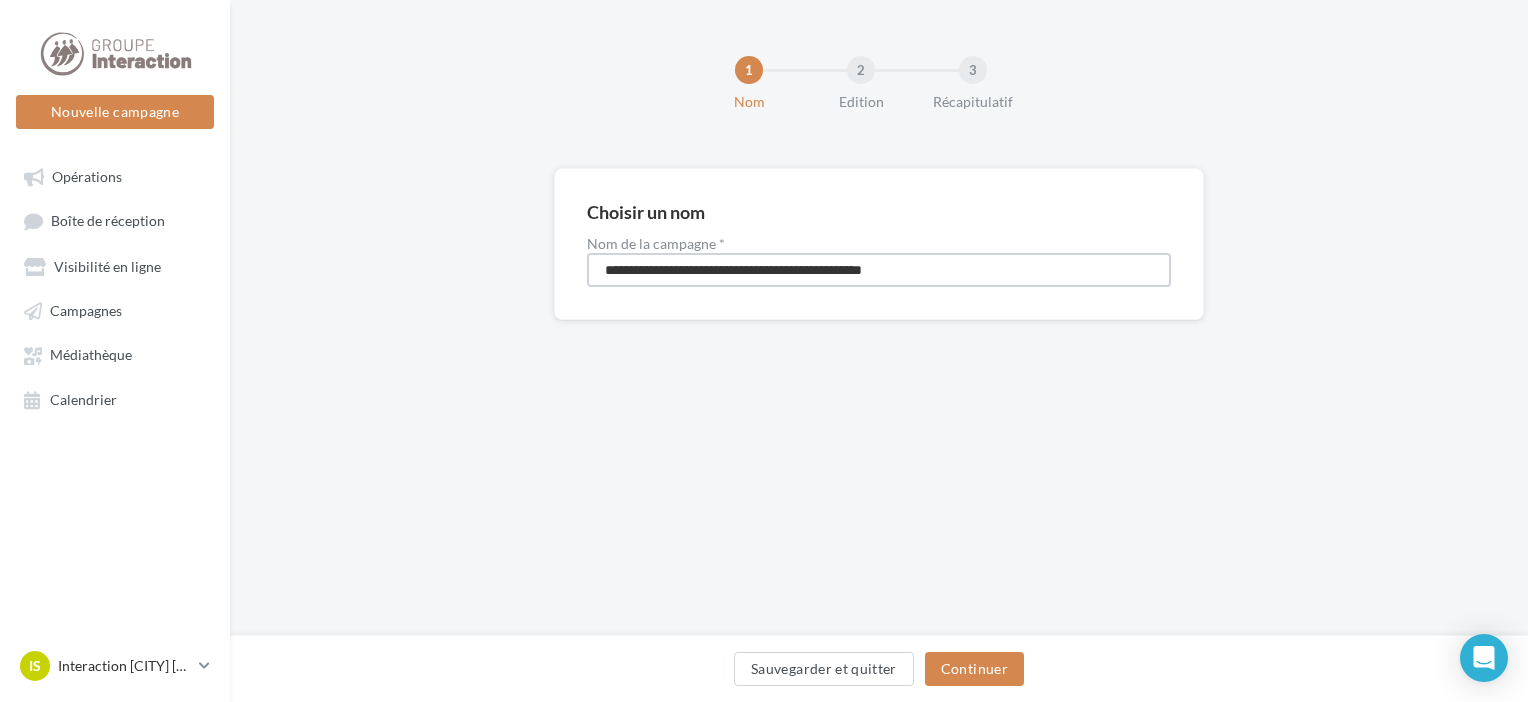 click on "**********" at bounding box center (879, 270) 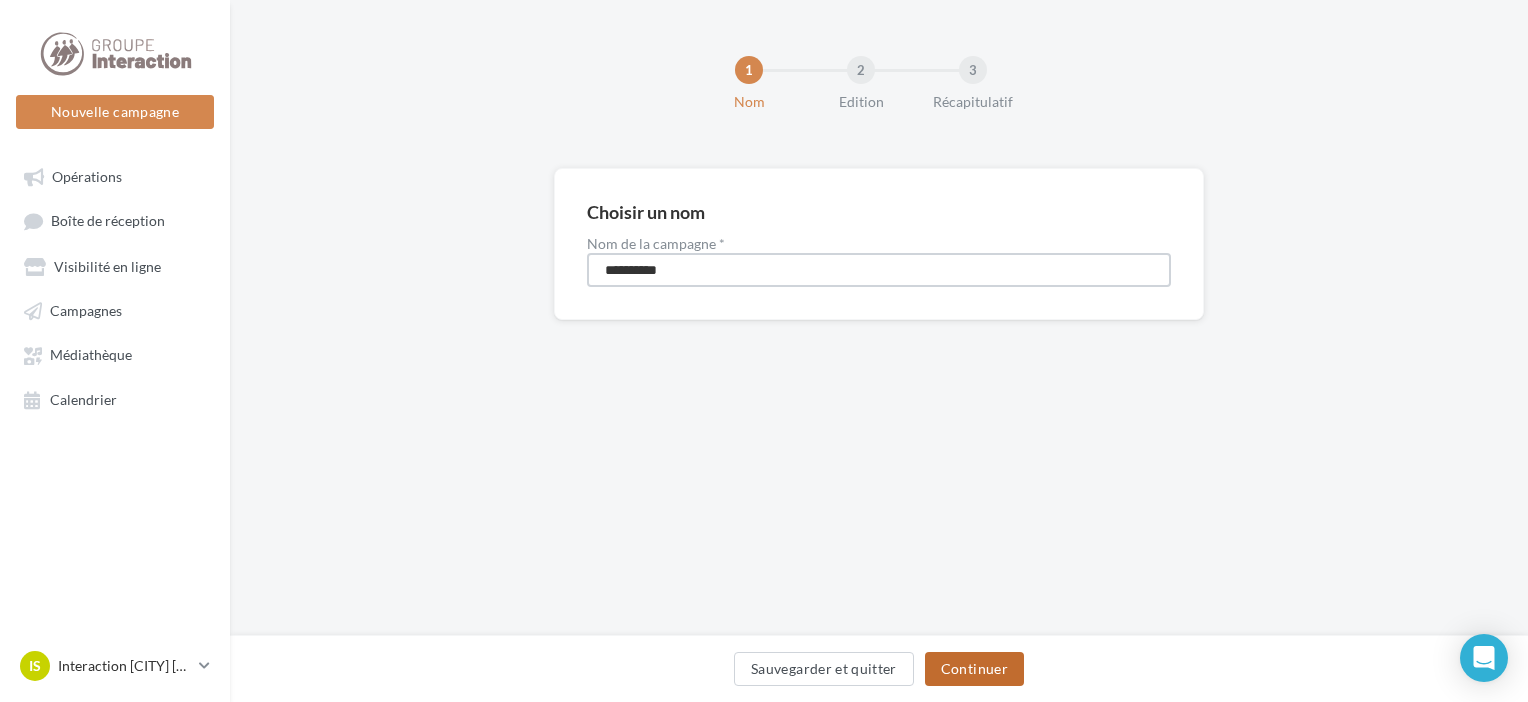 type on "**********" 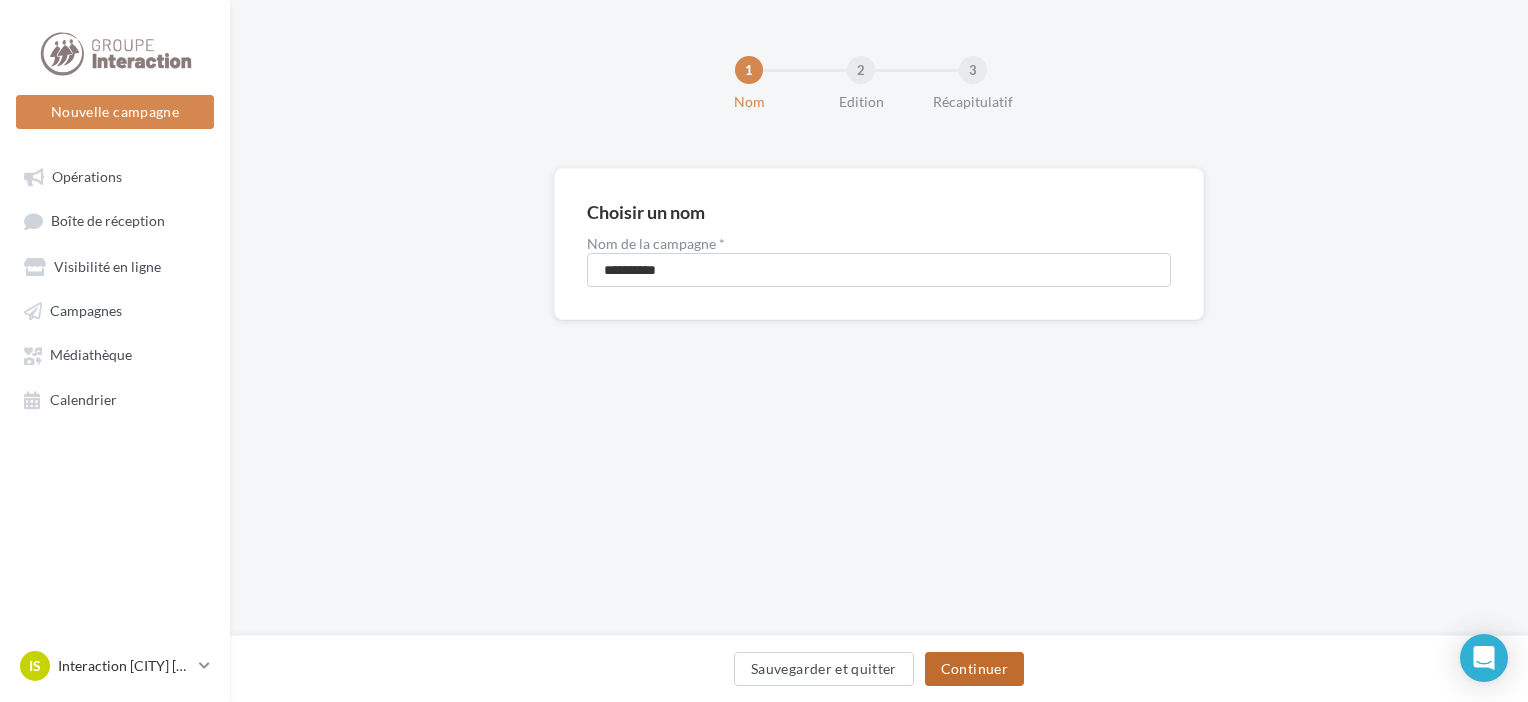 click on "Continuer" at bounding box center [974, 669] 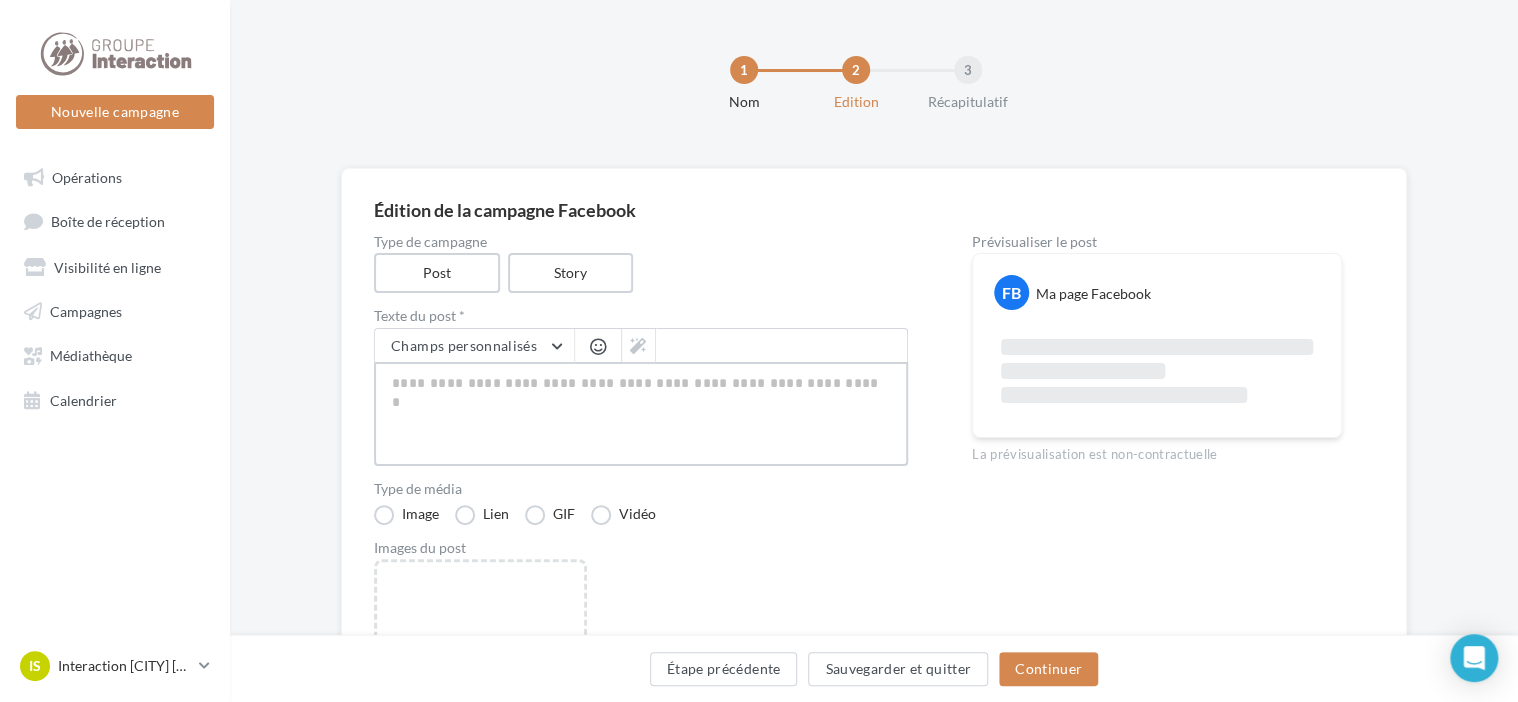 click at bounding box center (641, 414) 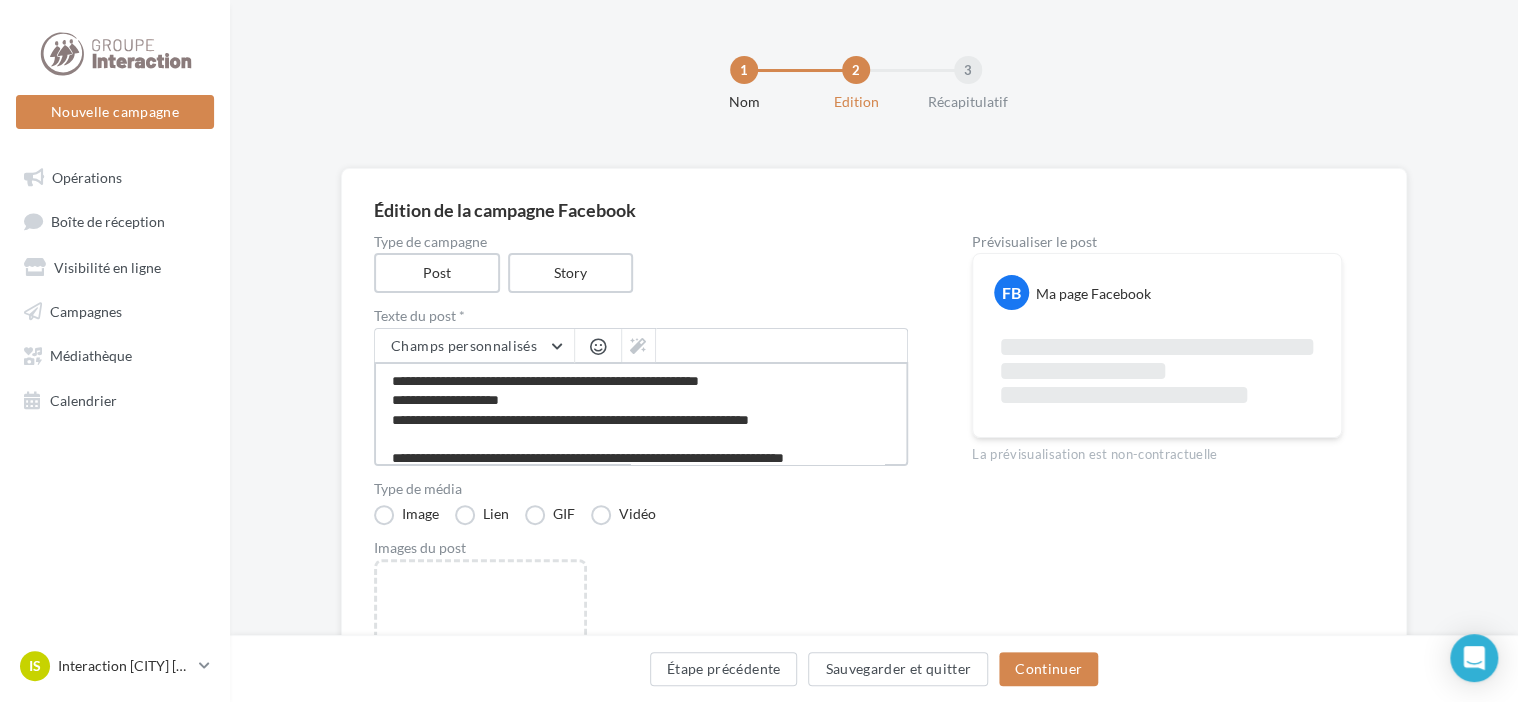type on "**********" 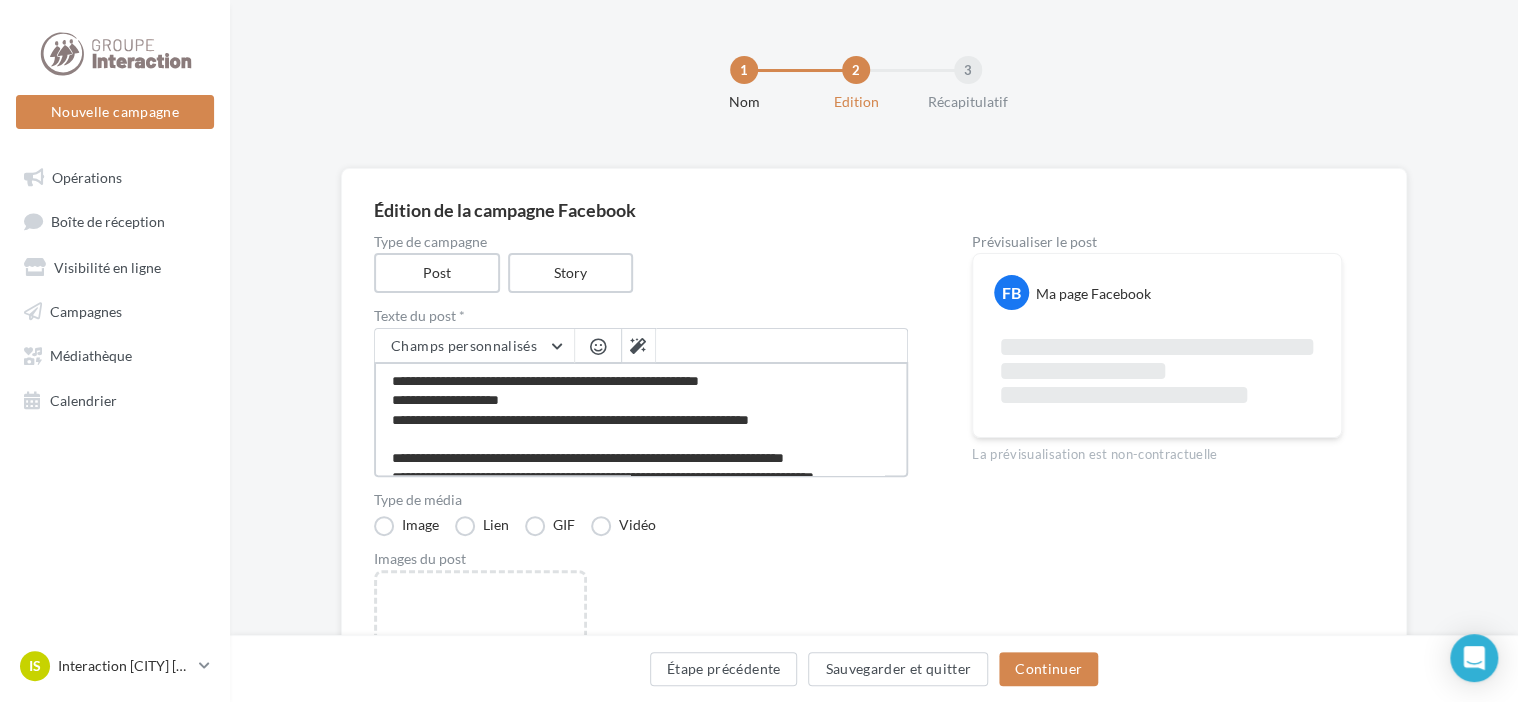 scroll, scrollTop: 337, scrollLeft: 0, axis: vertical 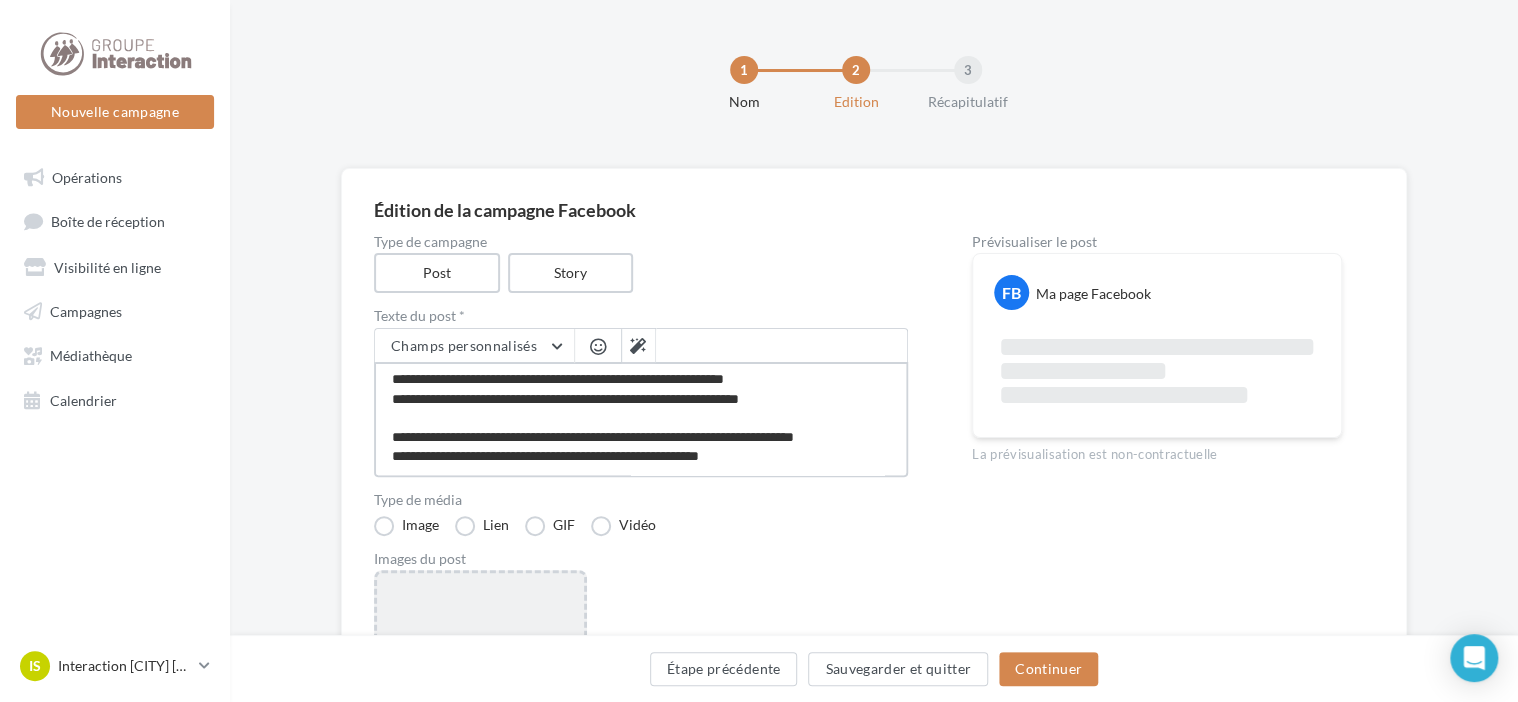 type on "**********" 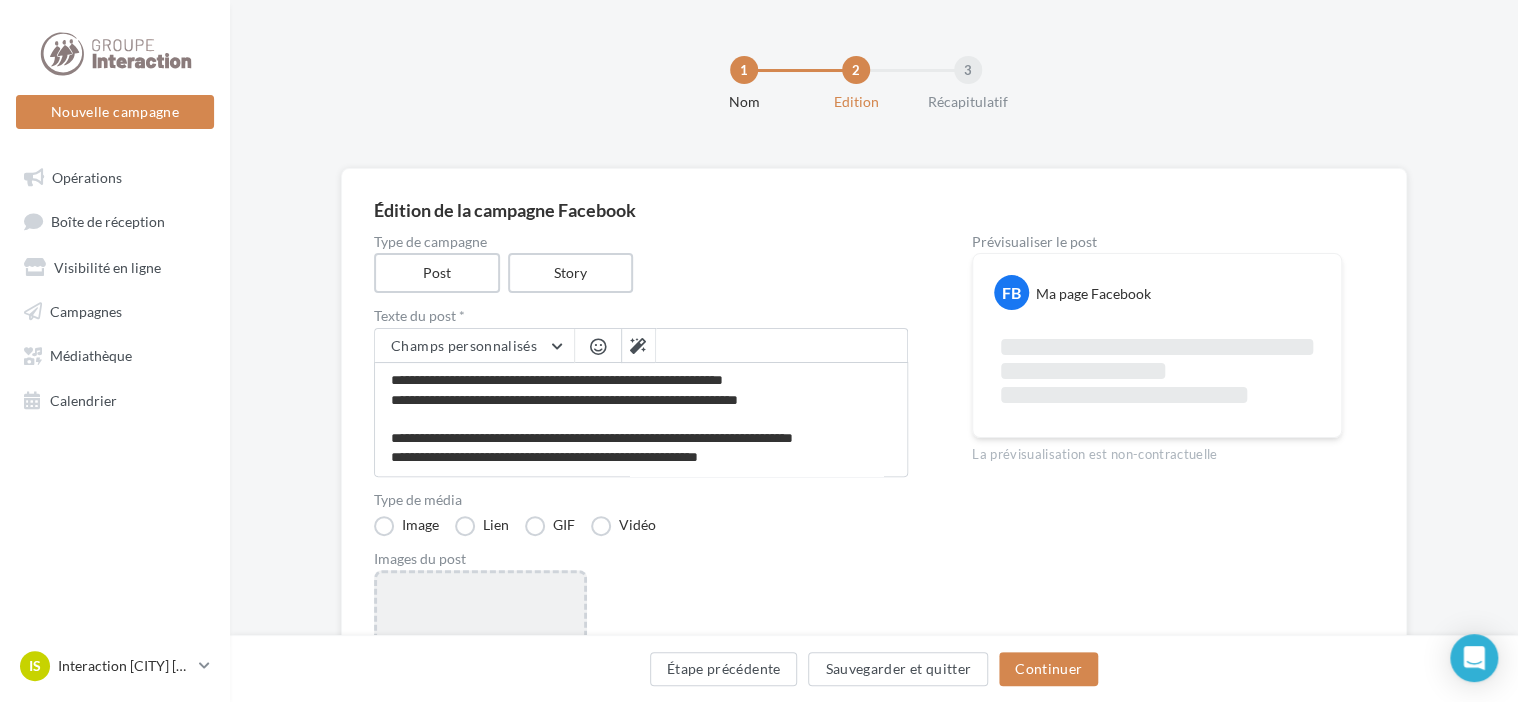 click on "Ajouter une image     Format: png, jpg" at bounding box center [480, 700] 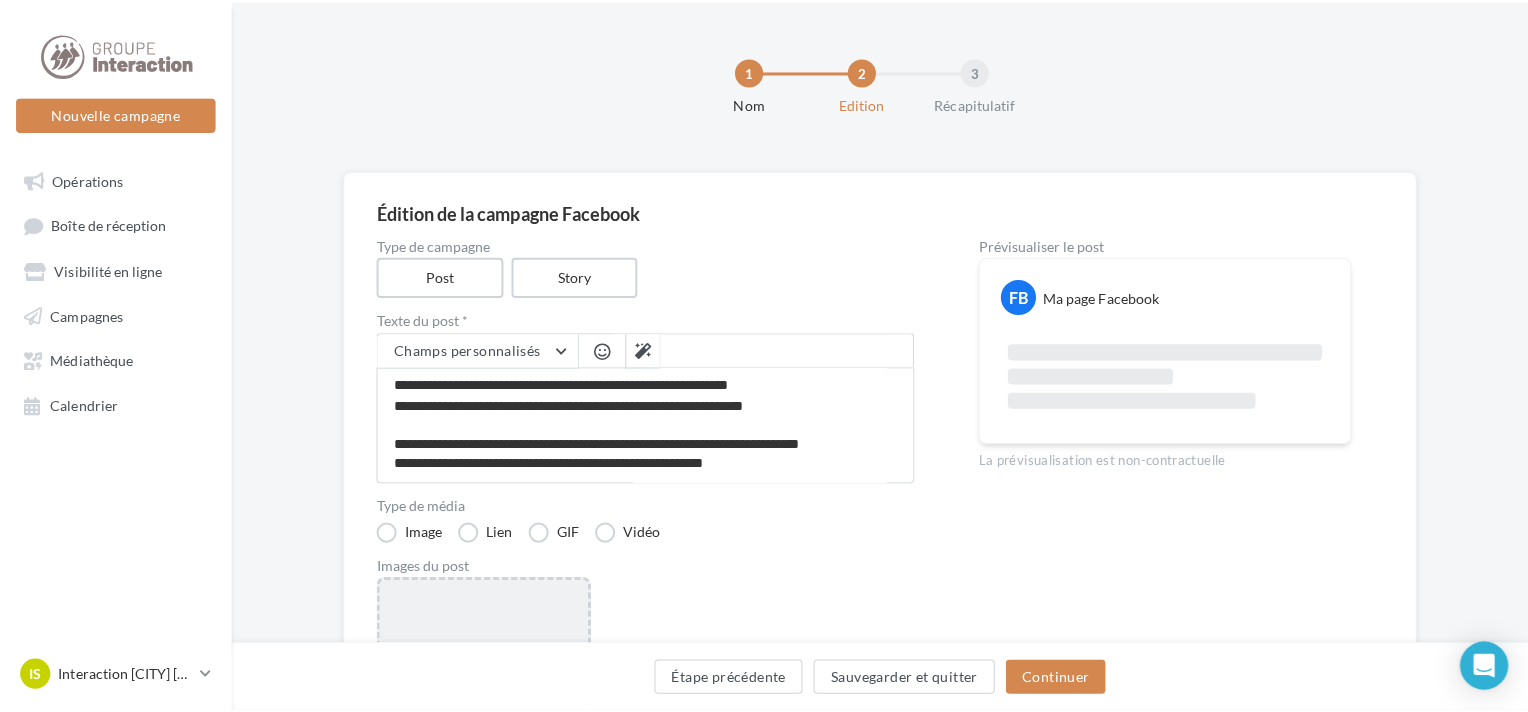 scroll, scrollTop: 336, scrollLeft: 0, axis: vertical 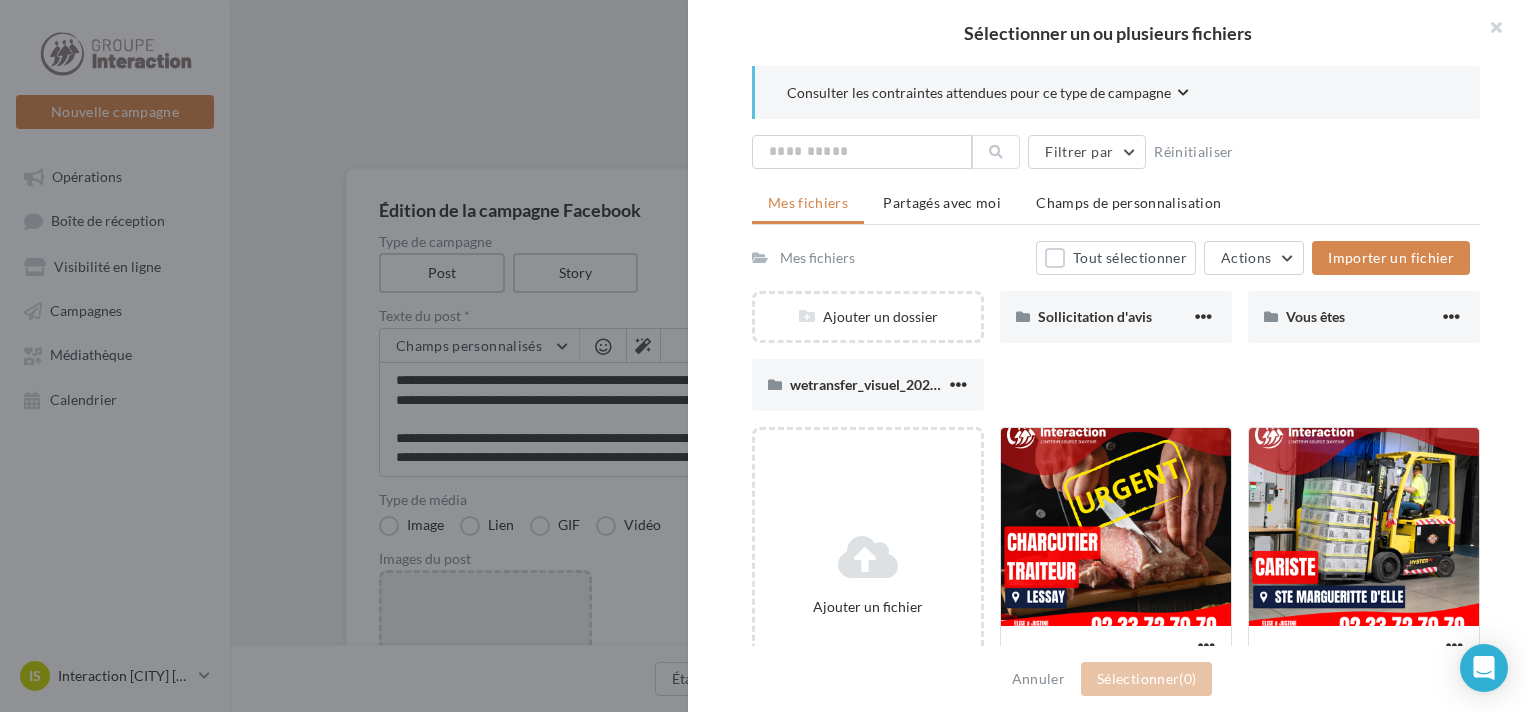 click on "Ajouter un dossier    Sollicitation d'avis                Sollicitation d'avis      Vous êtes                Vous êtes      wetransfer_visuel_2024-06-25_1402                wetransfer_visuel_2024-06-25_1402" at bounding box center [1124, 359] 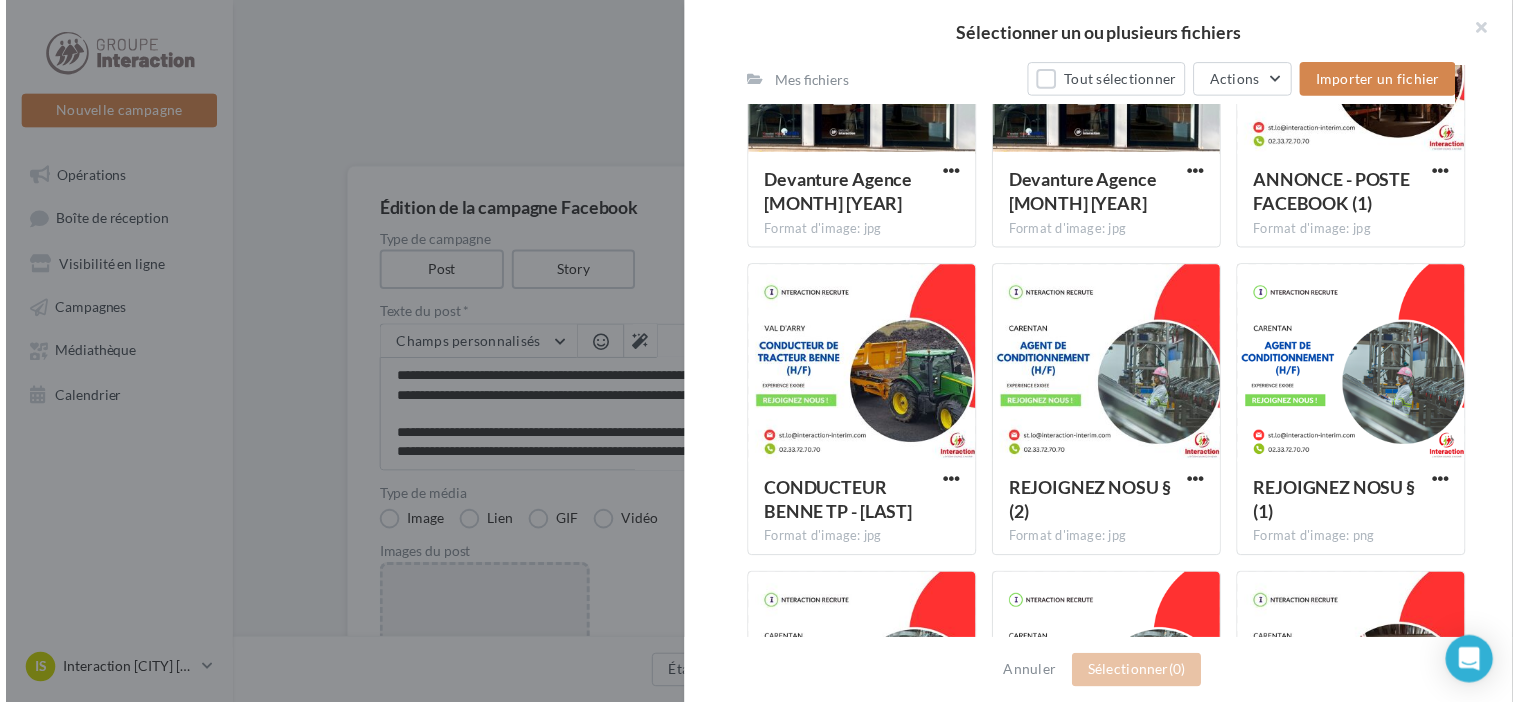 scroll, scrollTop: 9560, scrollLeft: 0, axis: vertical 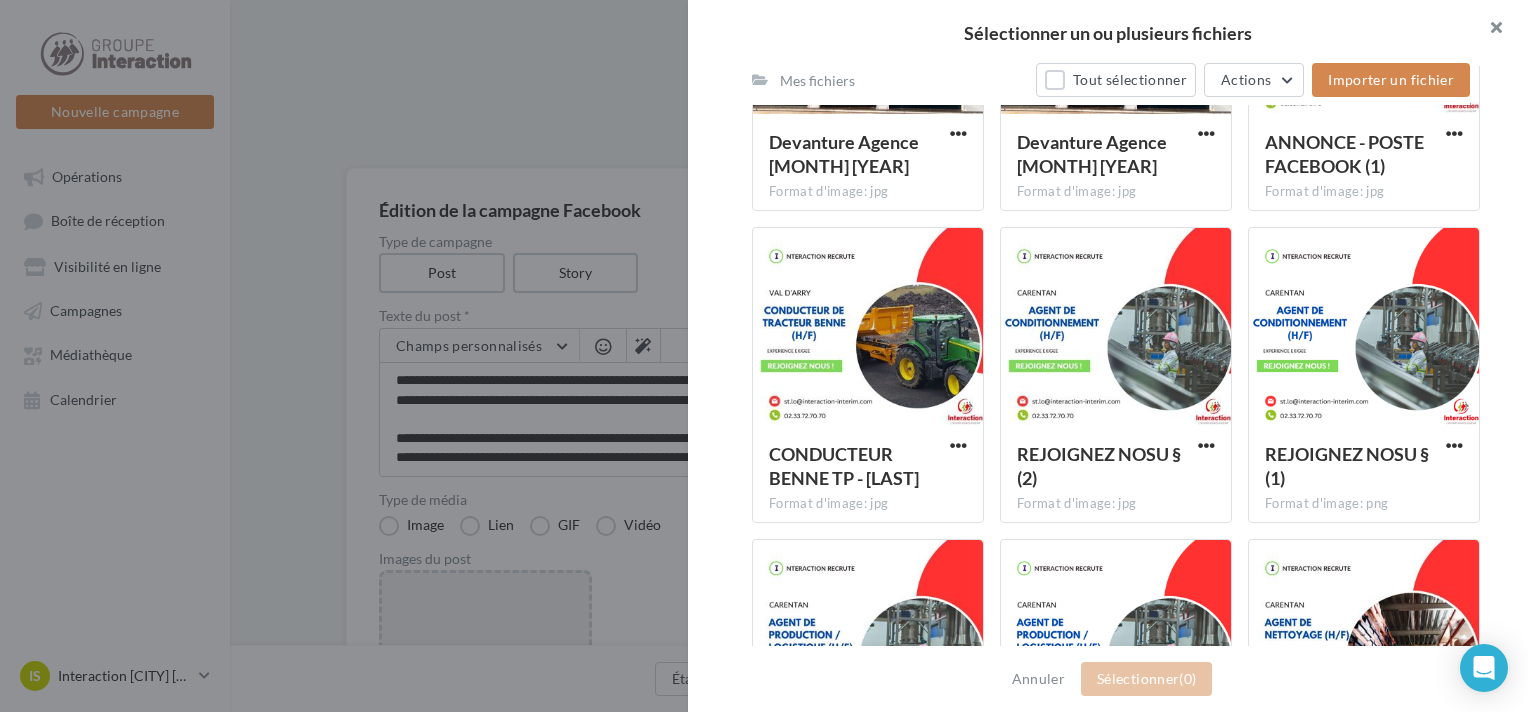 click at bounding box center (1488, 30) 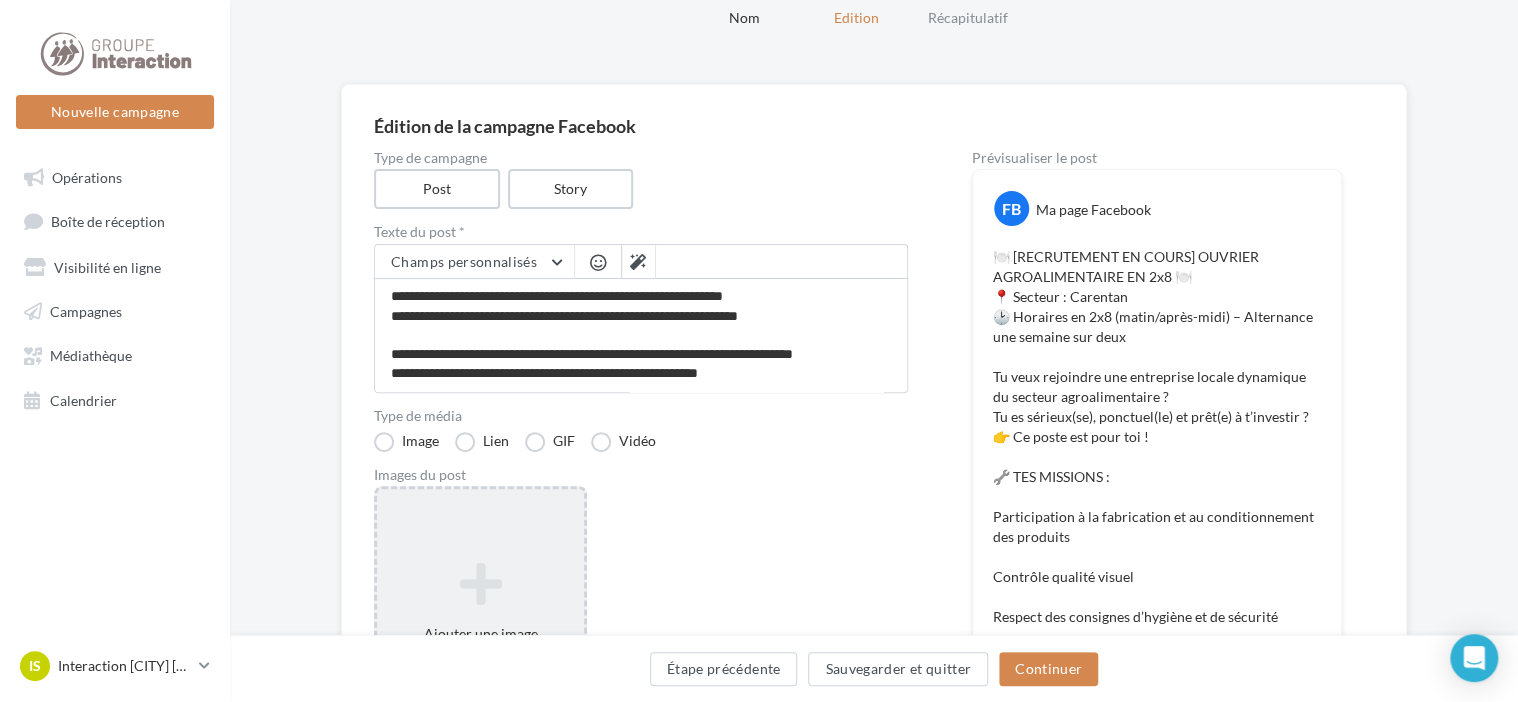 scroll, scrollTop: 0, scrollLeft: 0, axis: both 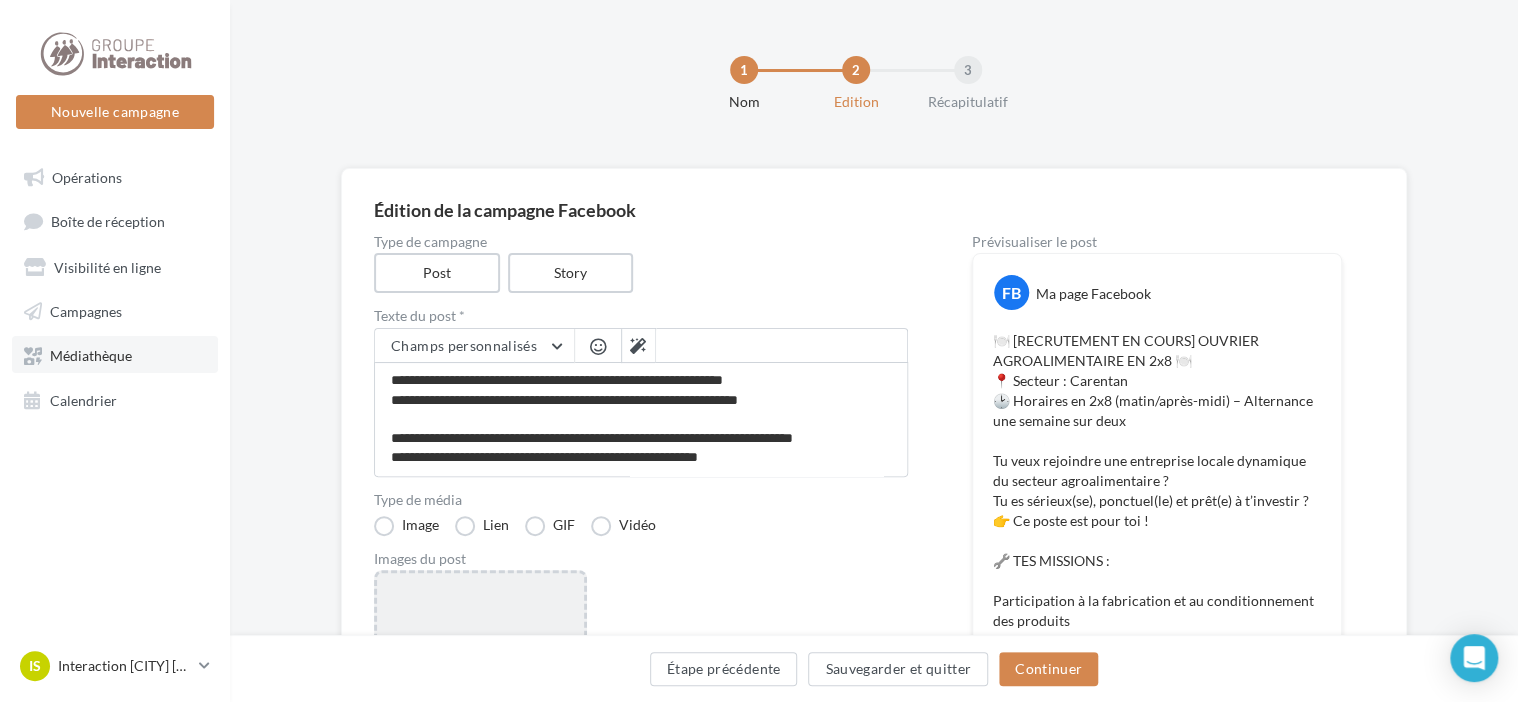 click on "Médiathèque" at bounding box center (115, 354) 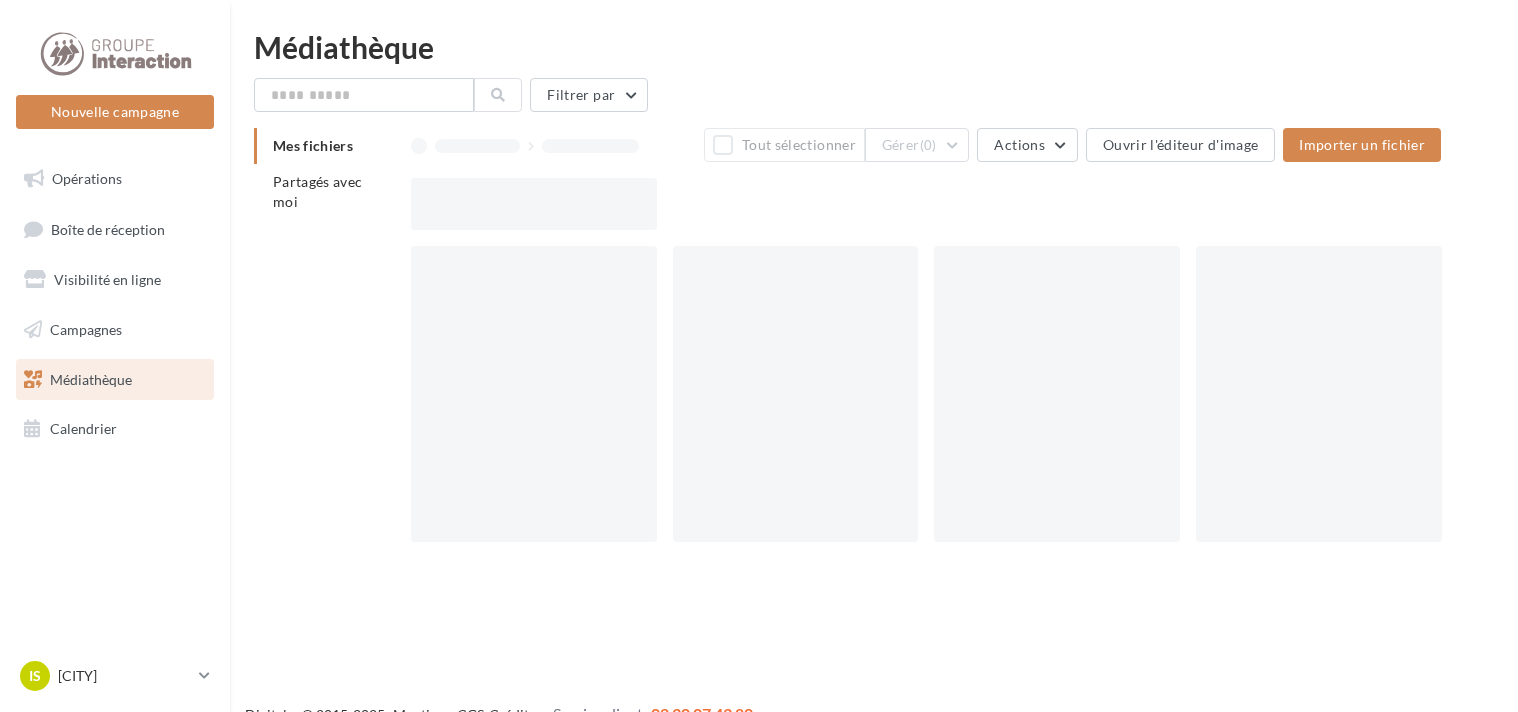 scroll, scrollTop: 0, scrollLeft: 0, axis: both 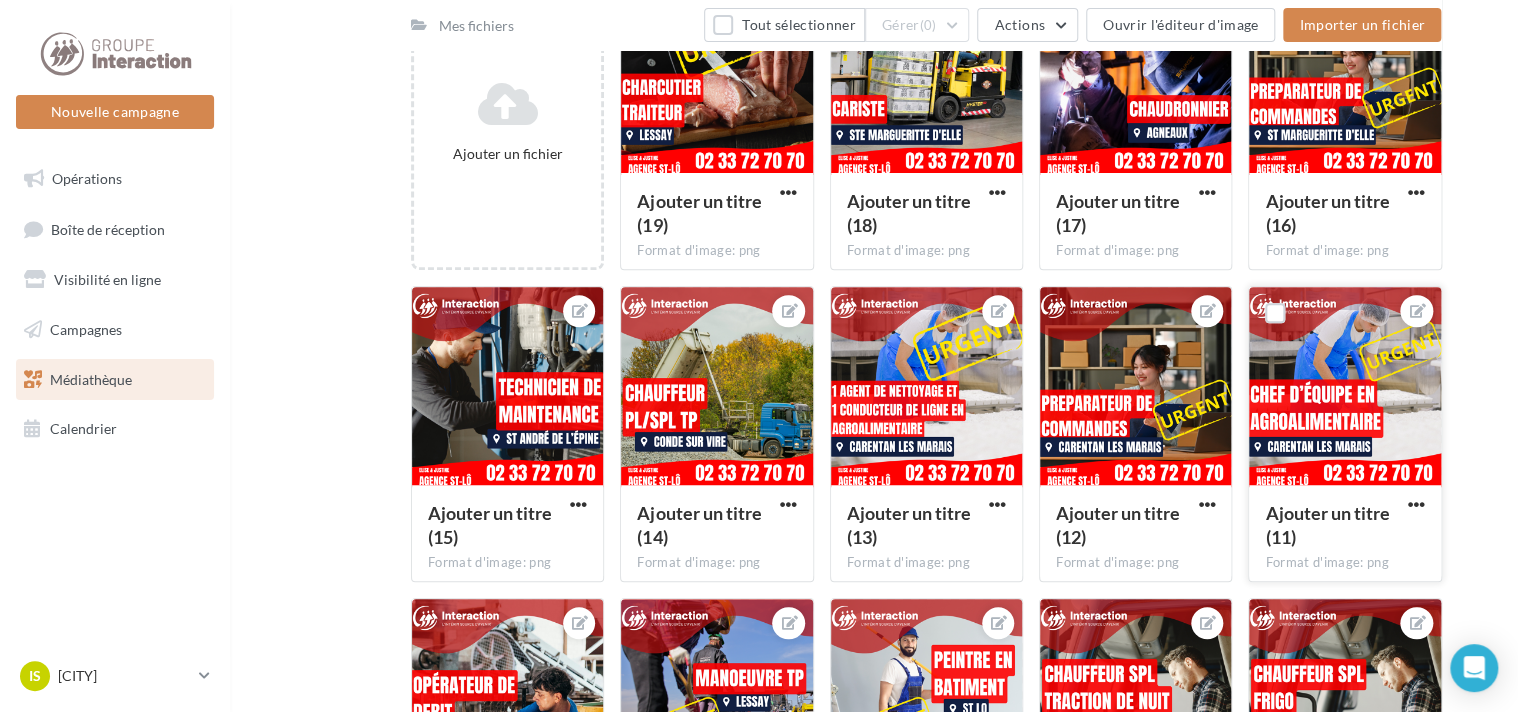 click at bounding box center (1344, 387) 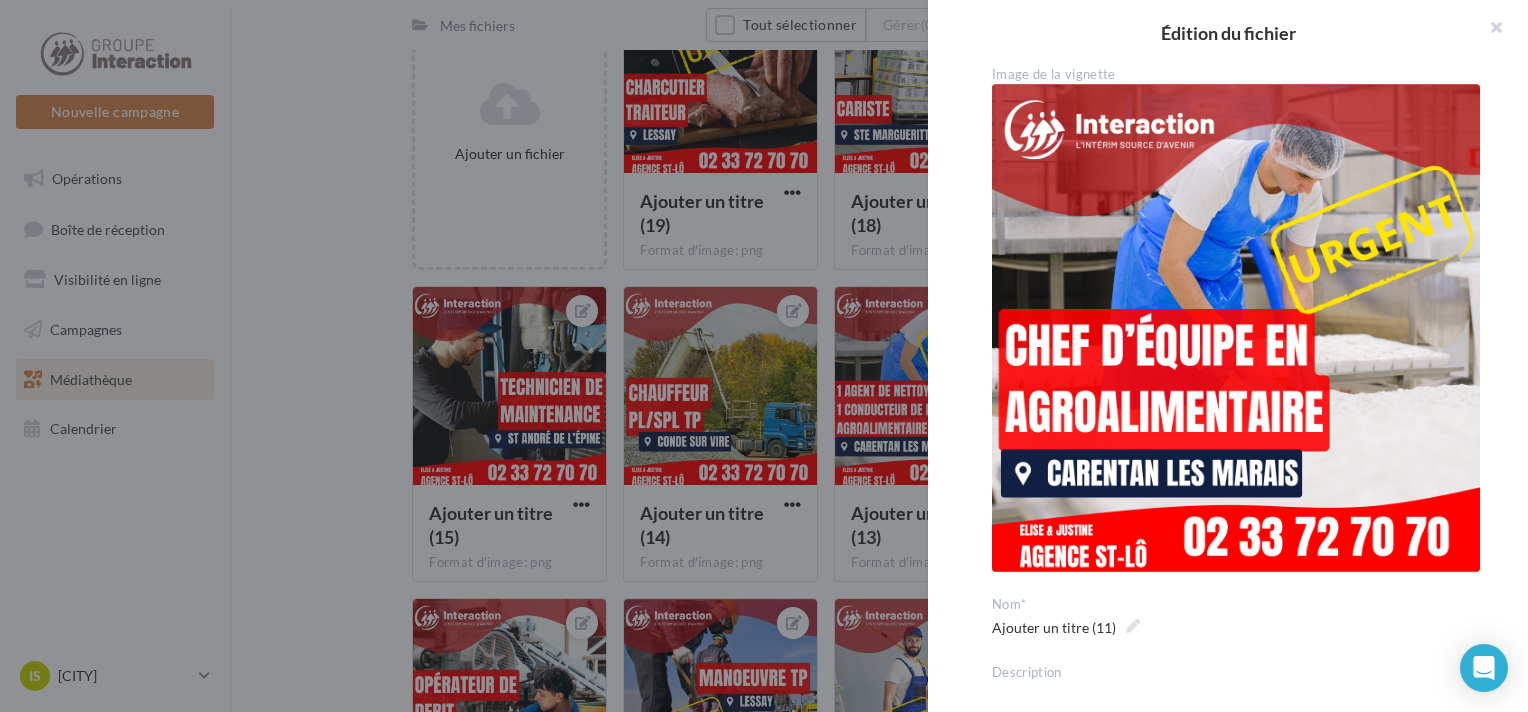 click at bounding box center [1236, 328] 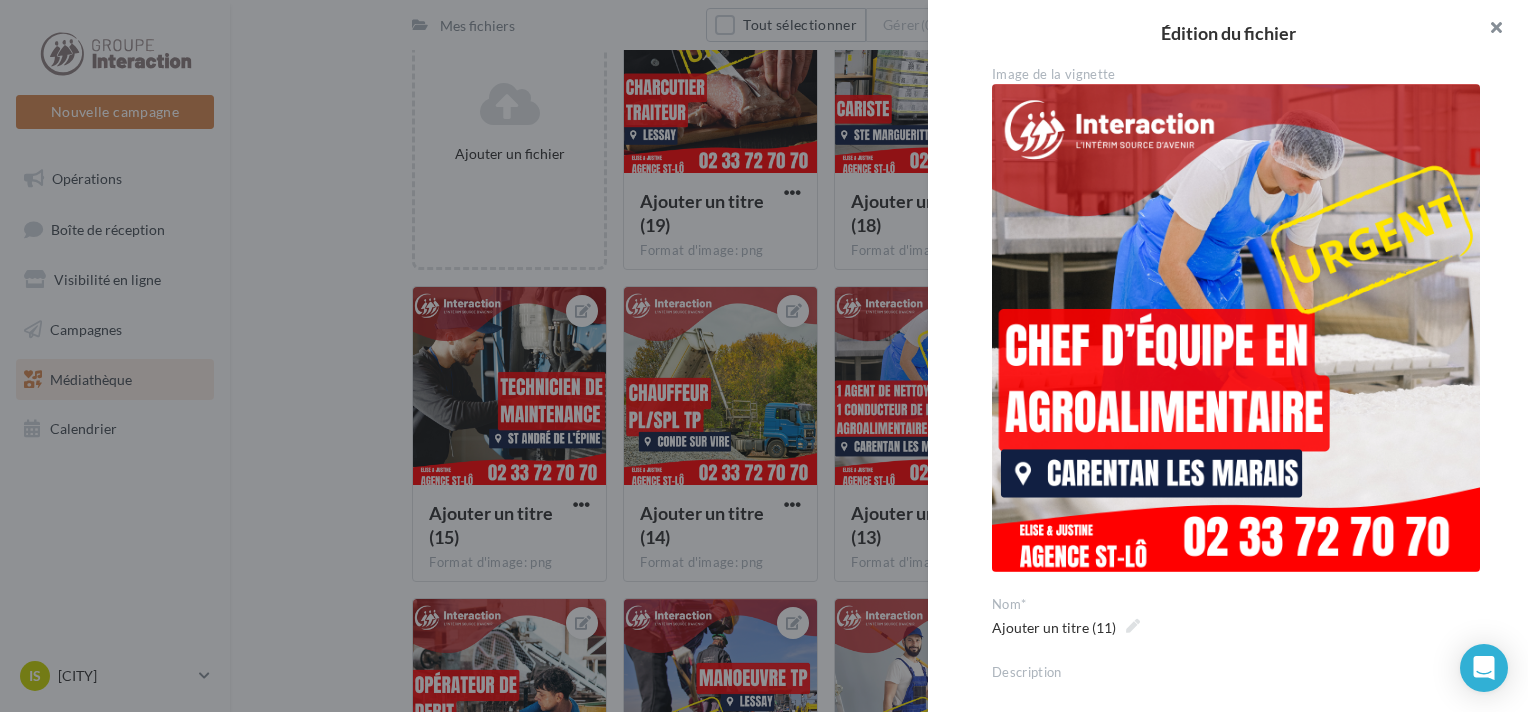 click at bounding box center [1488, 30] 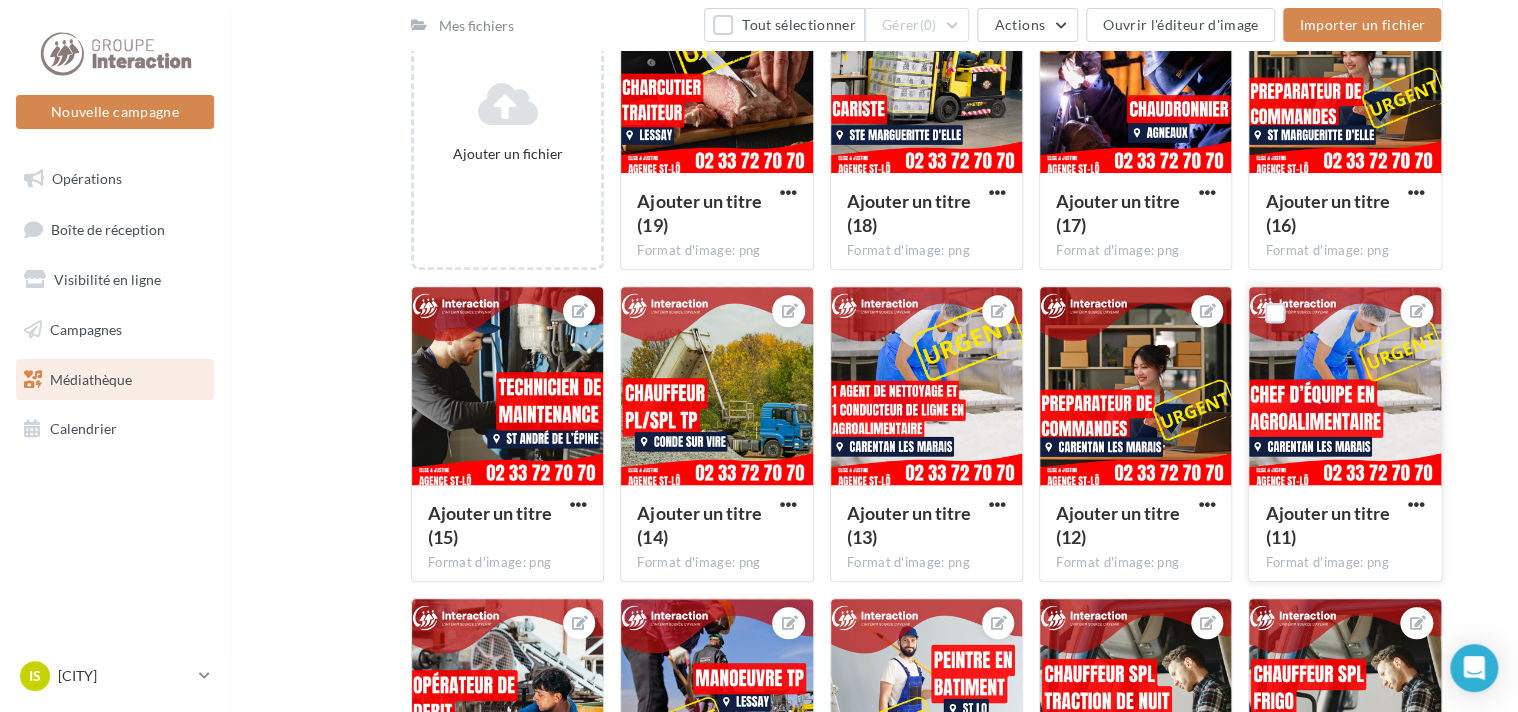 click at bounding box center [1416, 311] 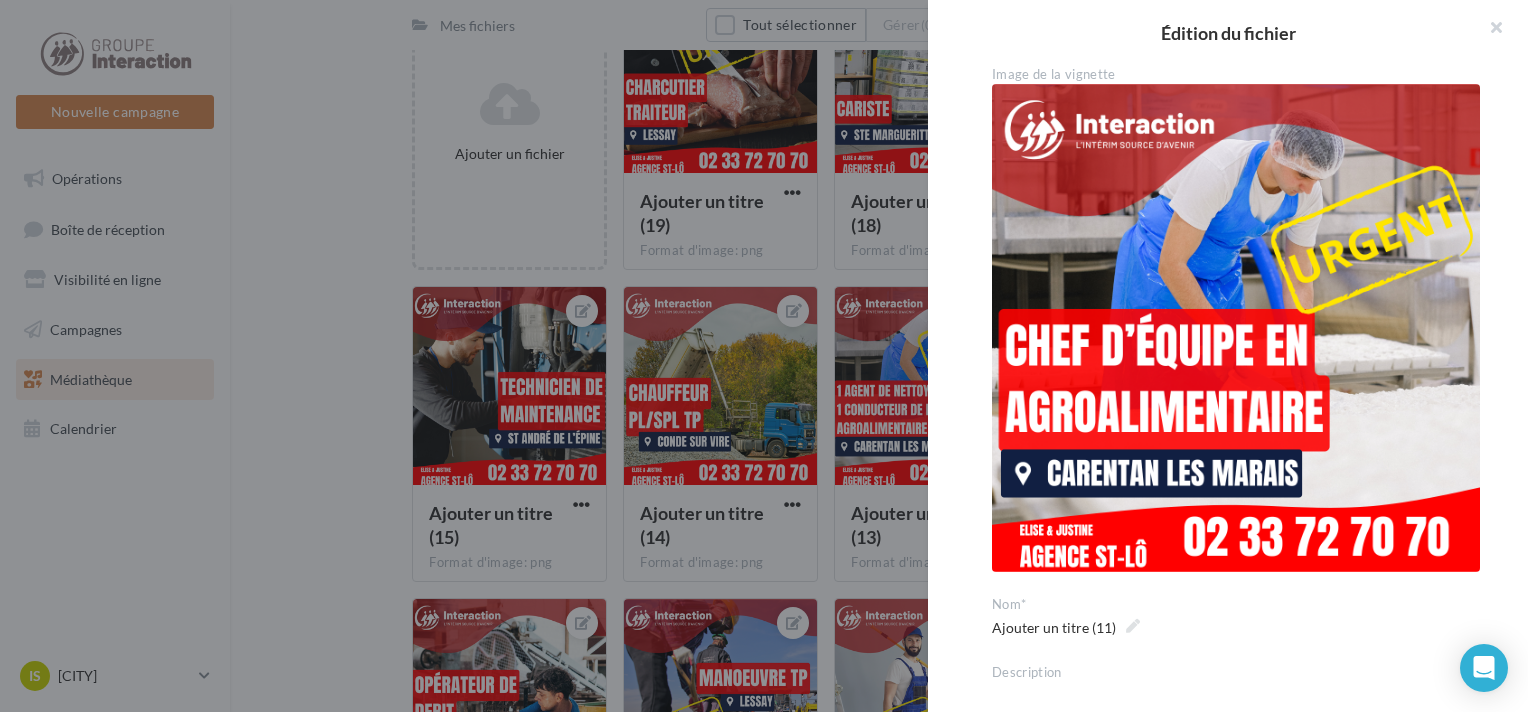 click at bounding box center [1236, 328] 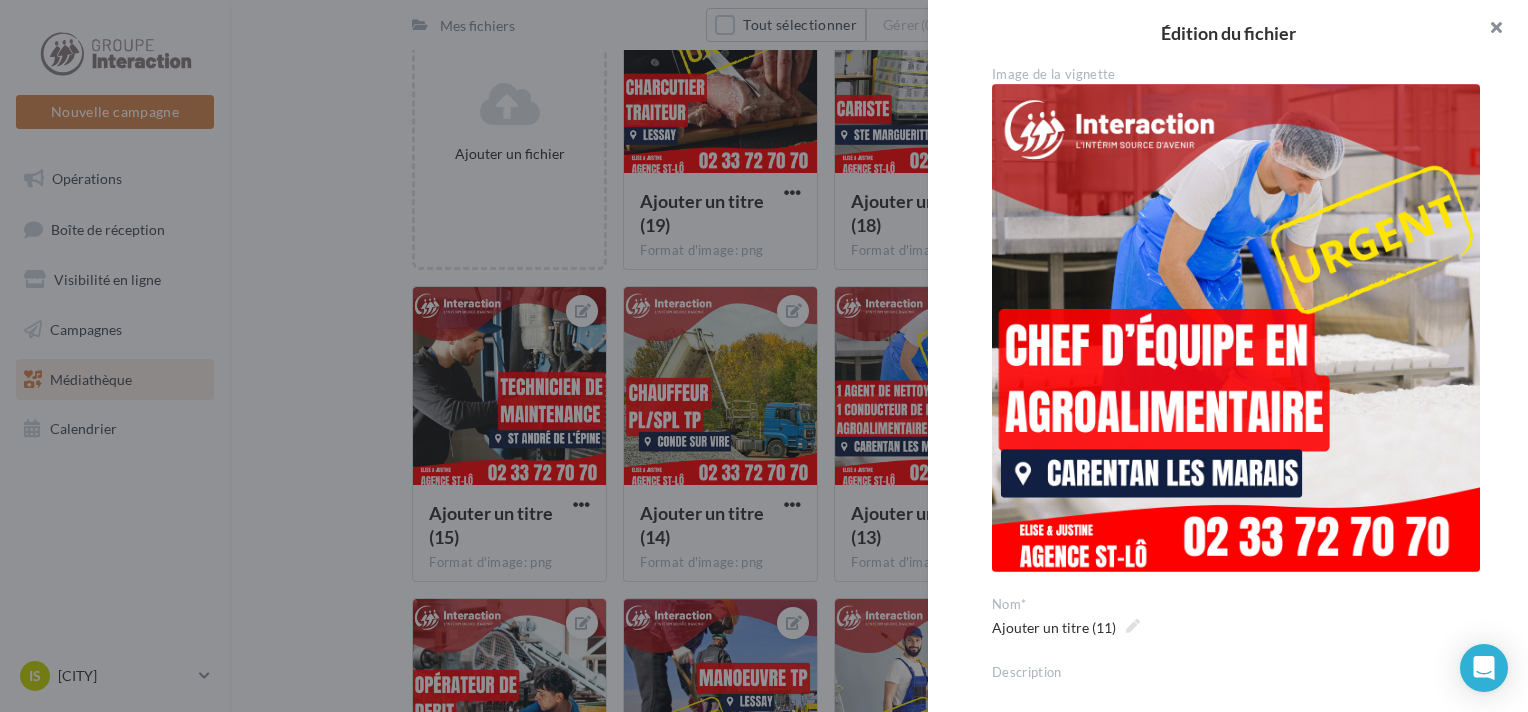 click at bounding box center (1488, 30) 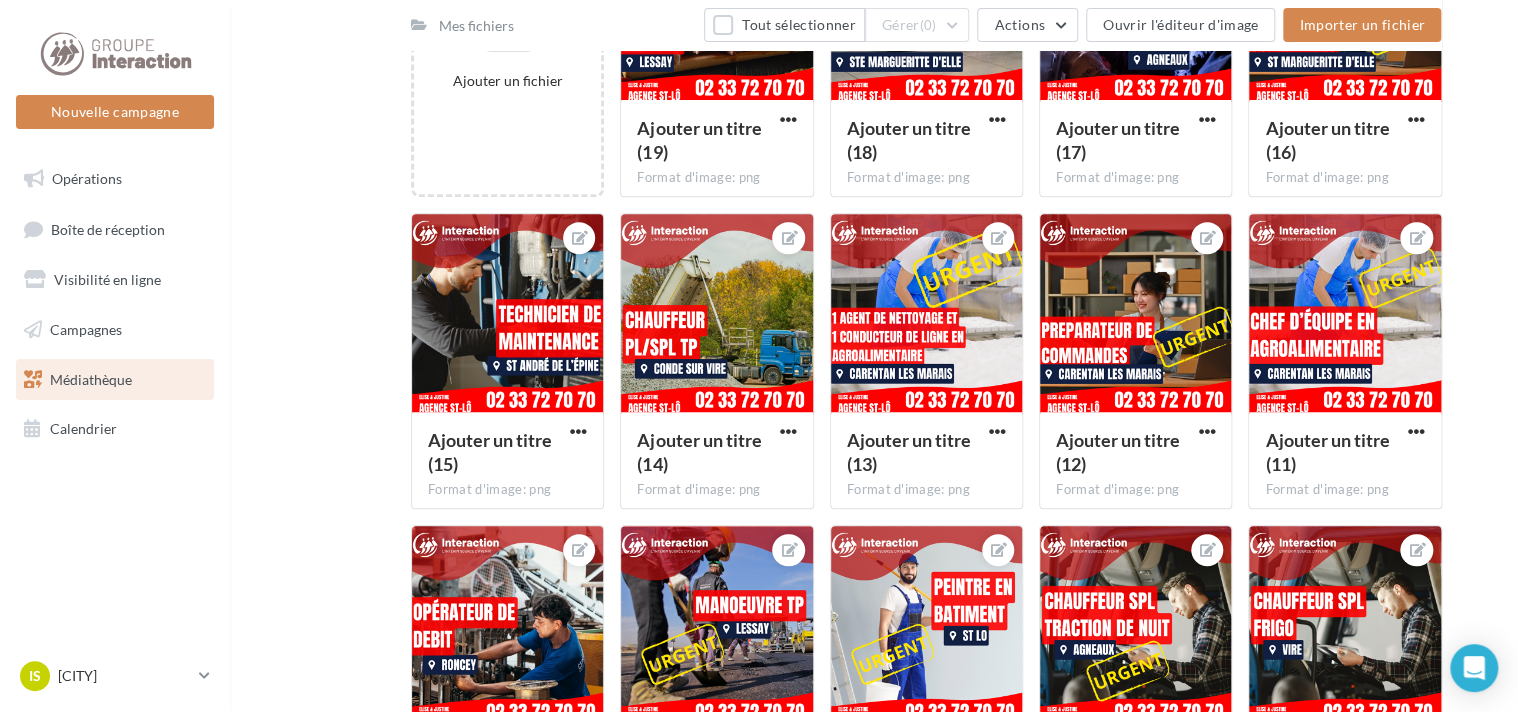 scroll, scrollTop: 348, scrollLeft: 0, axis: vertical 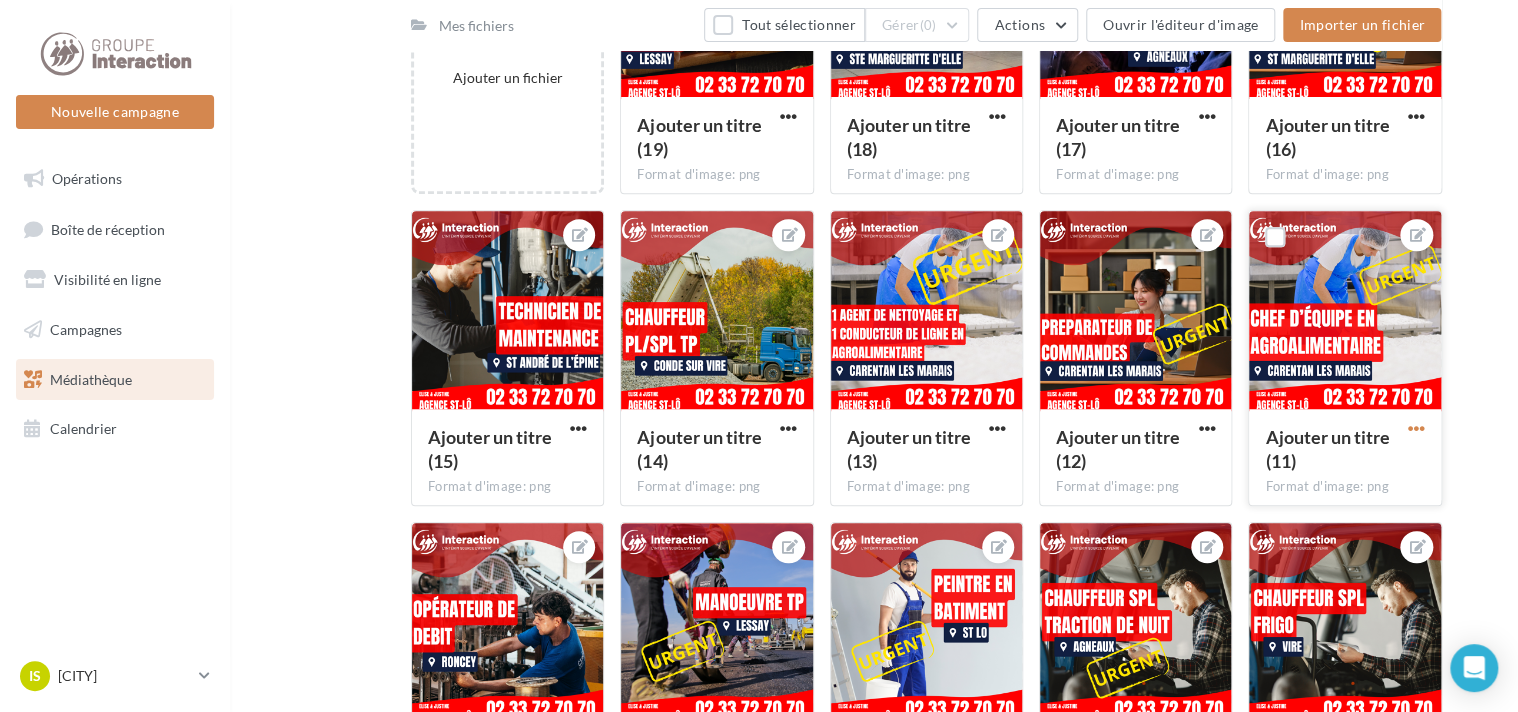 click at bounding box center (1416, 428) 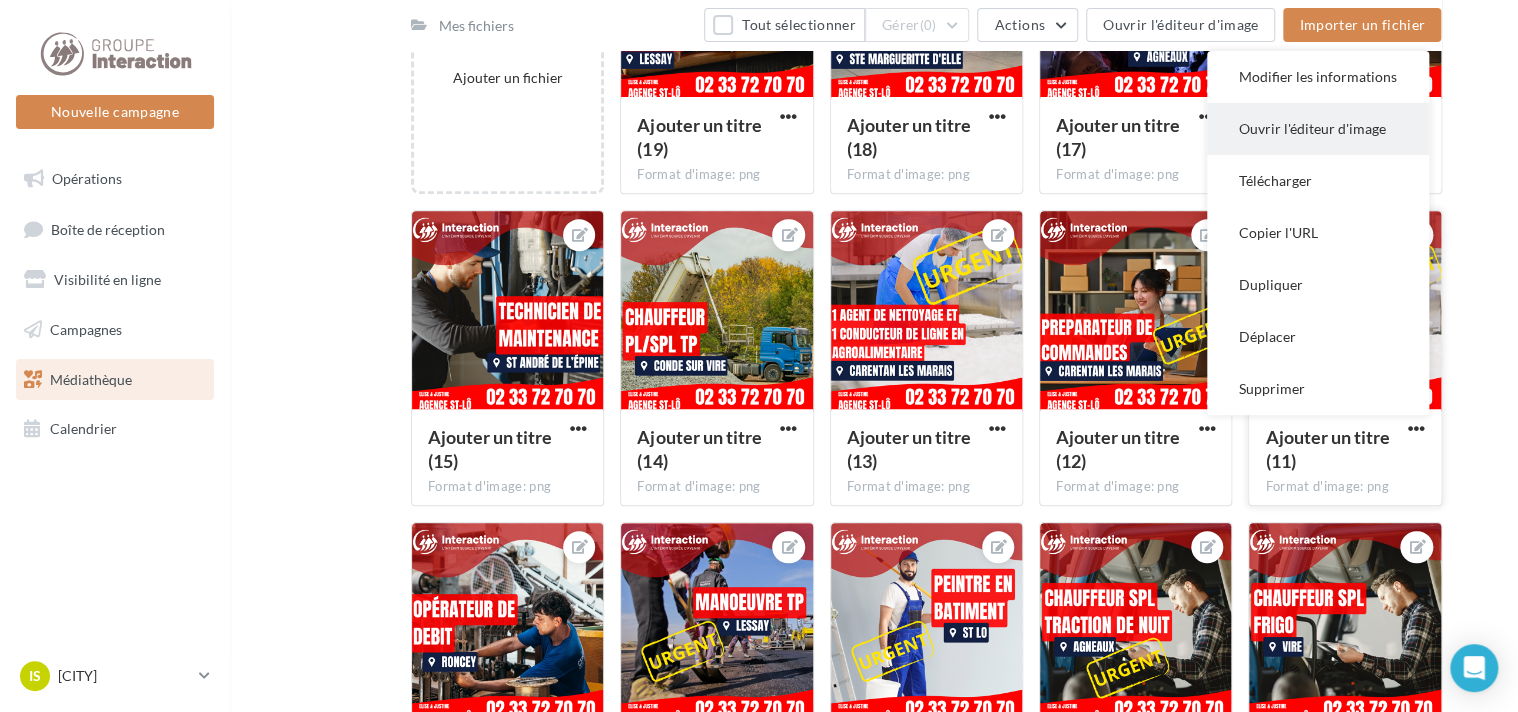 click on "Ouvrir l'éditeur d'image" at bounding box center (1318, 129) 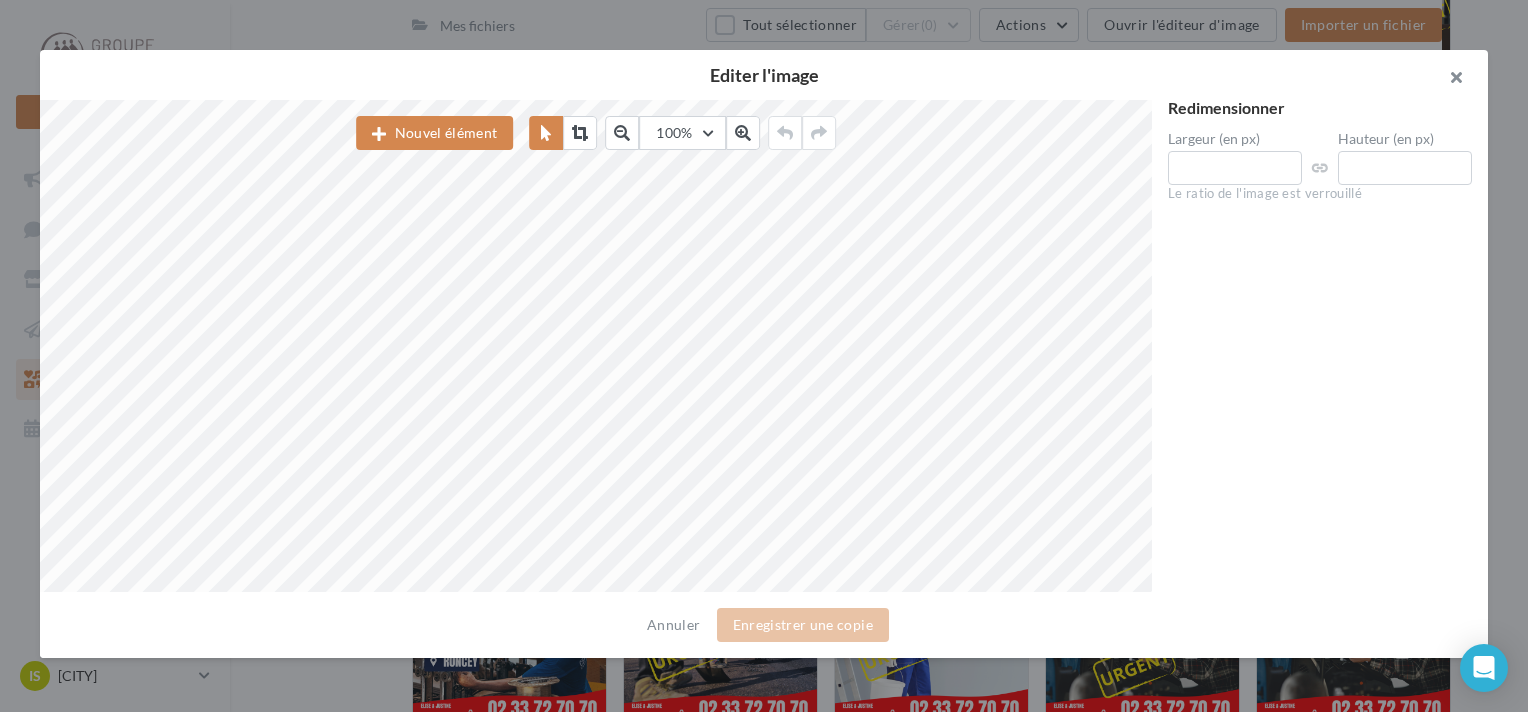 click at bounding box center (1448, 80) 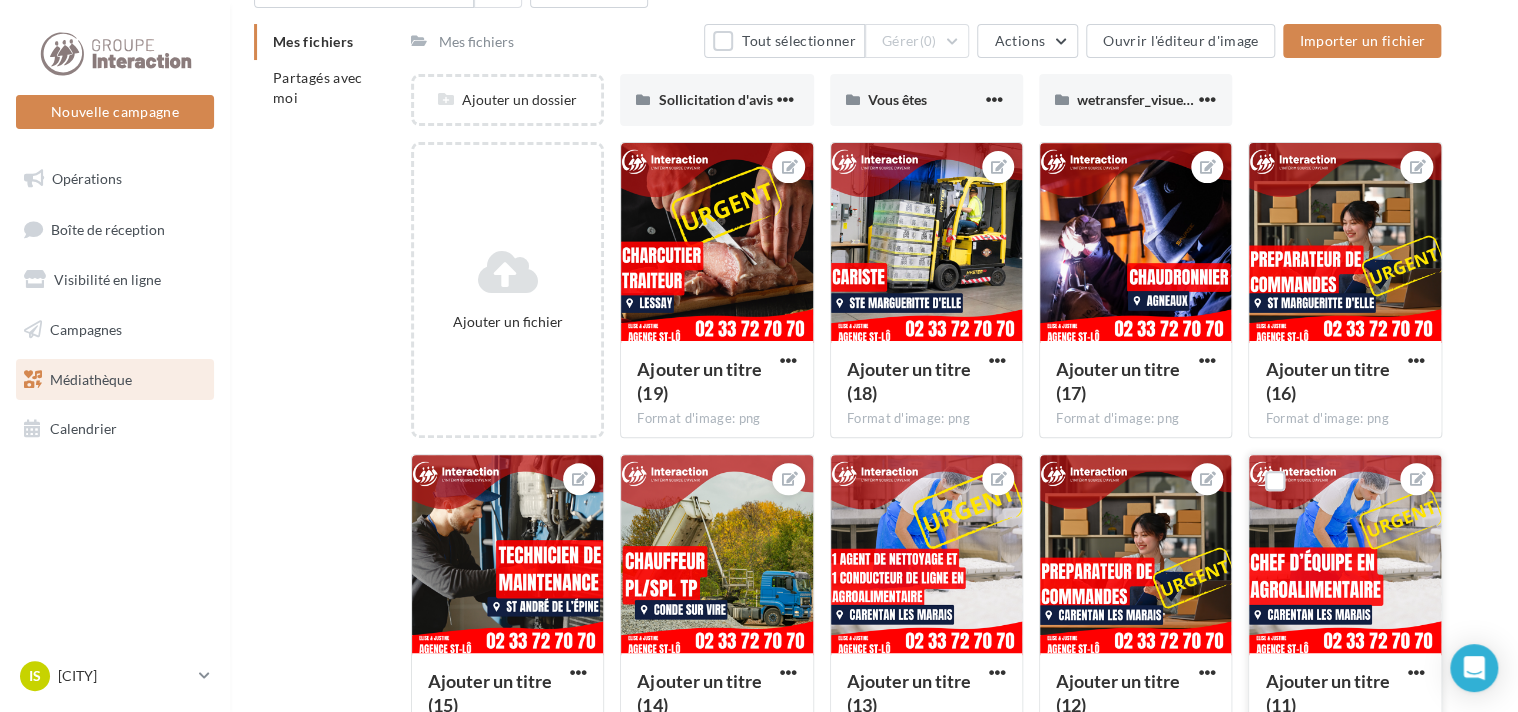 scroll, scrollTop: 98, scrollLeft: 0, axis: vertical 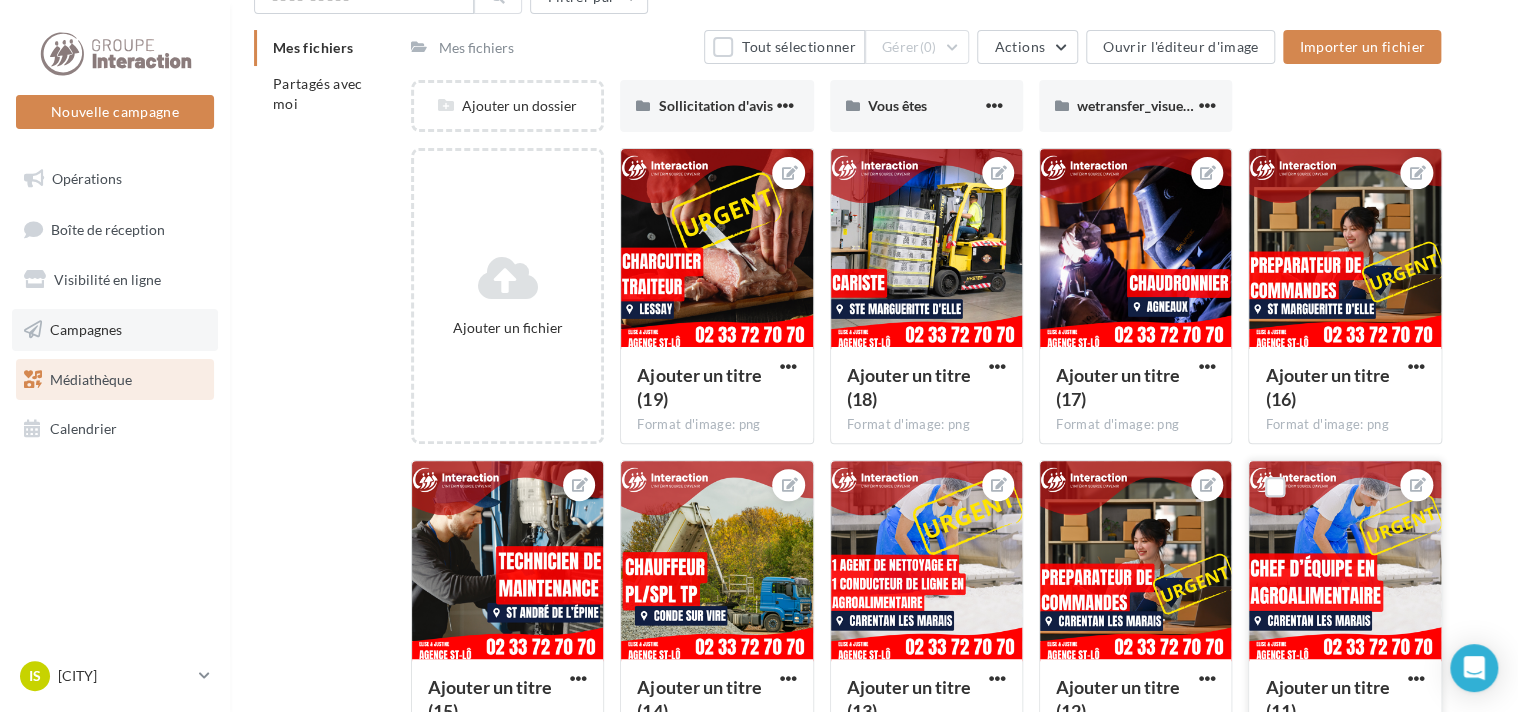 click on "Campagnes" at bounding box center (86, 329) 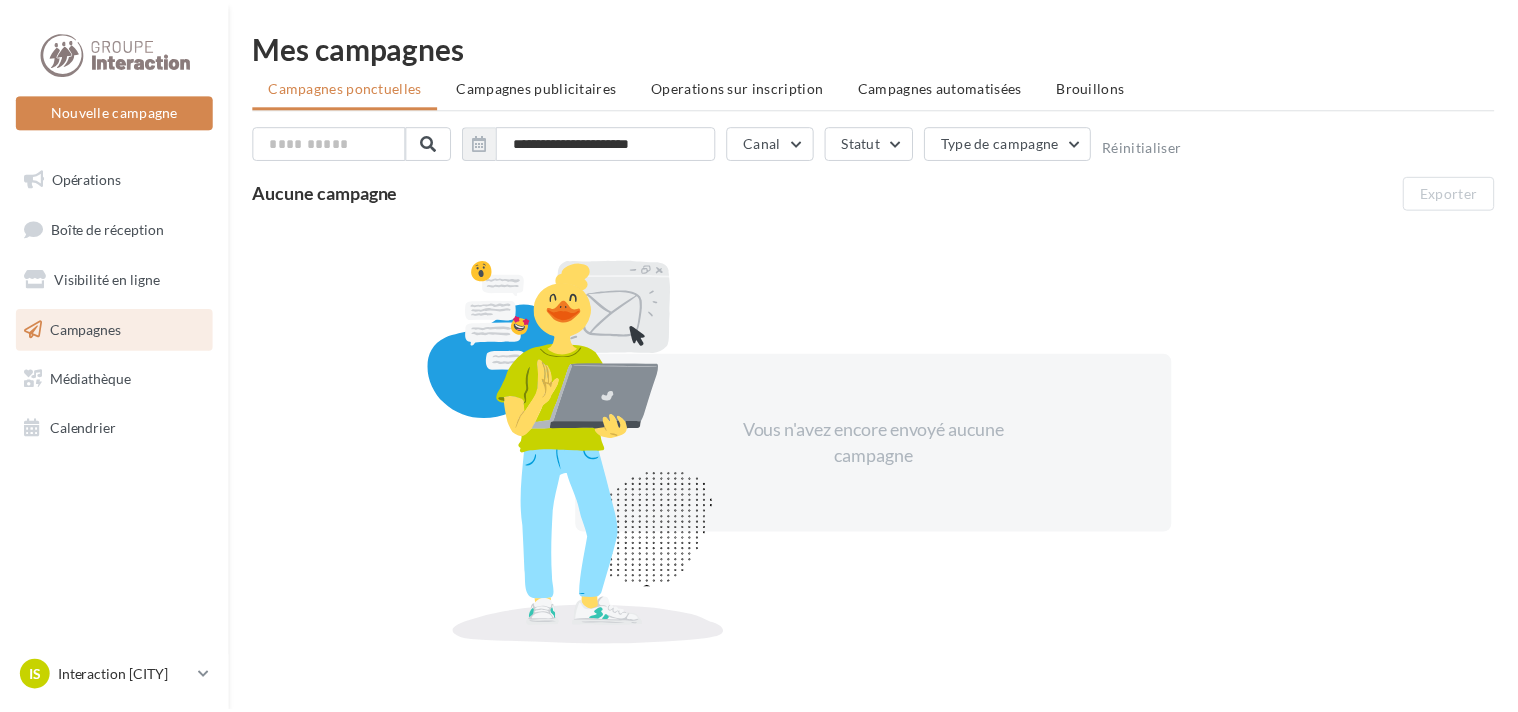 scroll, scrollTop: 0, scrollLeft: 0, axis: both 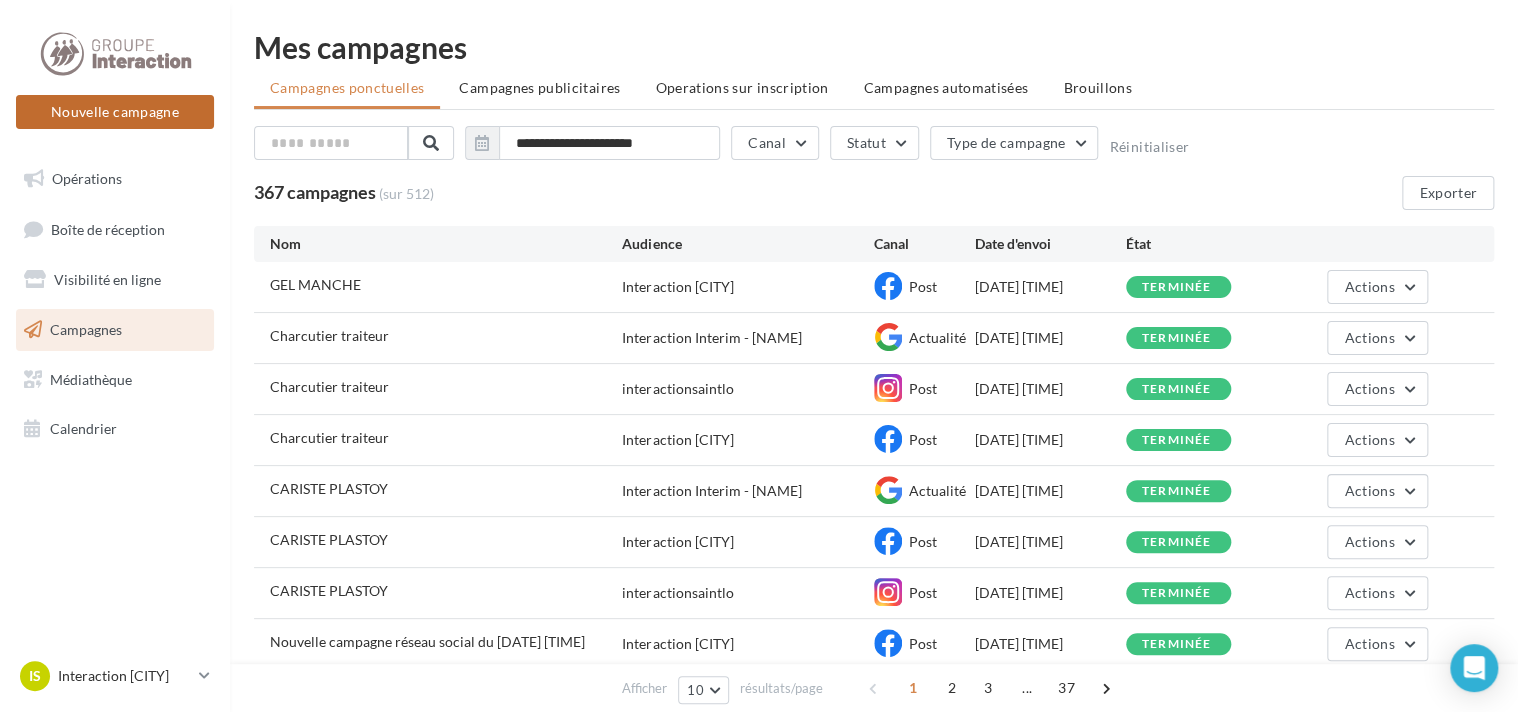click on "Nouvelle campagne" at bounding box center (115, 112) 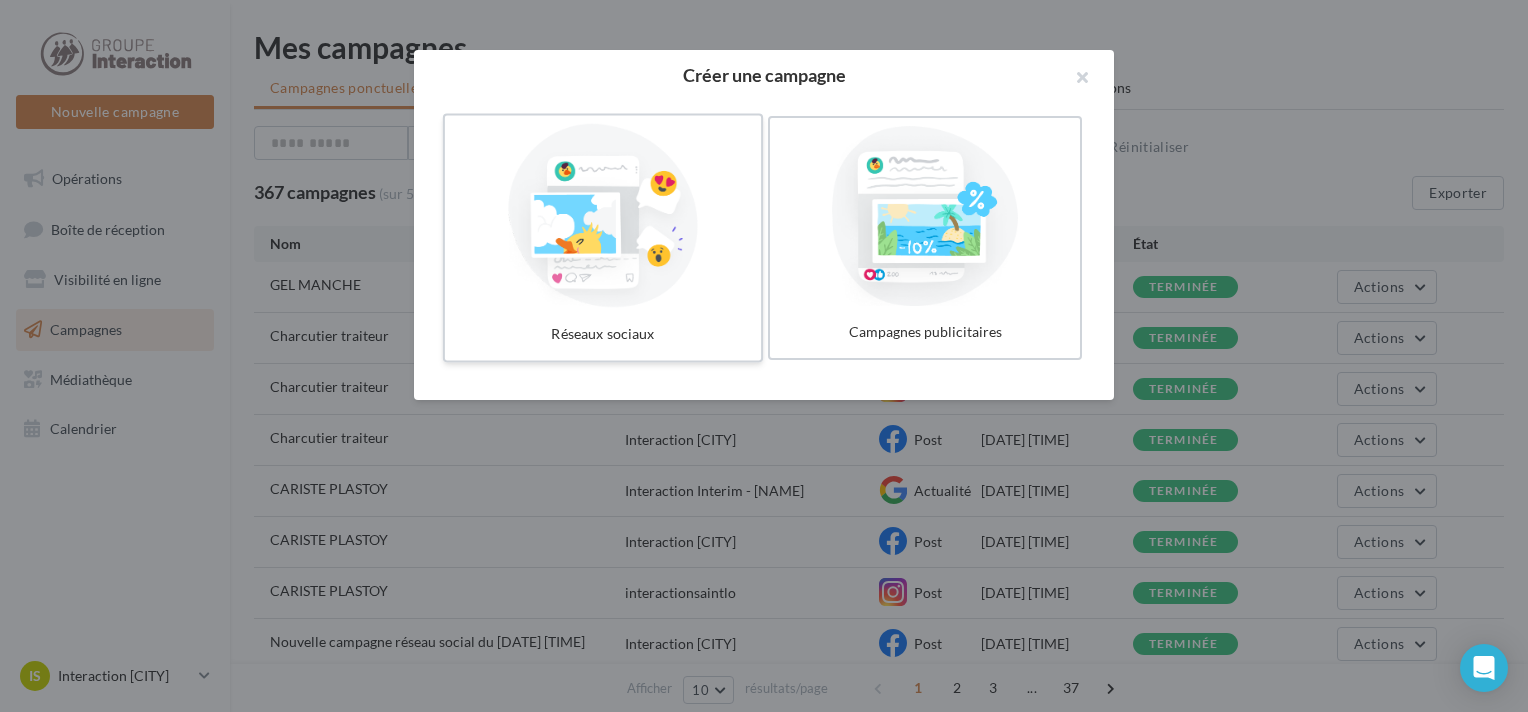 click at bounding box center (603, 216) 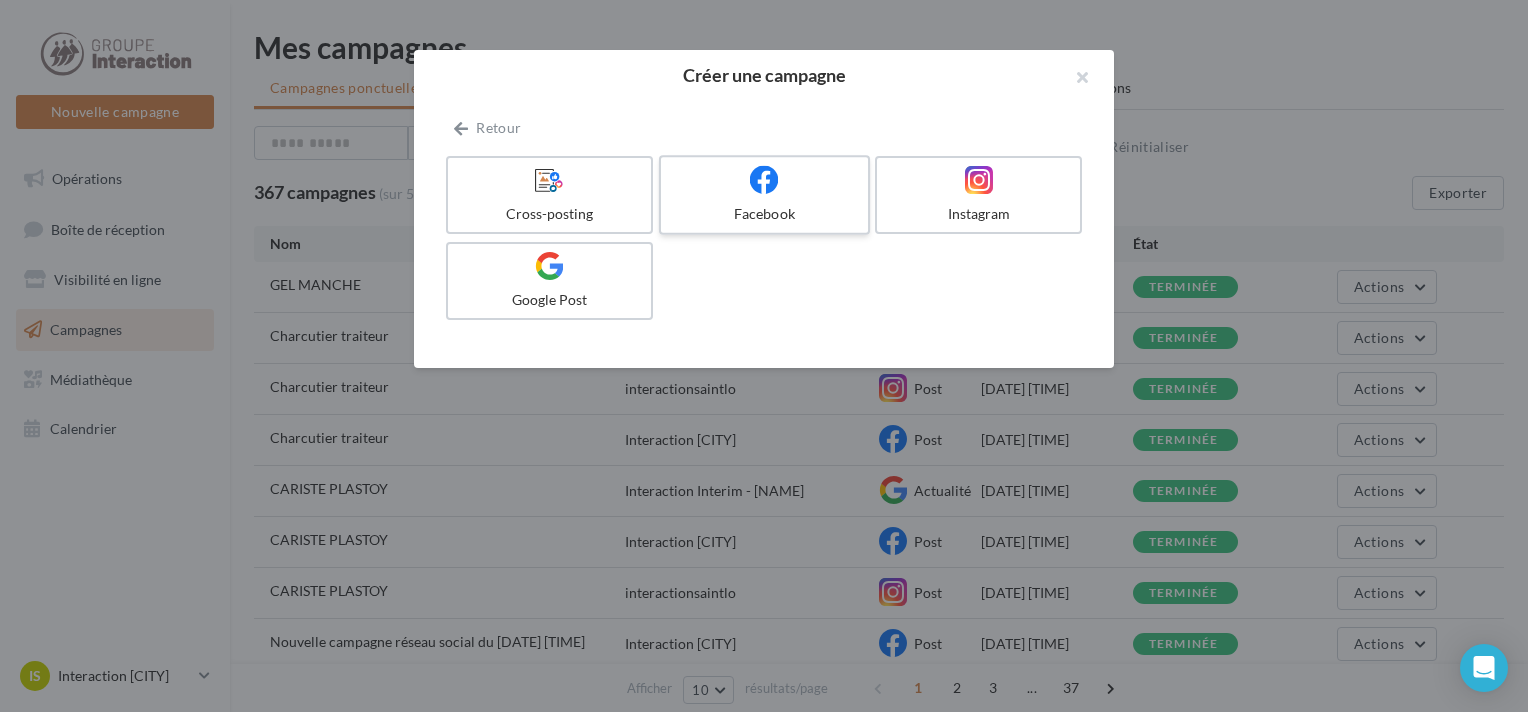 click at bounding box center [764, 180] 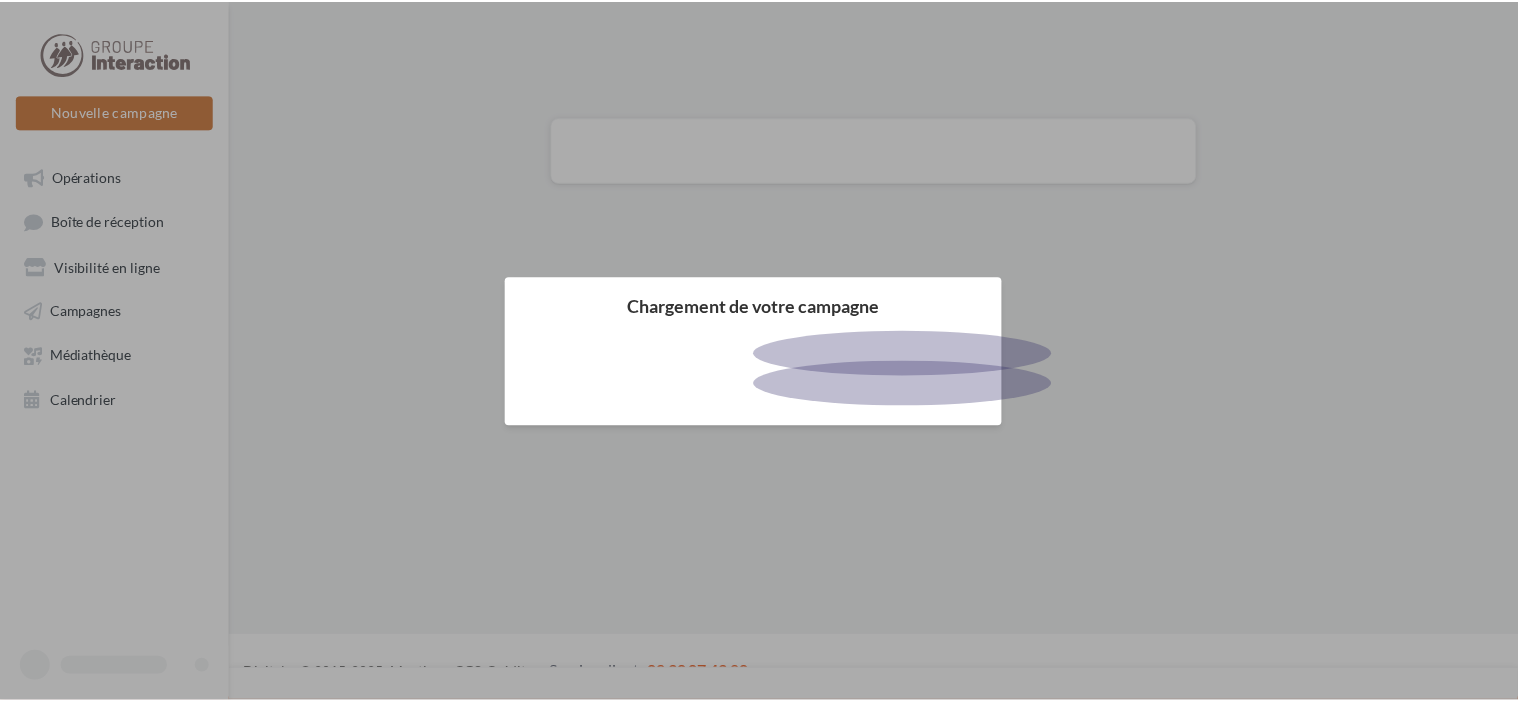 scroll, scrollTop: 0, scrollLeft: 0, axis: both 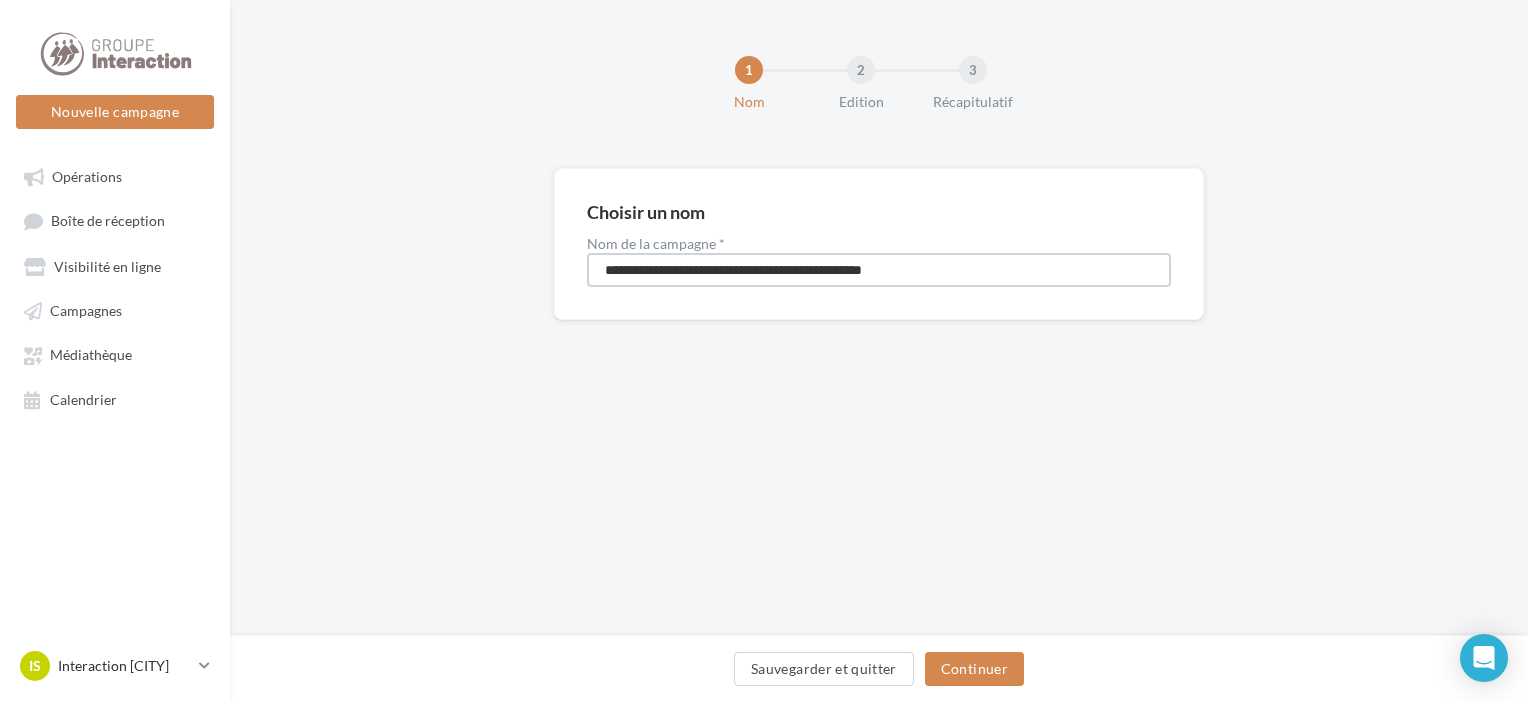 click on "**********" at bounding box center (879, 270) 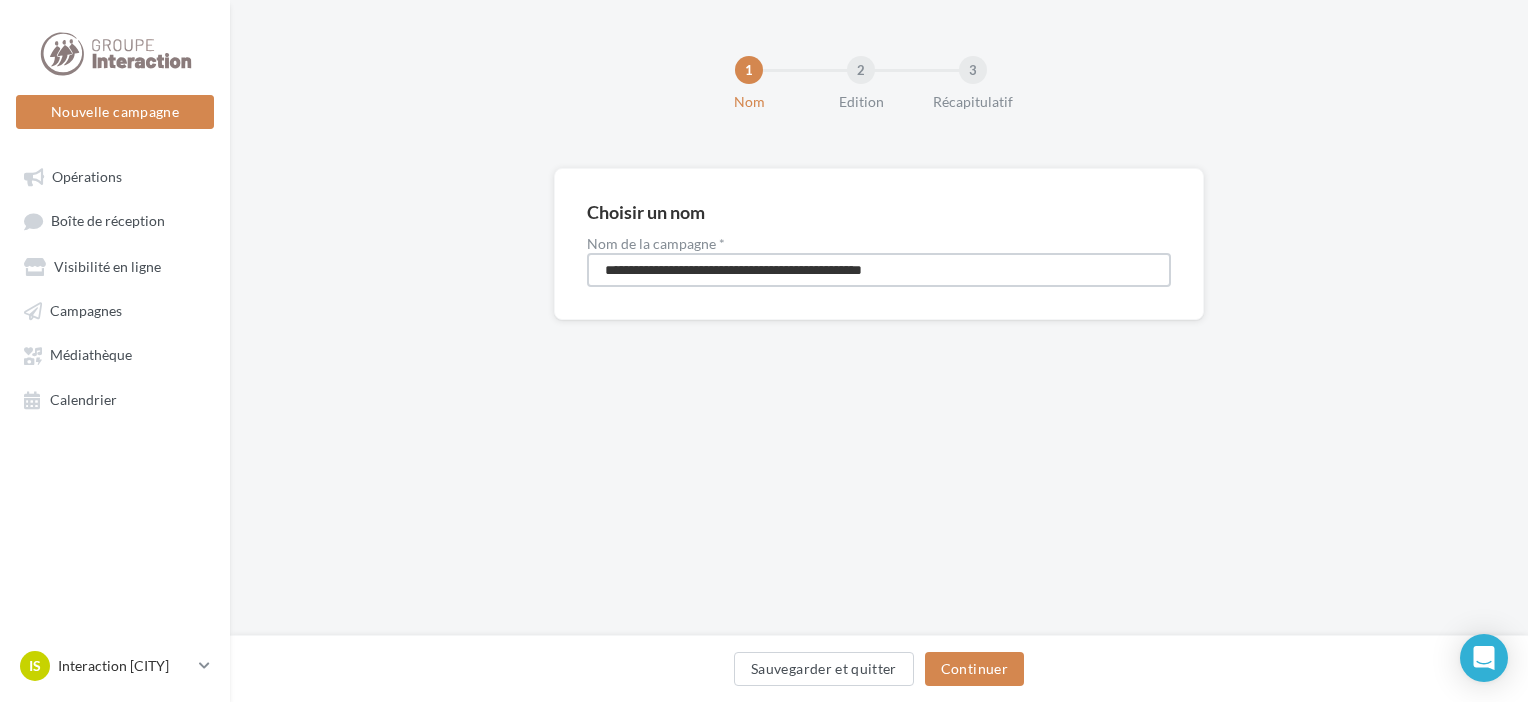 drag, startPoint x: 972, startPoint y: 253, endPoint x: 411, endPoint y: 255, distance: 561.00354 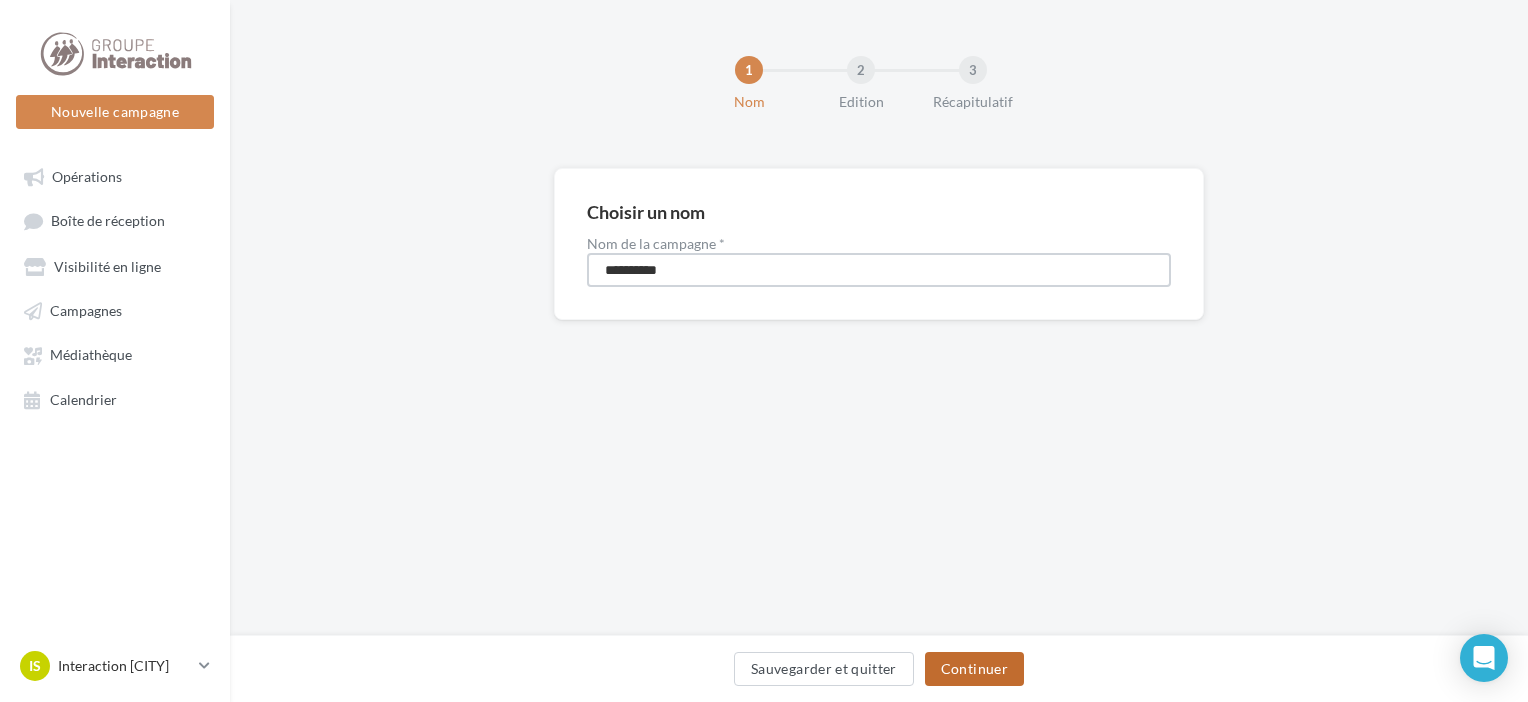type on "**********" 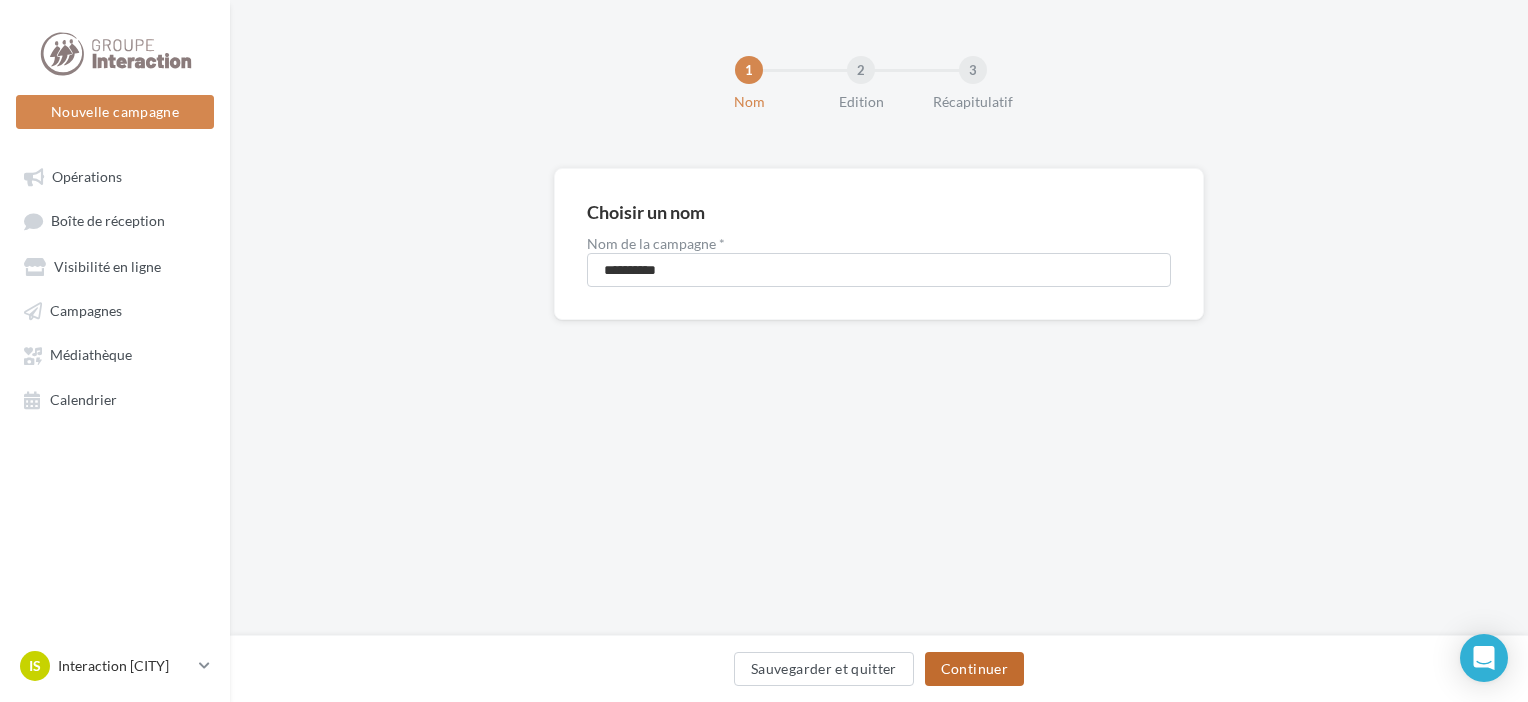 click on "Continuer" at bounding box center [974, 669] 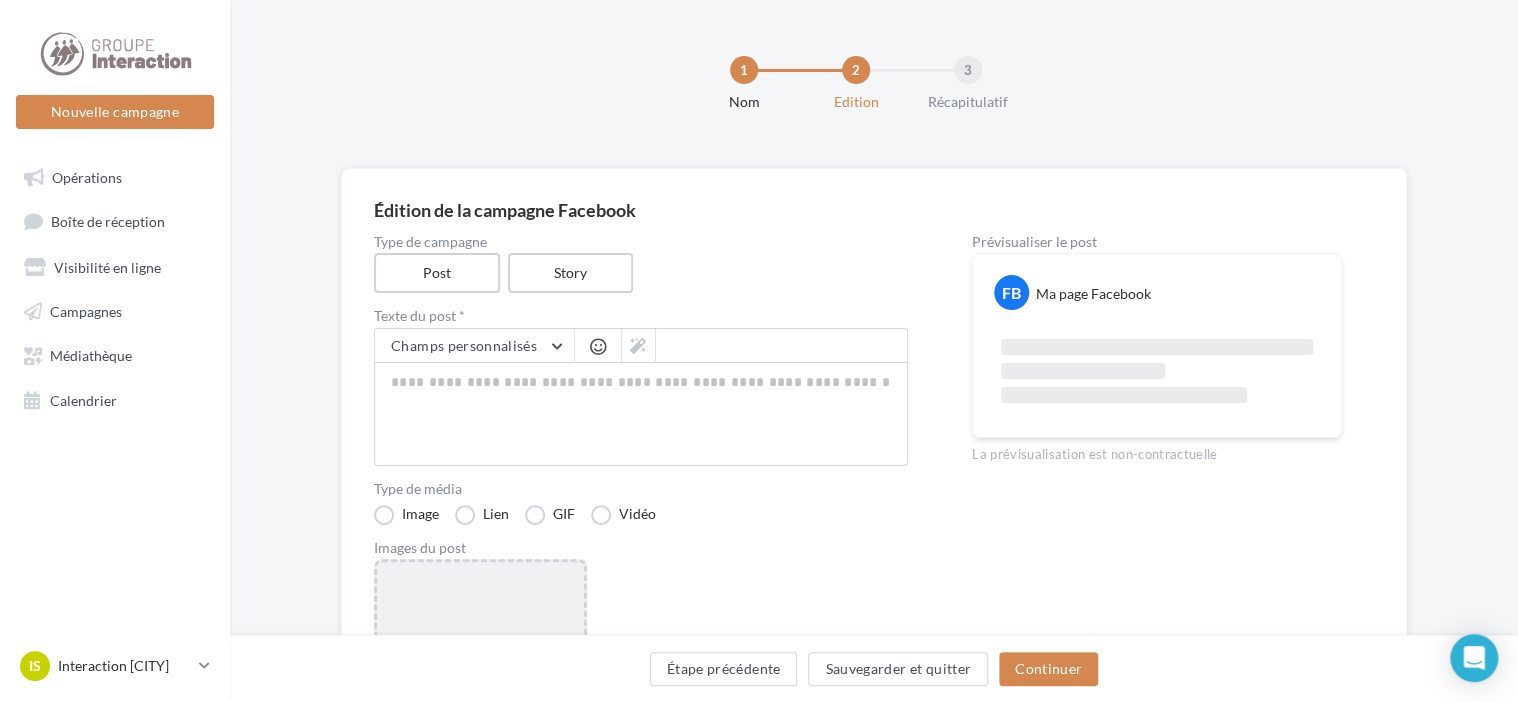 click on "Ajouter une image     Format: png, jpg" at bounding box center (480, 689) 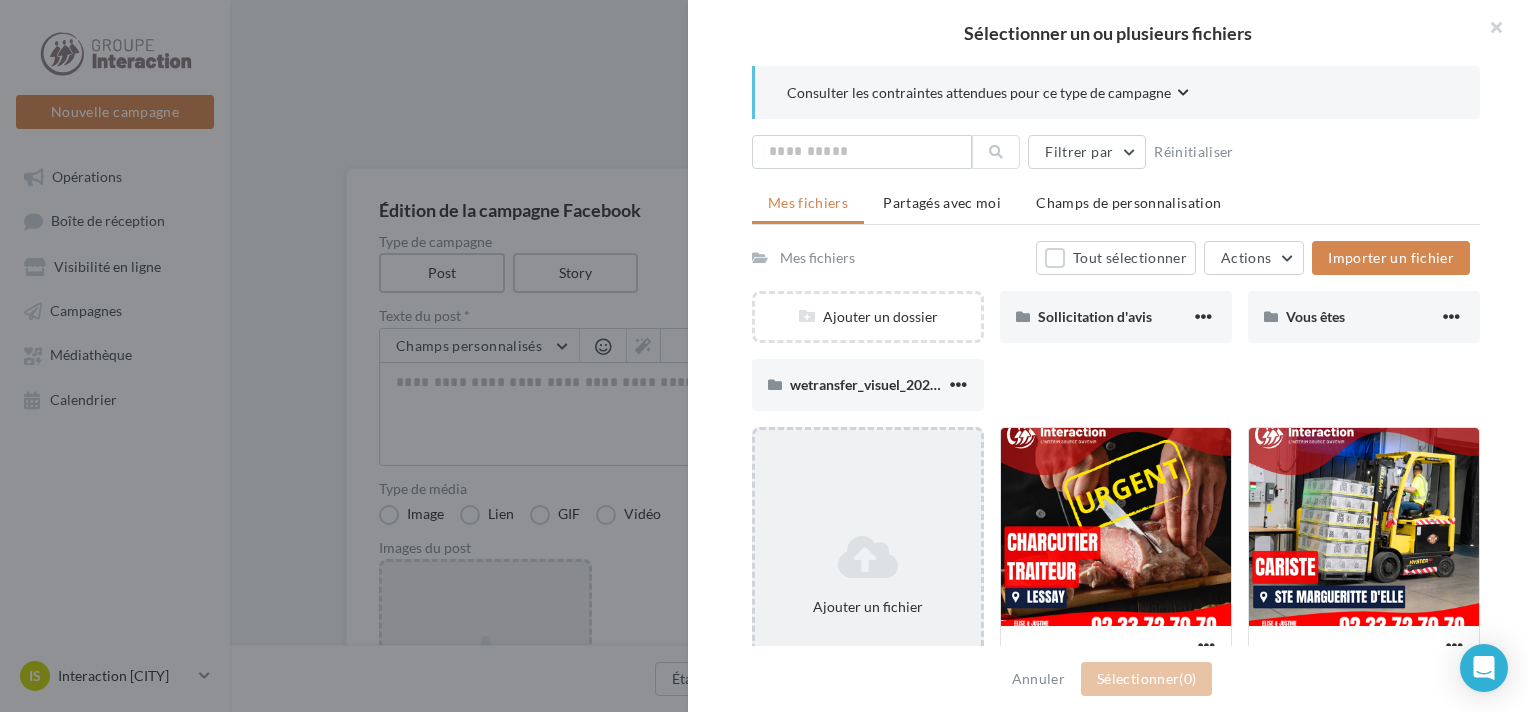click at bounding box center [868, 557] 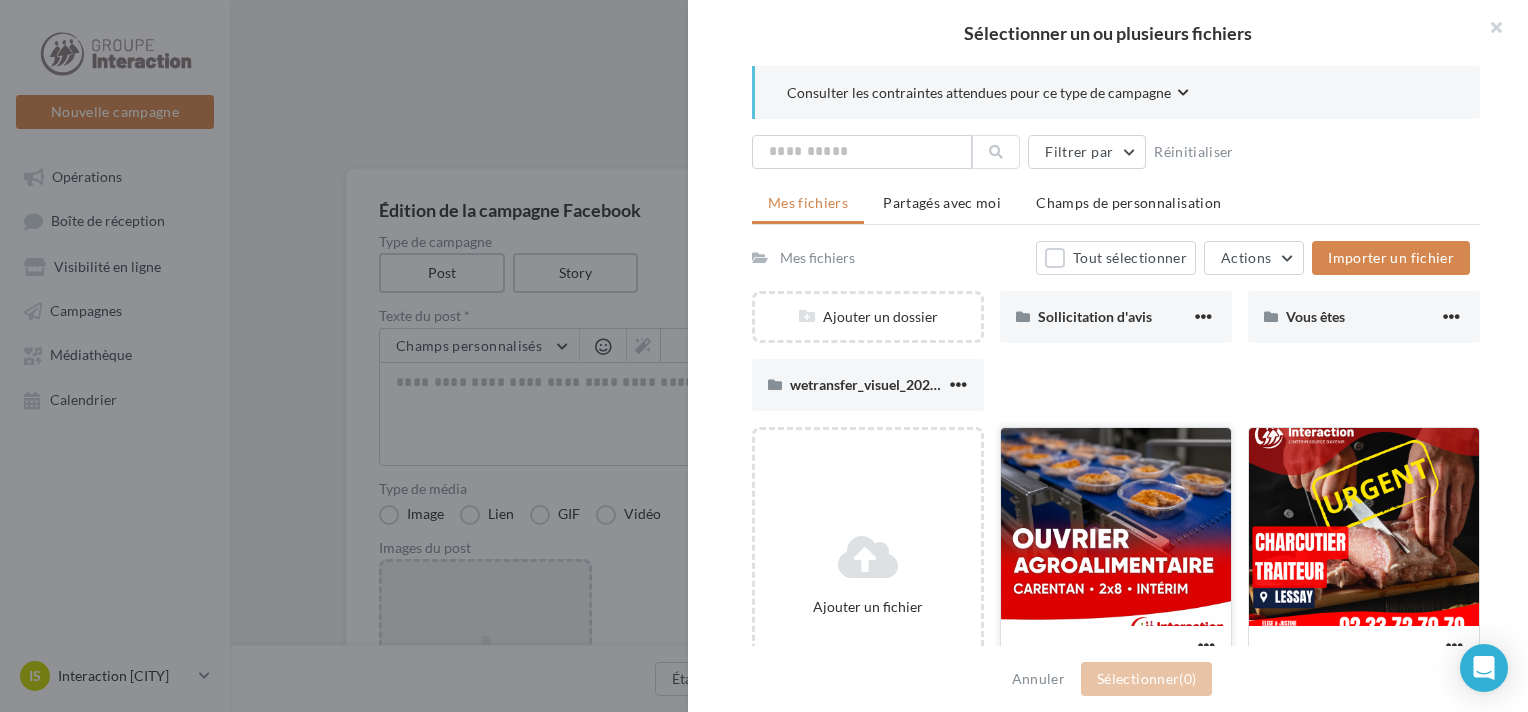 click at bounding box center [1116, 528] 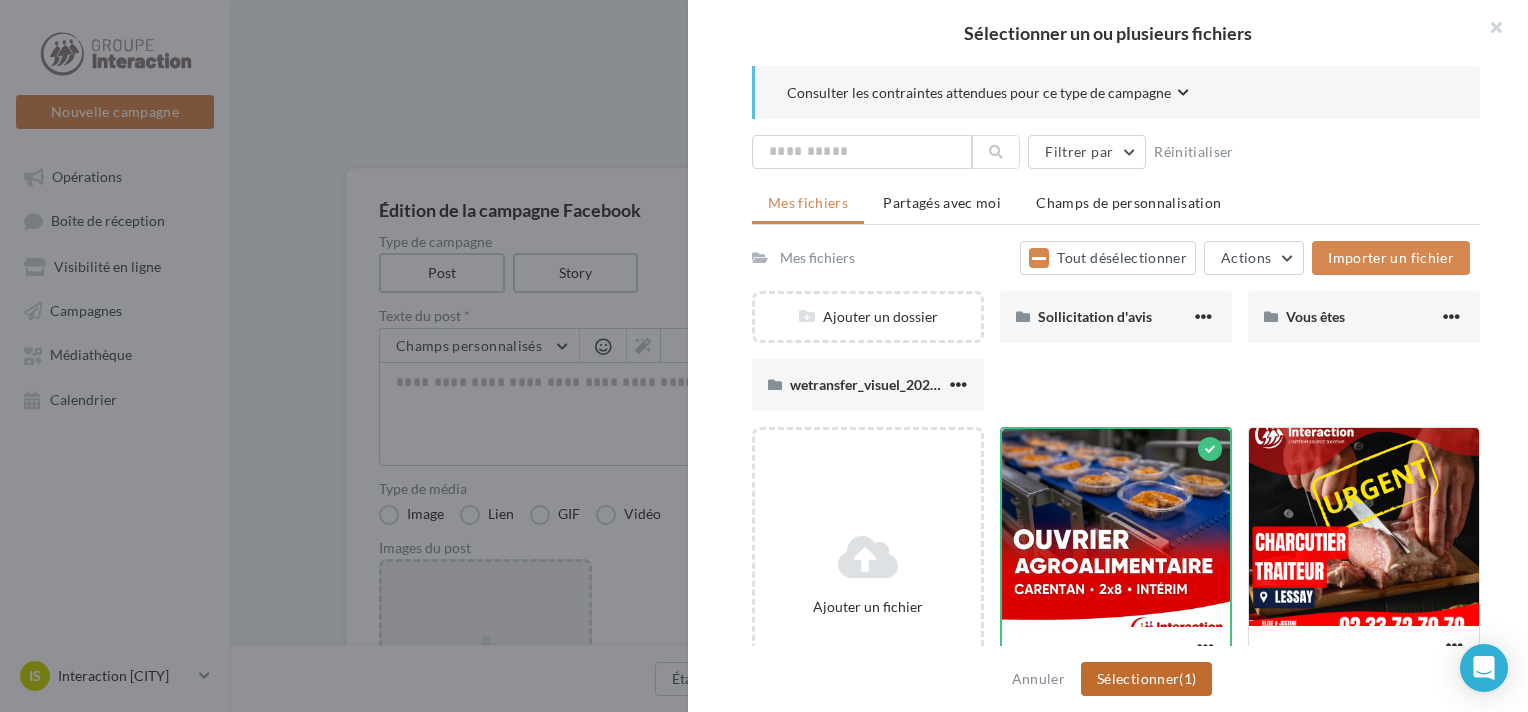 click on "(1)" at bounding box center (1187, 678) 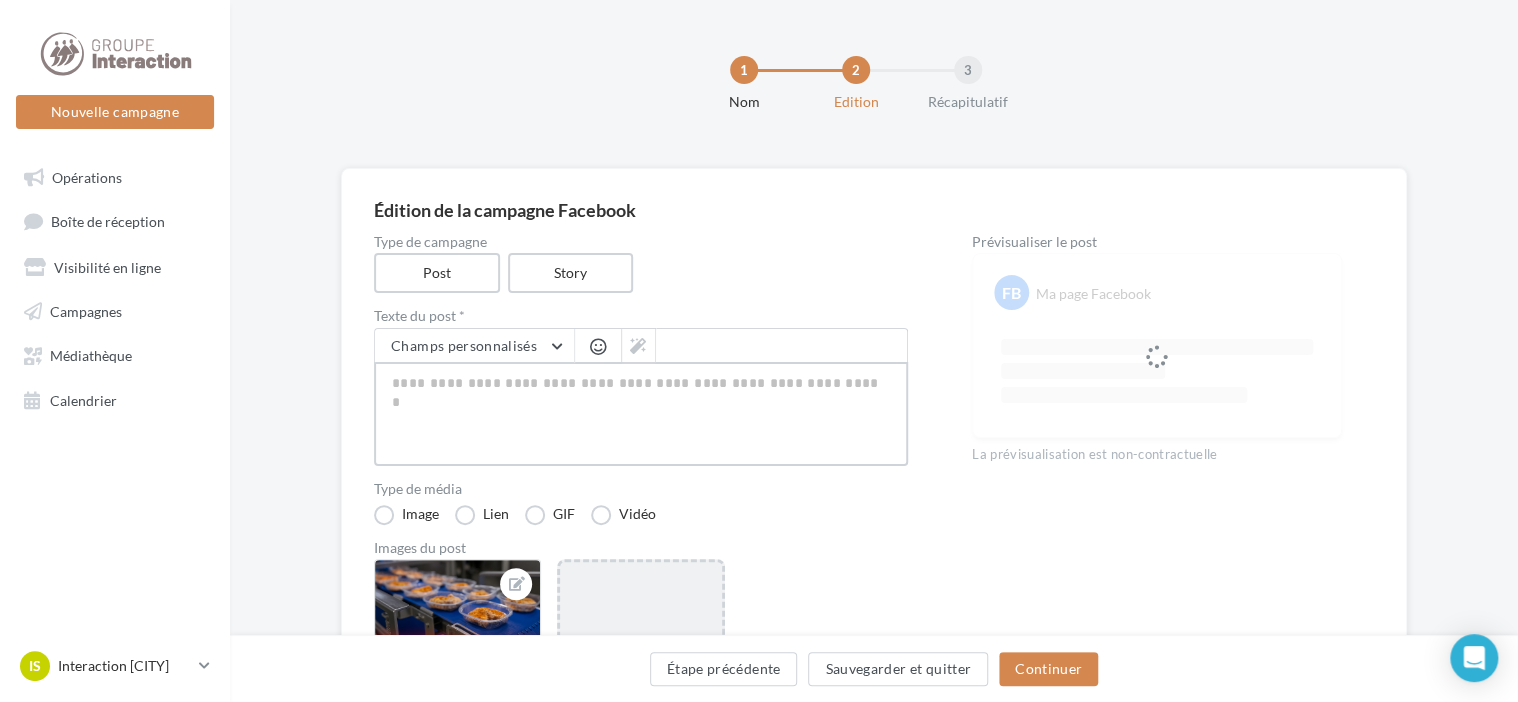 click at bounding box center [641, 414] 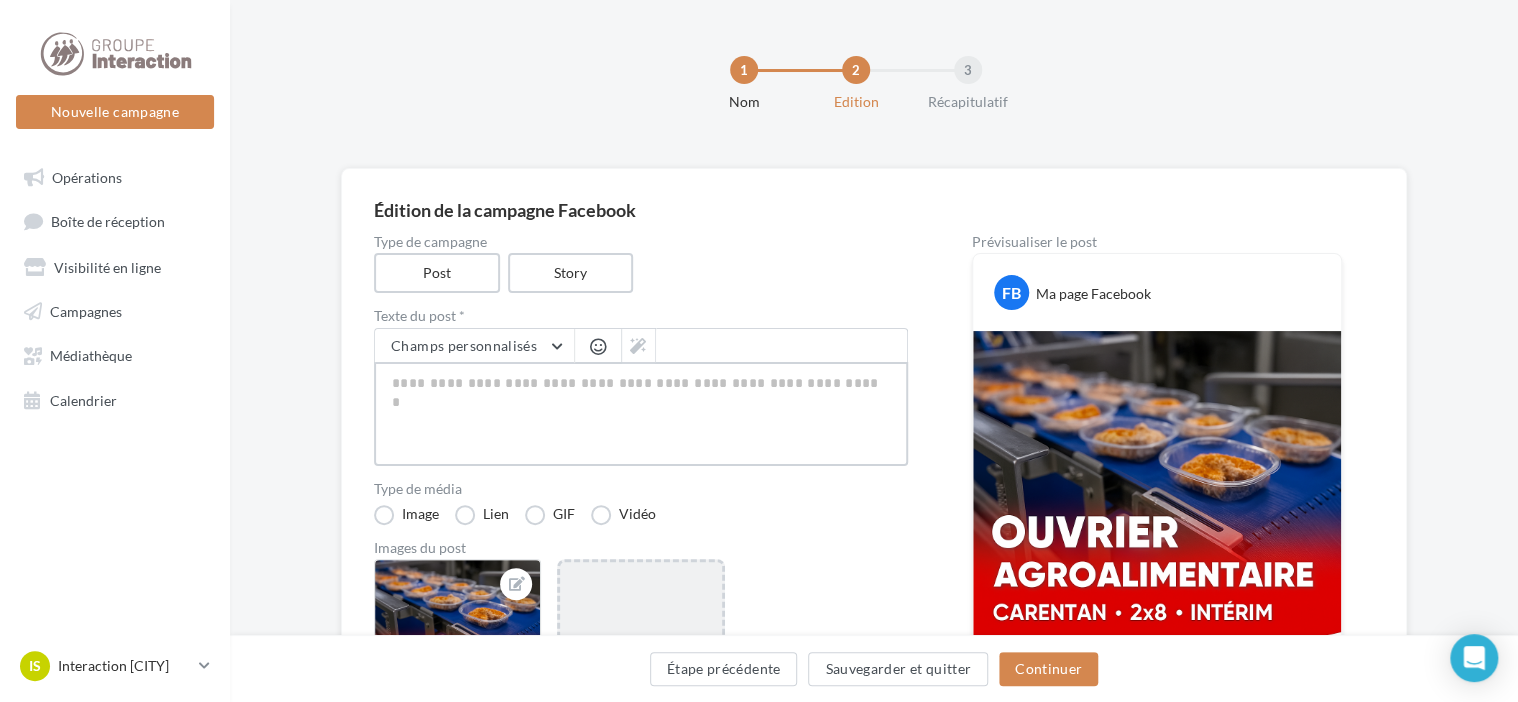 click at bounding box center (641, 414) 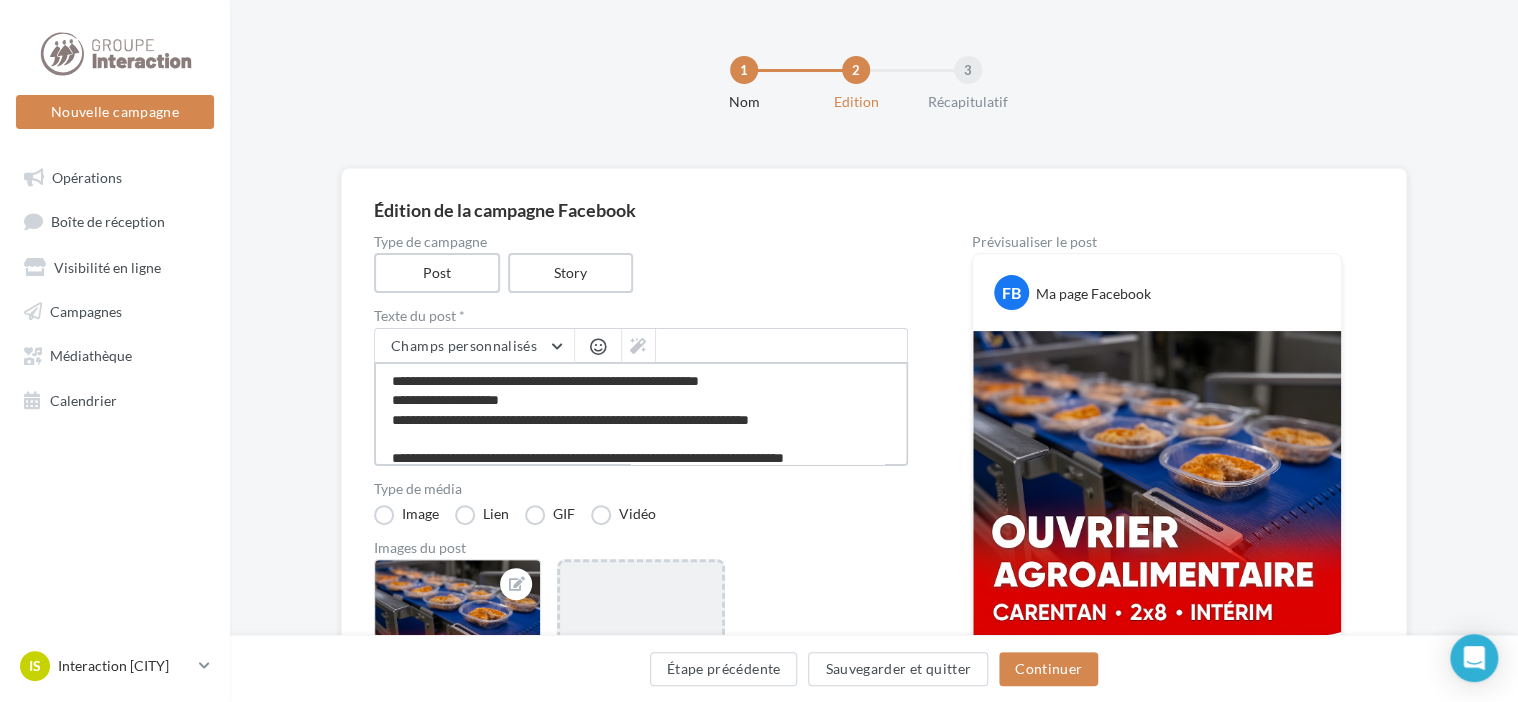 type on "**********" 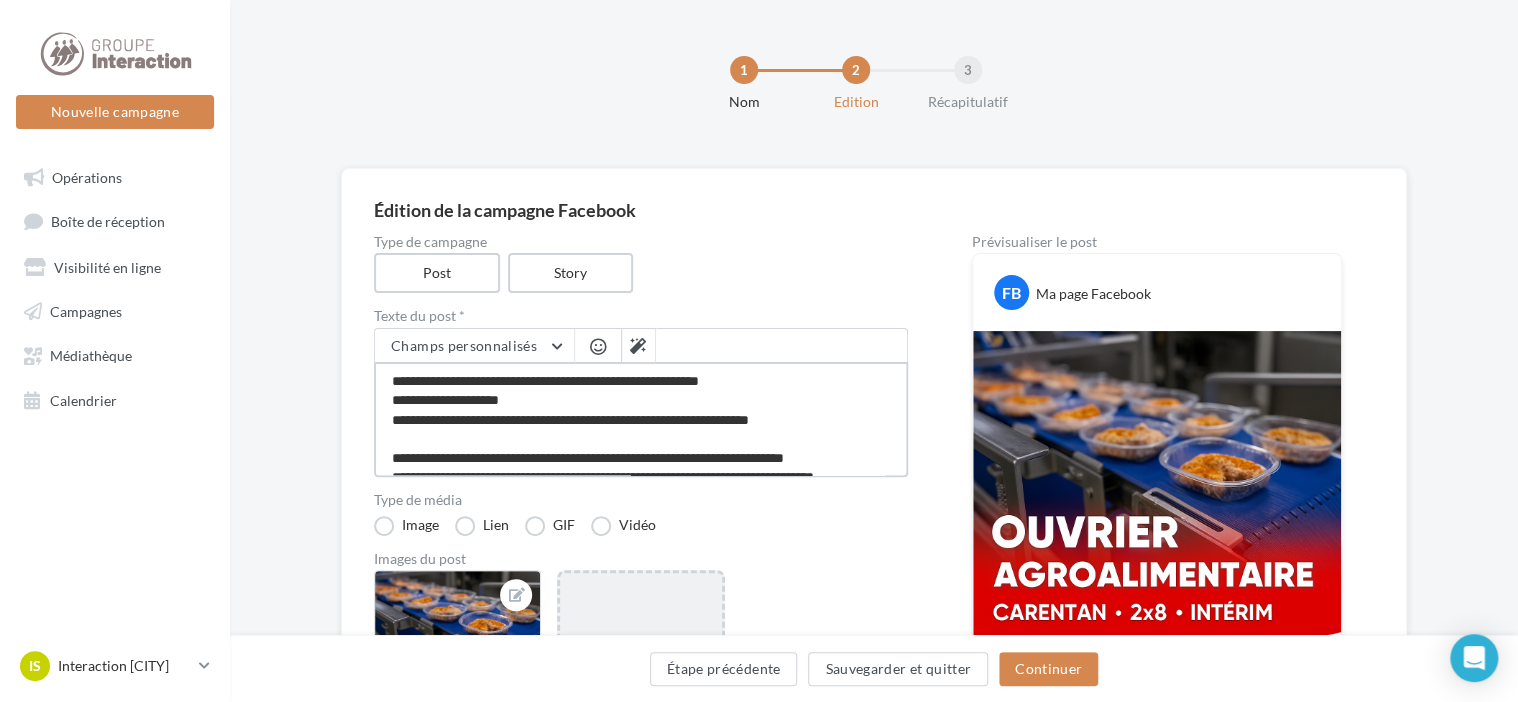 scroll, scrollTop: 337, scrollLeft: 0, axis: vertical 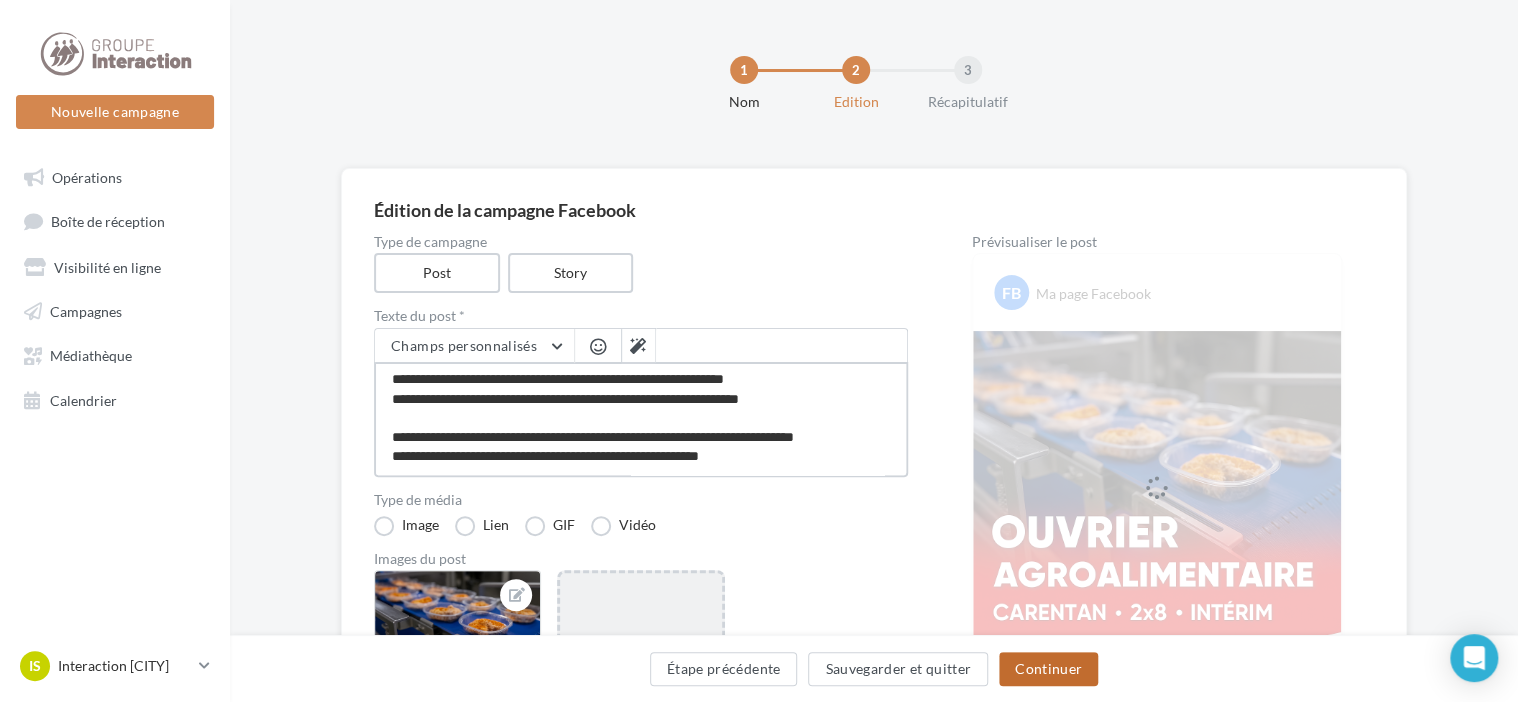 type on "**********" 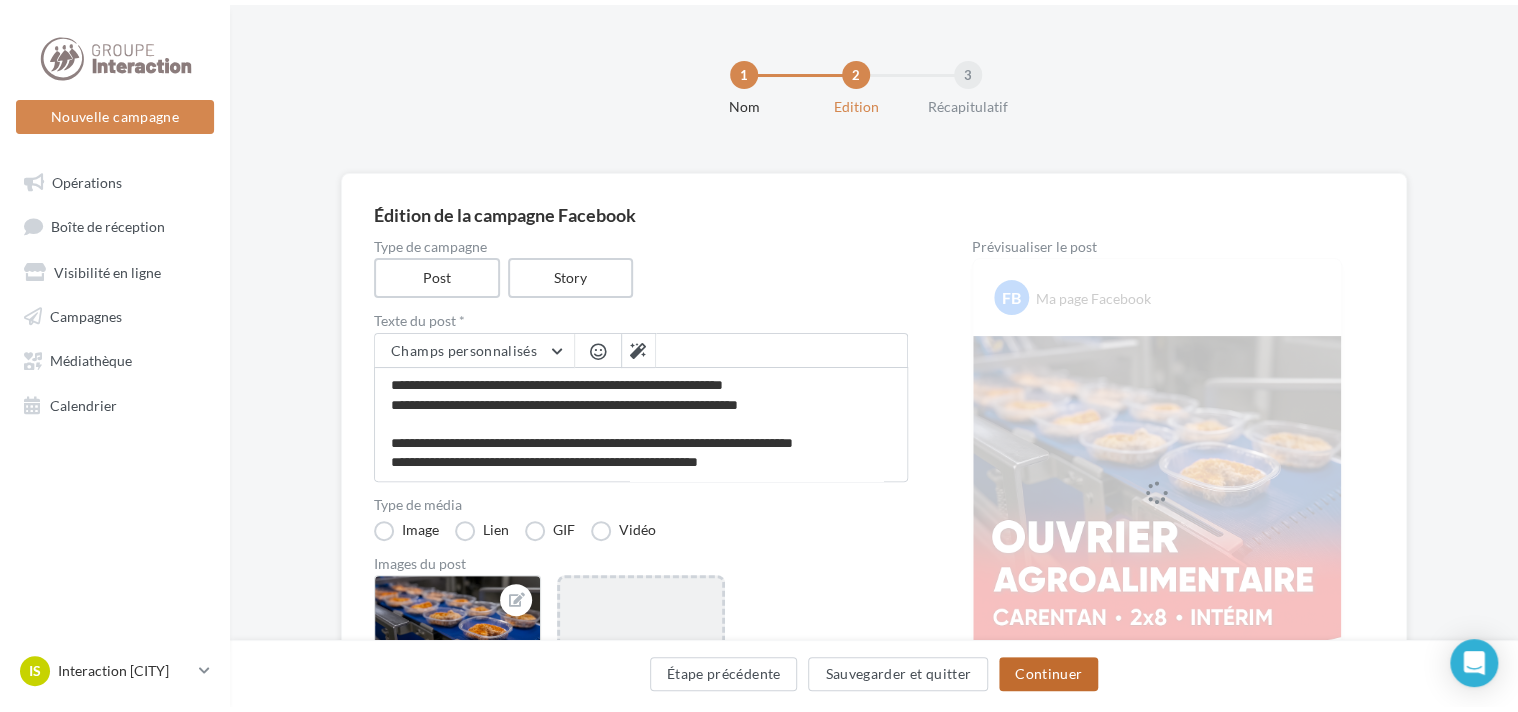 scroll, scrollTop: 336, scrollLeft: 0, axis: vertical 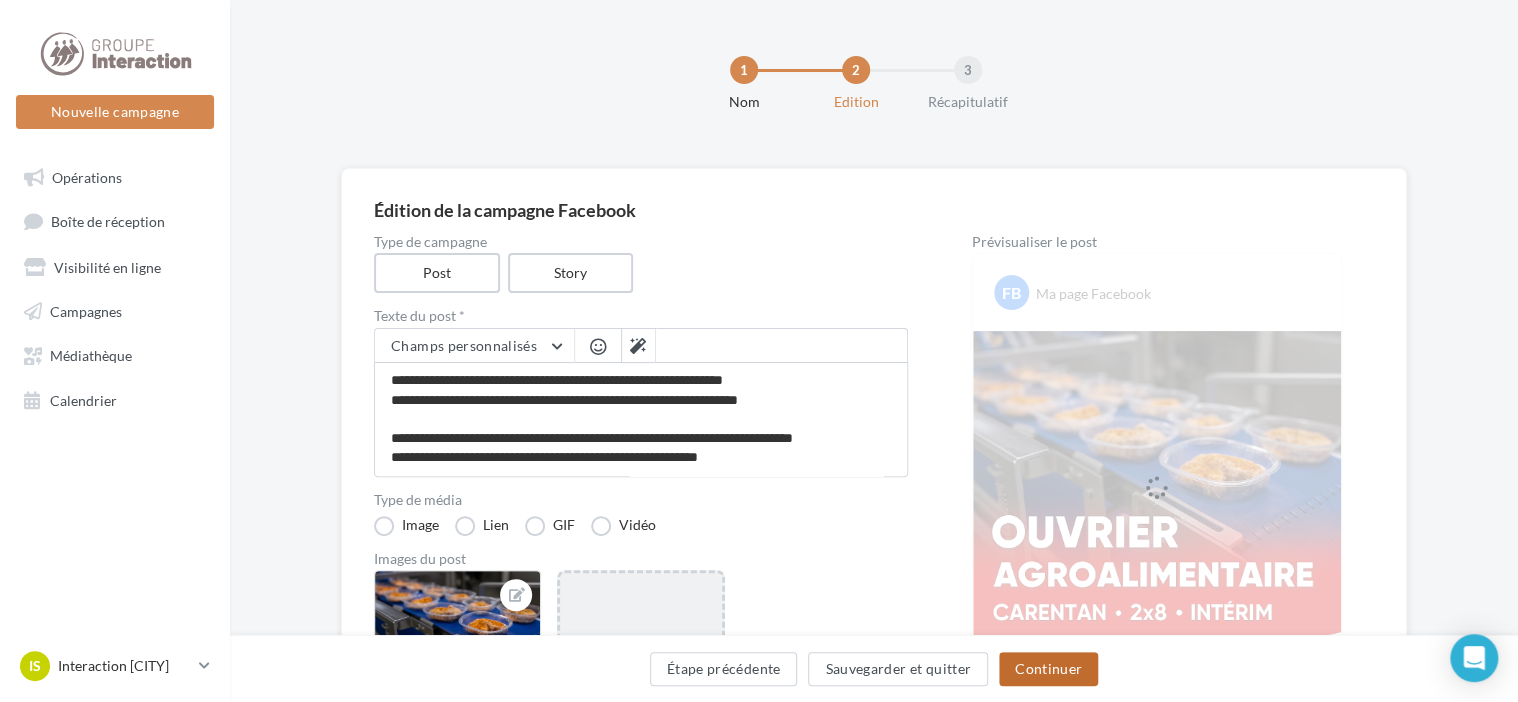 click on "Continuer" at bounding box center (1048, 669) 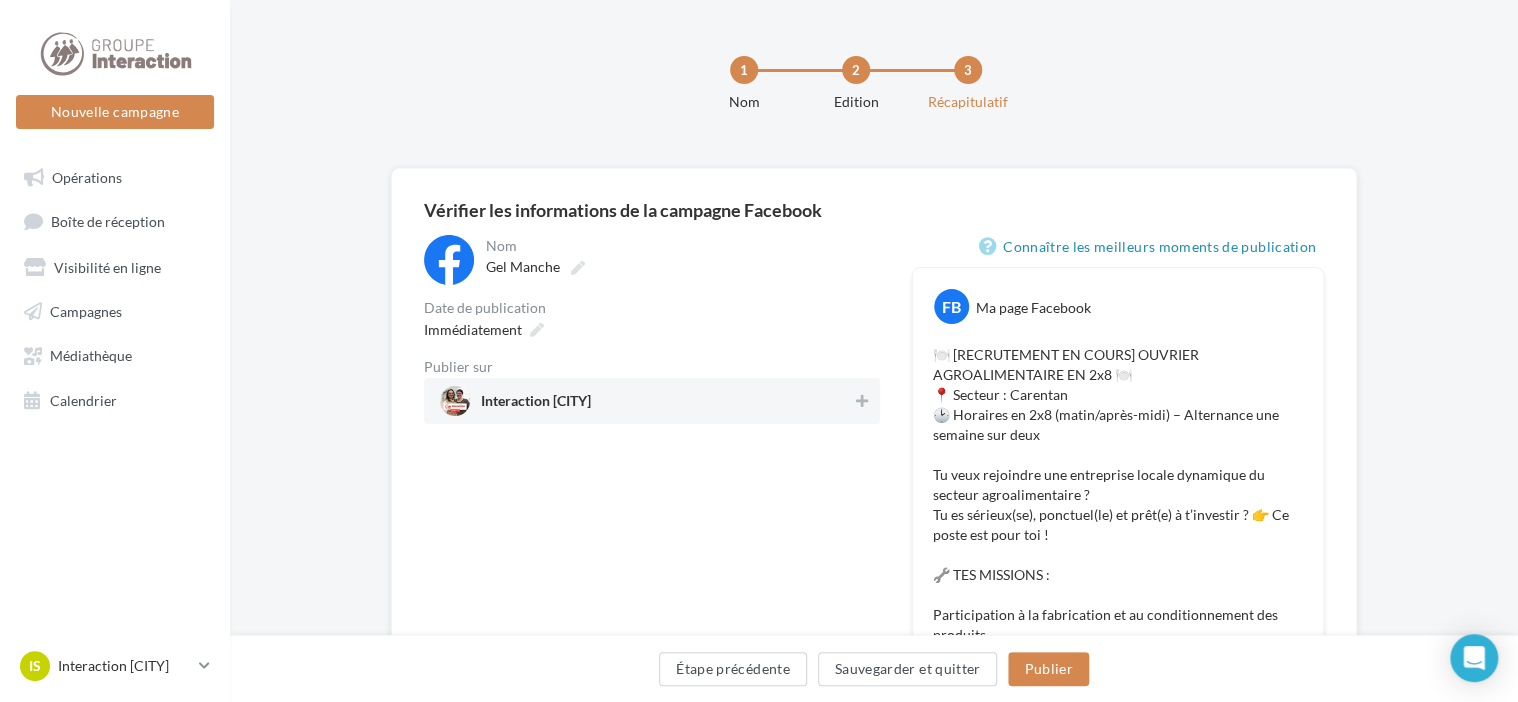 click on "Interaction Saint Lô" at bounding box center (646, 401) 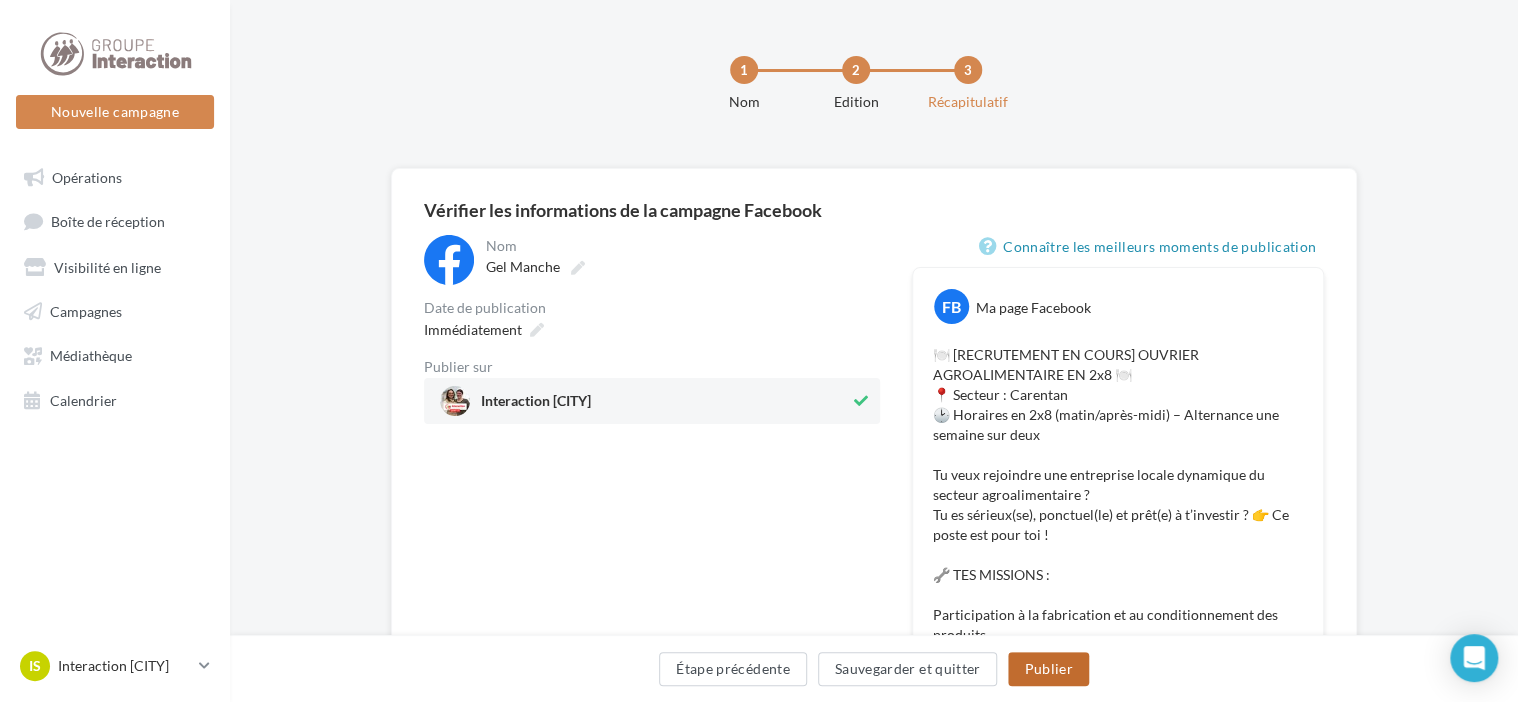 click on "Publier" at bounding box center [1048, 669] 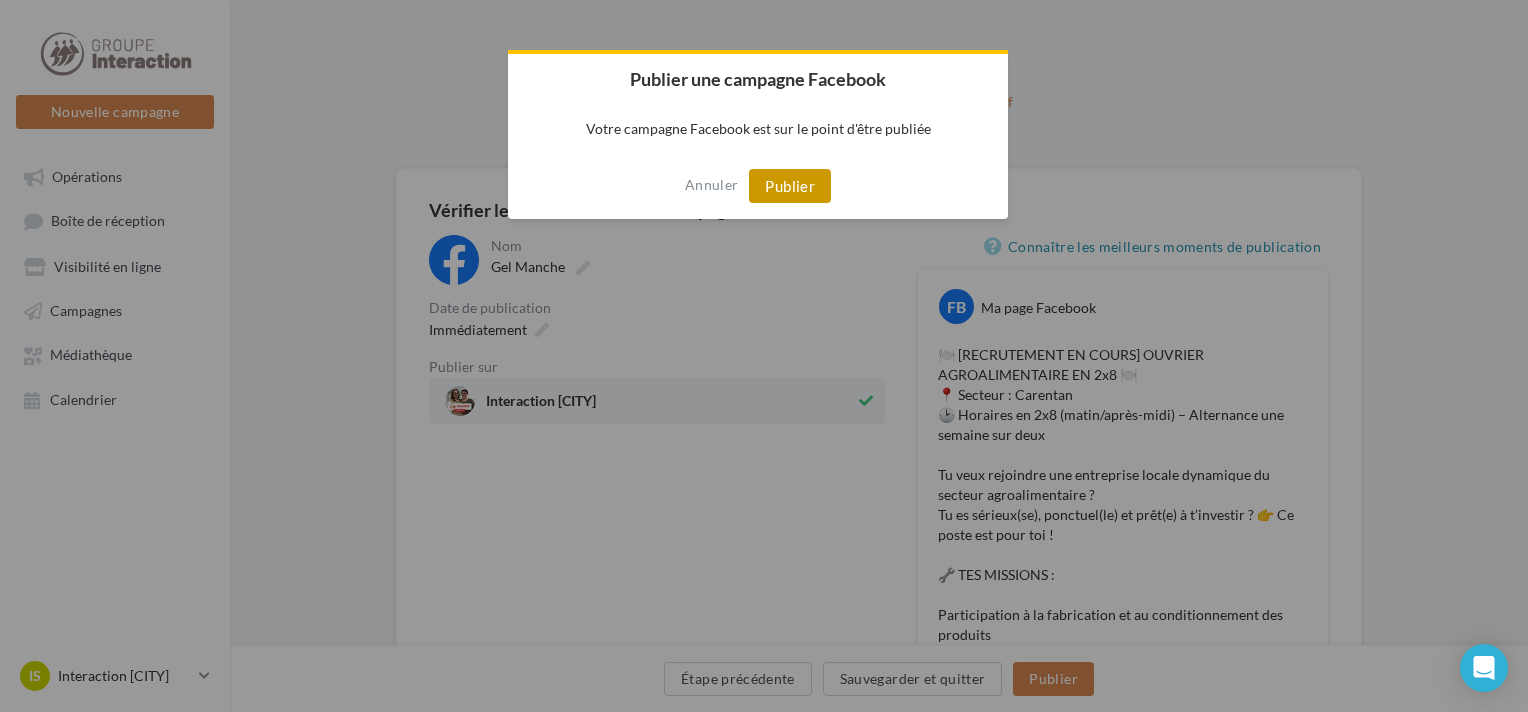 click on "Publier" at bounding box center (790, 186) 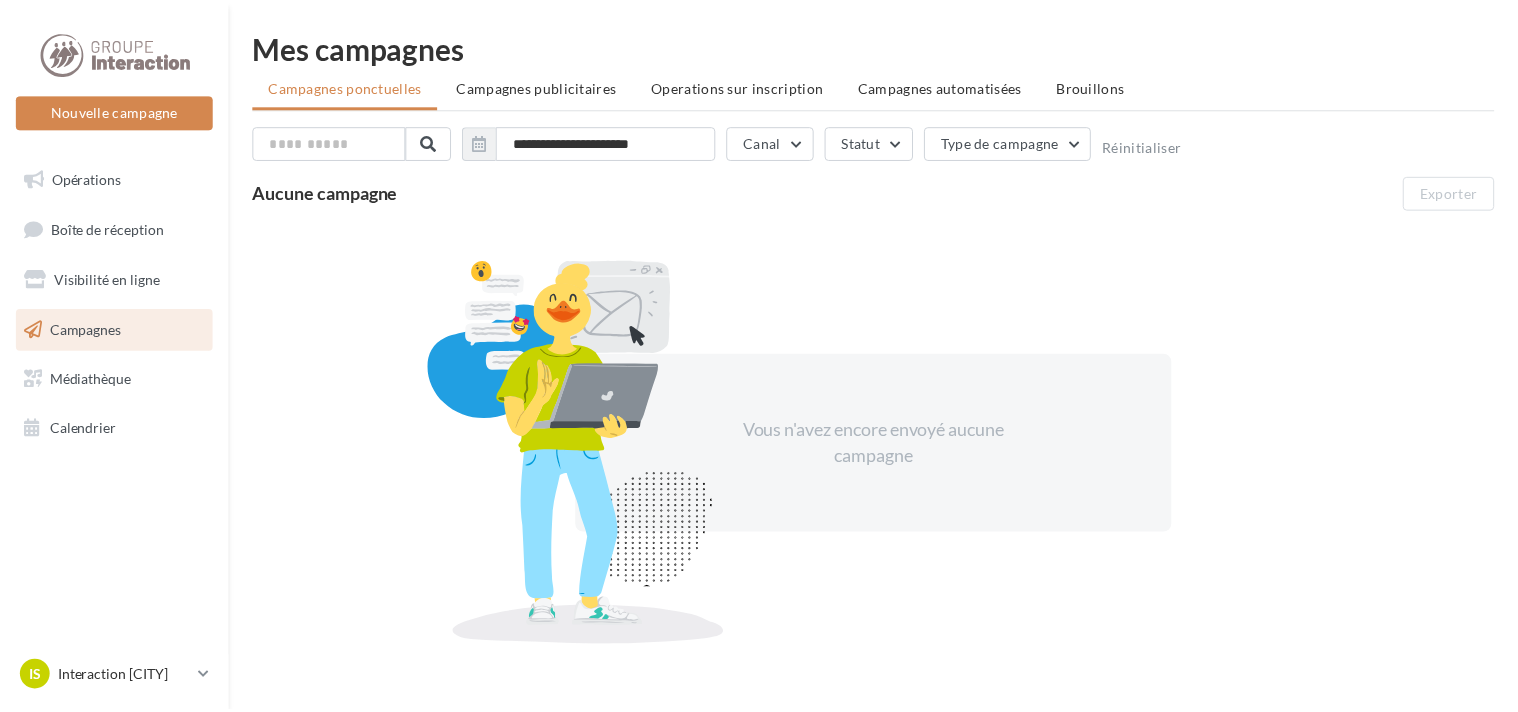 scroll, scrollTop: 0, scrollLeft: 0, axis: both 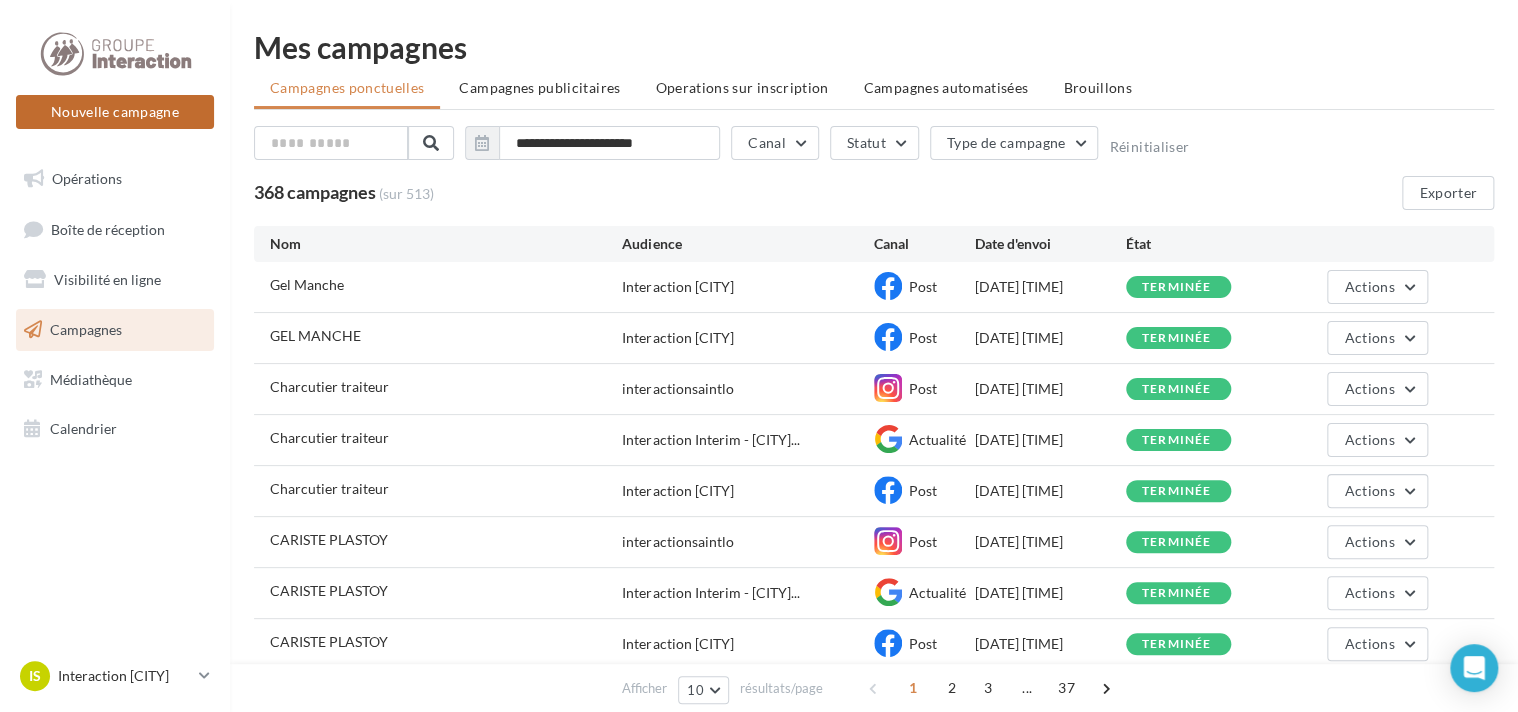 click on "Nouvelle campagne" at bounding box center [115, 112] 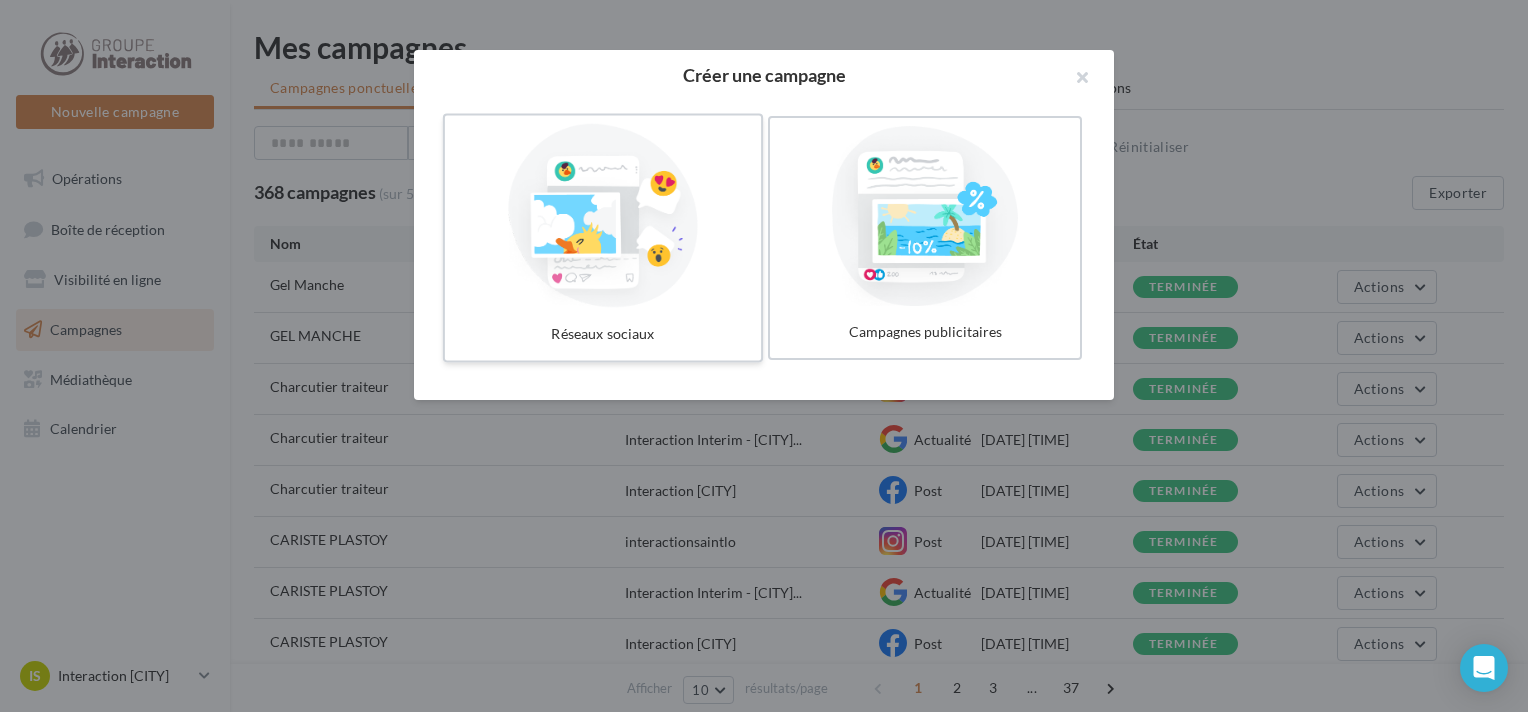 click at bounding box center (603, 216) 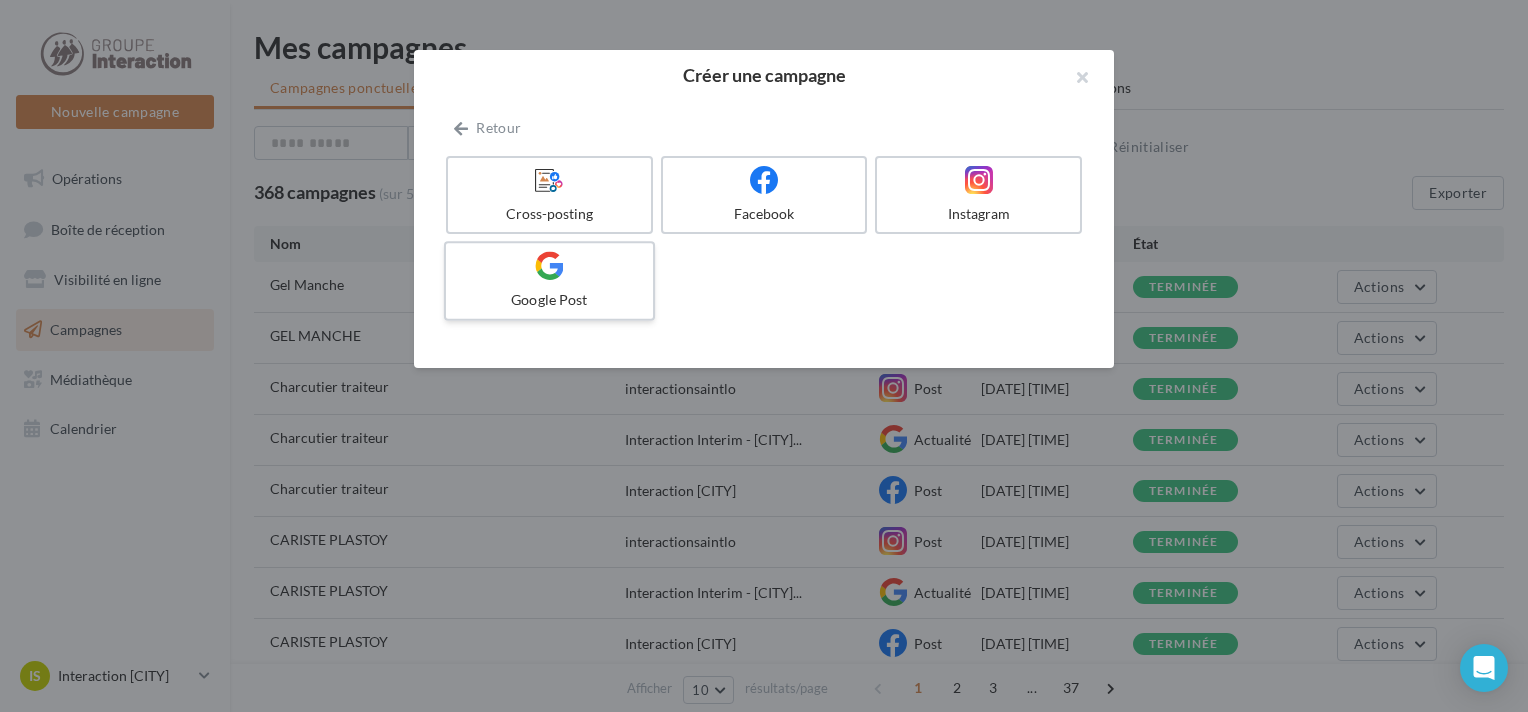 click at bounding box center (549, 266) 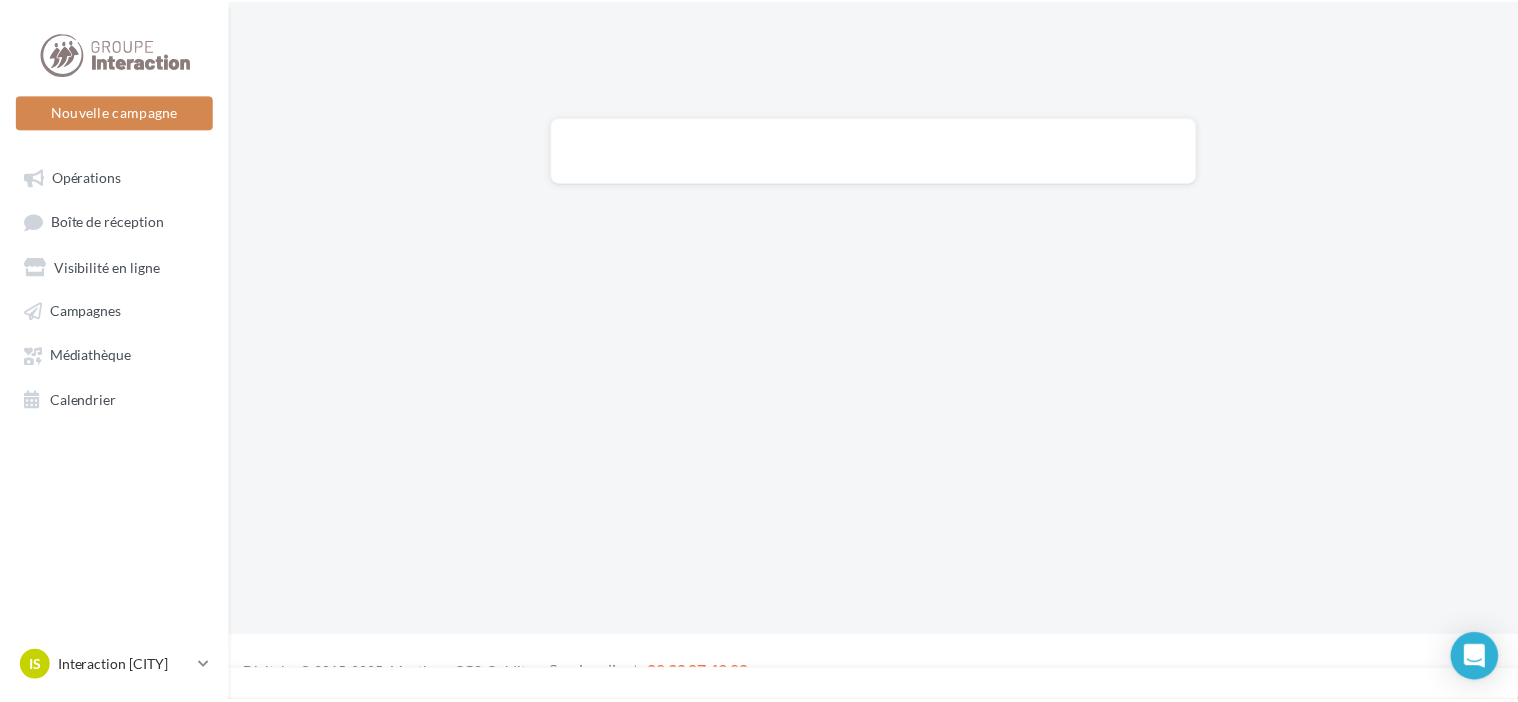 scroll, scrollTop: 0, scrollLeft: 0, axis: both 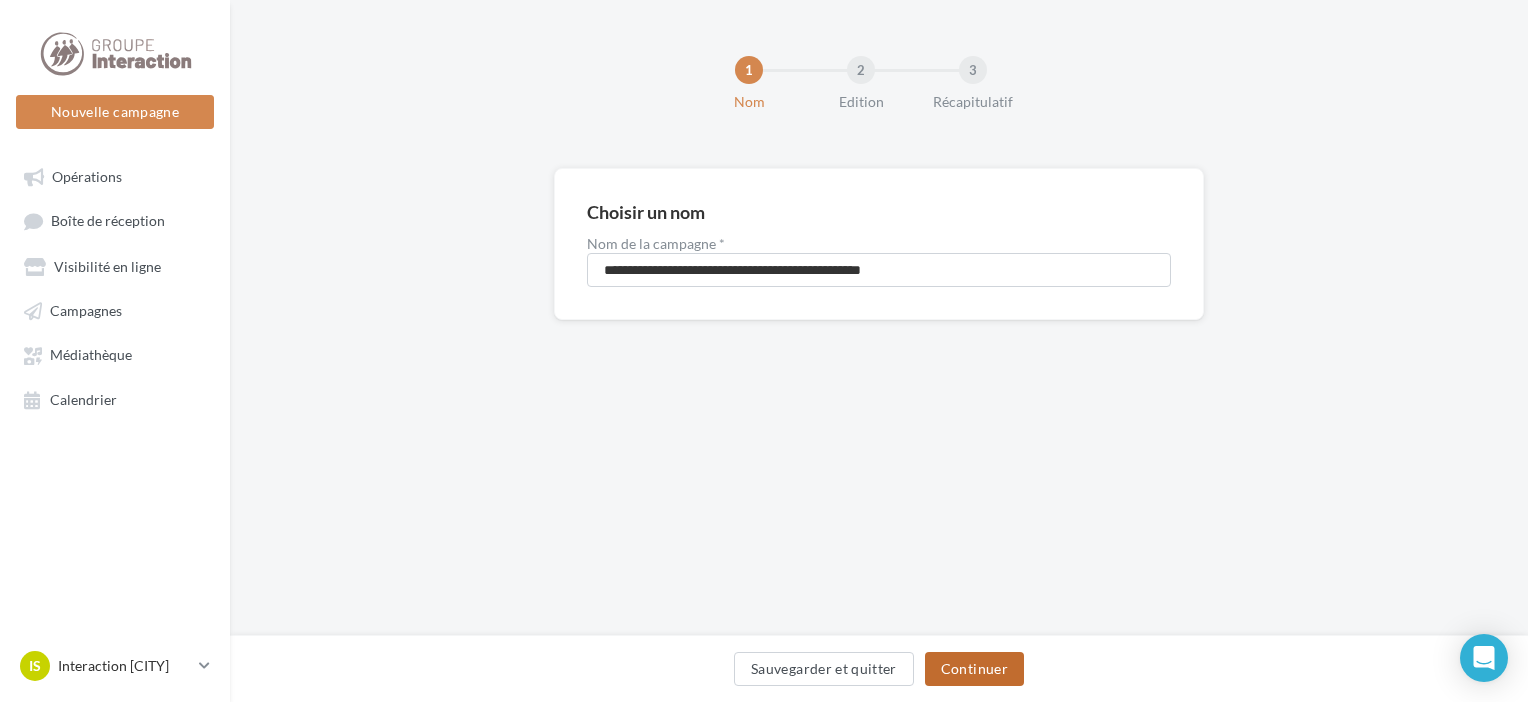 click on "Continuer" at bounding box center [974, 669] 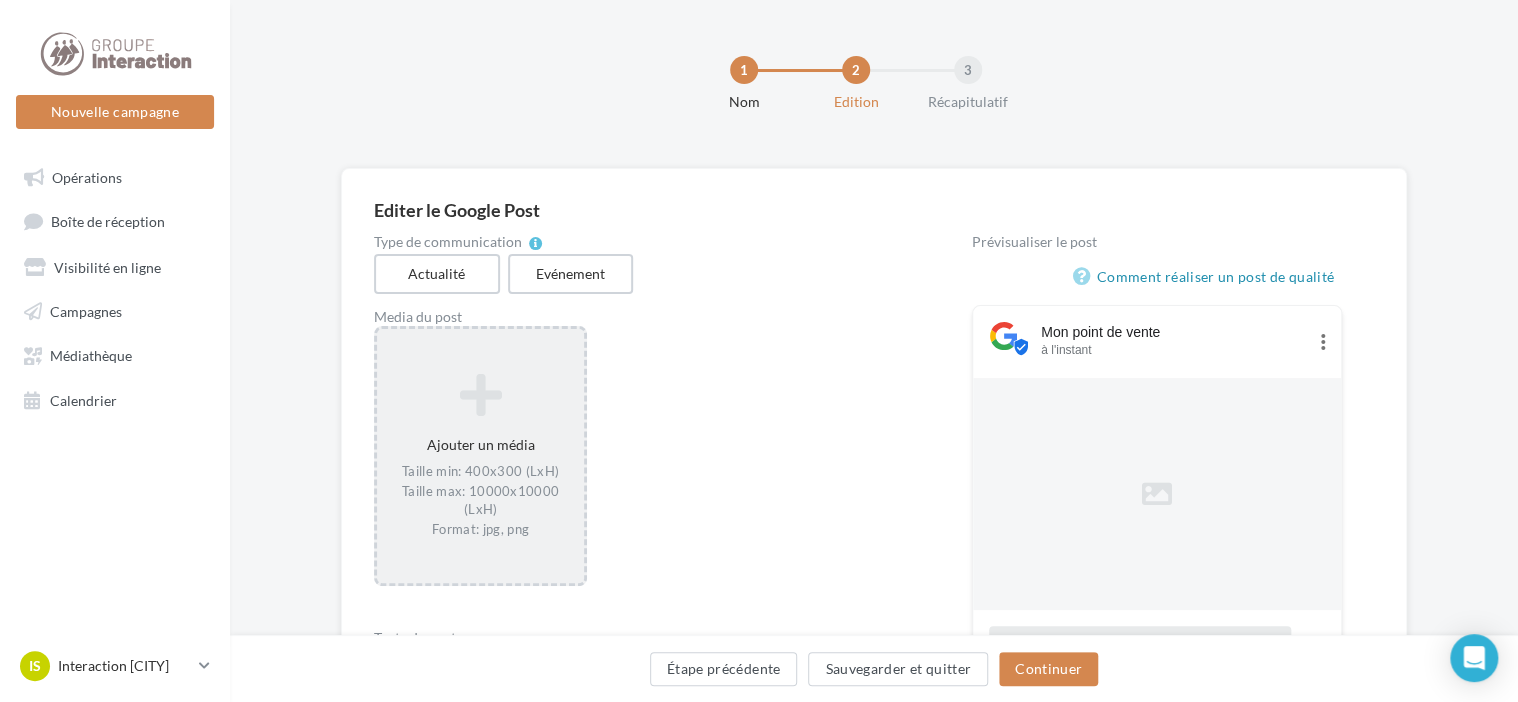click on "Ajouter un média     Taille min: 400x300 (LxH)   Taille max: 10000x10000 (LxH)   Format: jpg, png" at bounding box center (480, 456) 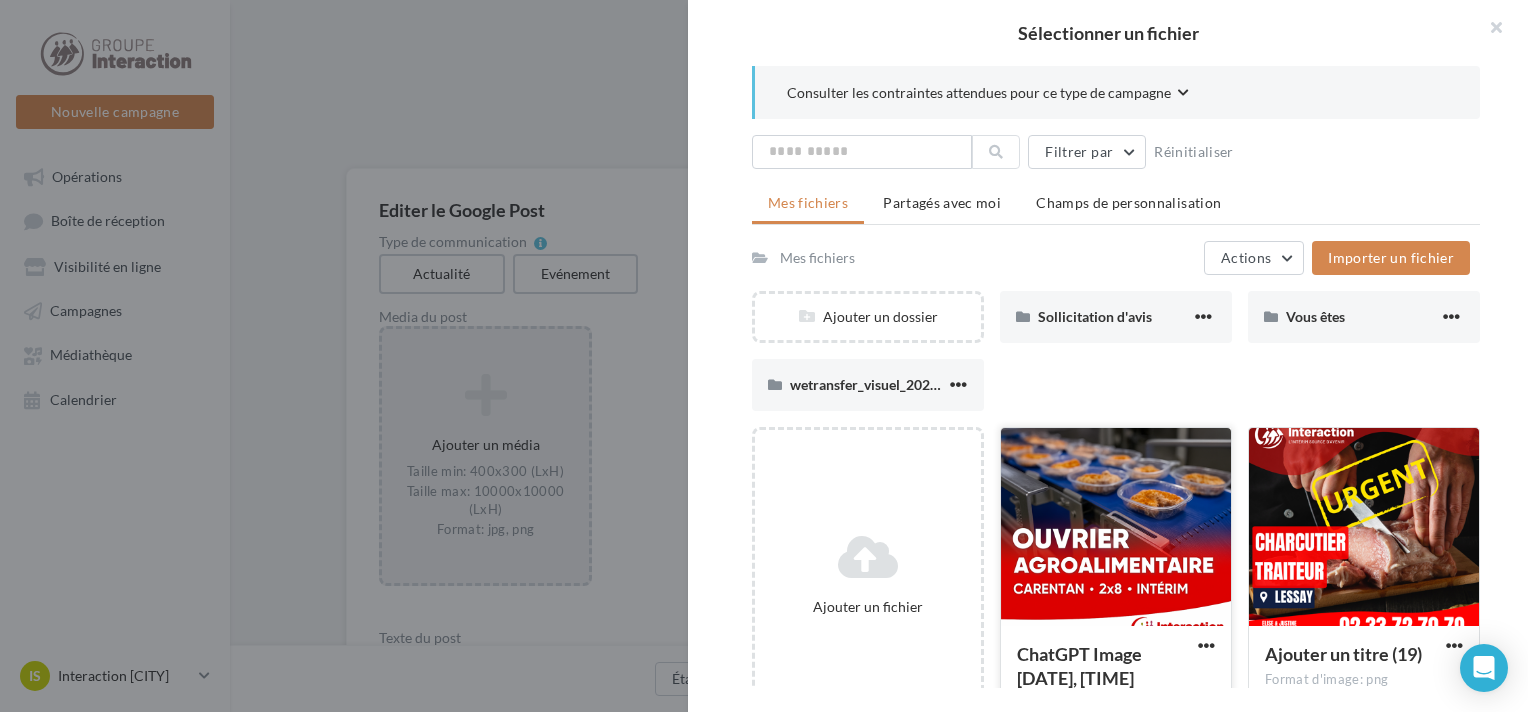 click at bounding box center [1116, 528] 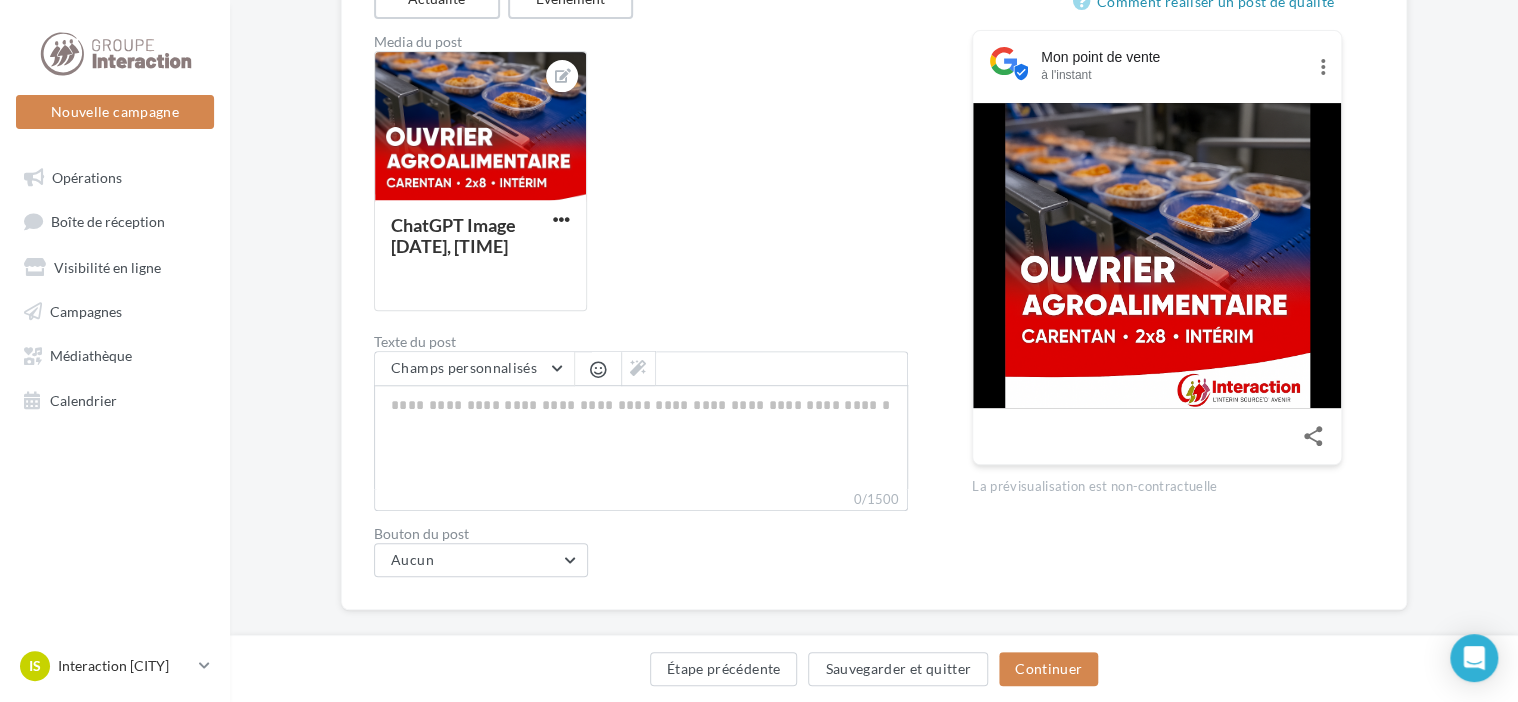 scroll, scrollTop: 276, scrollLeft: 0, axis: vertical 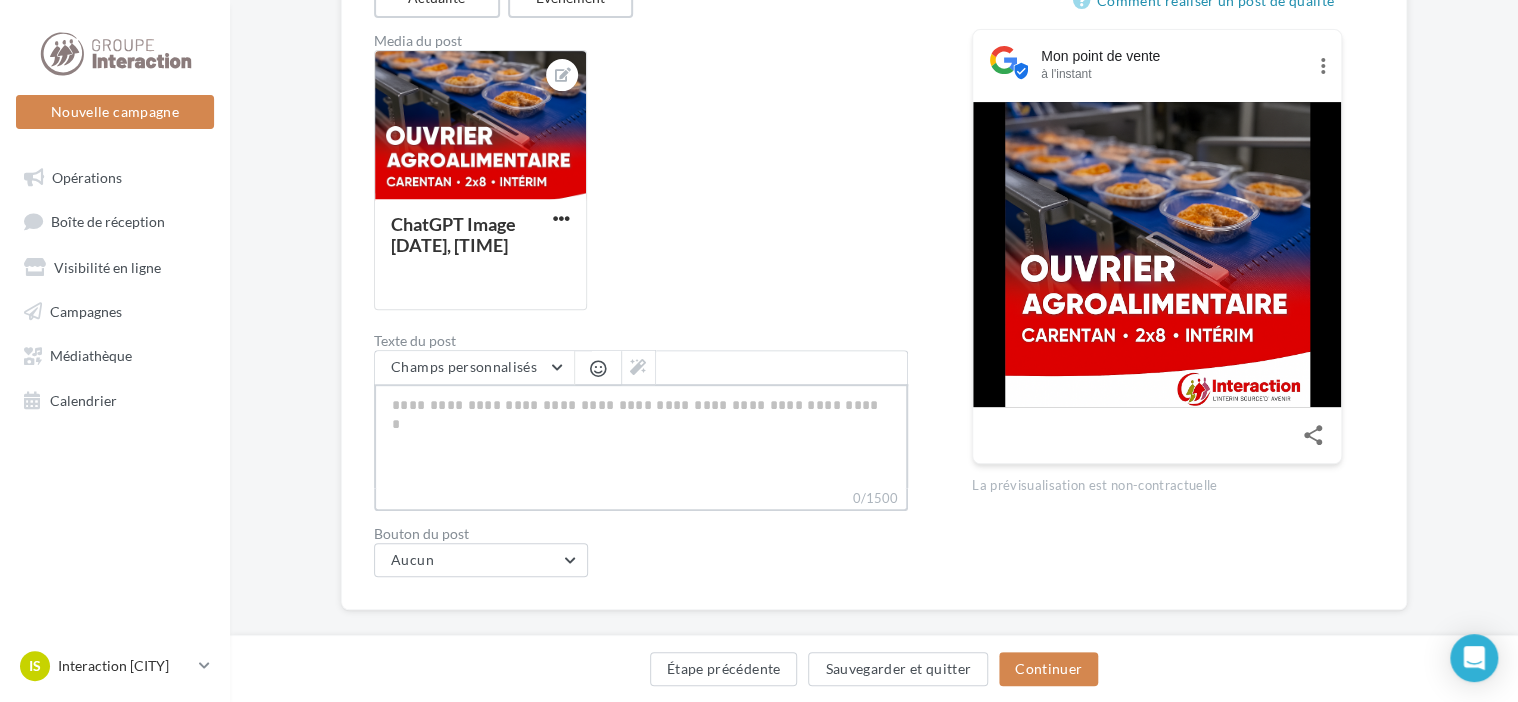click on "0/1500" at bounding box center [641, 436] 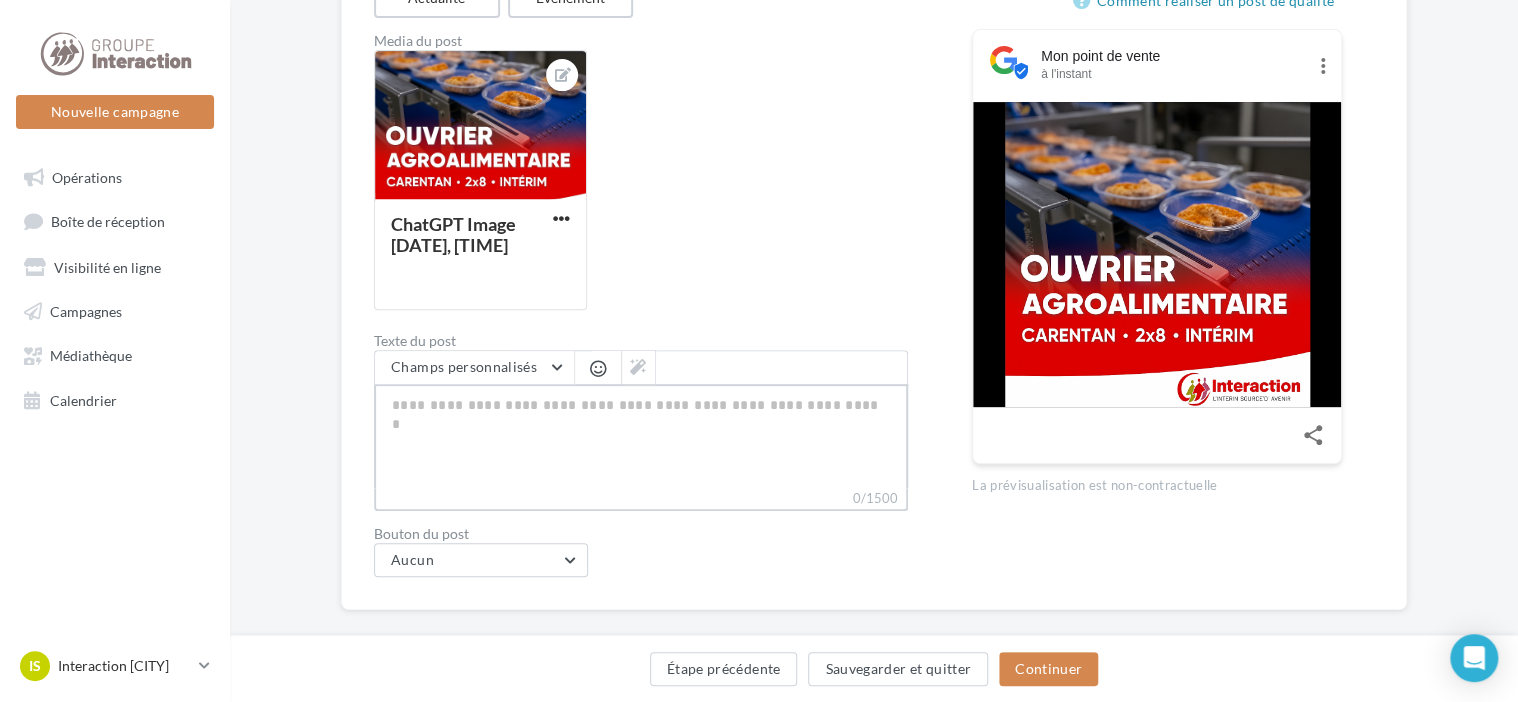 paste on "**********" 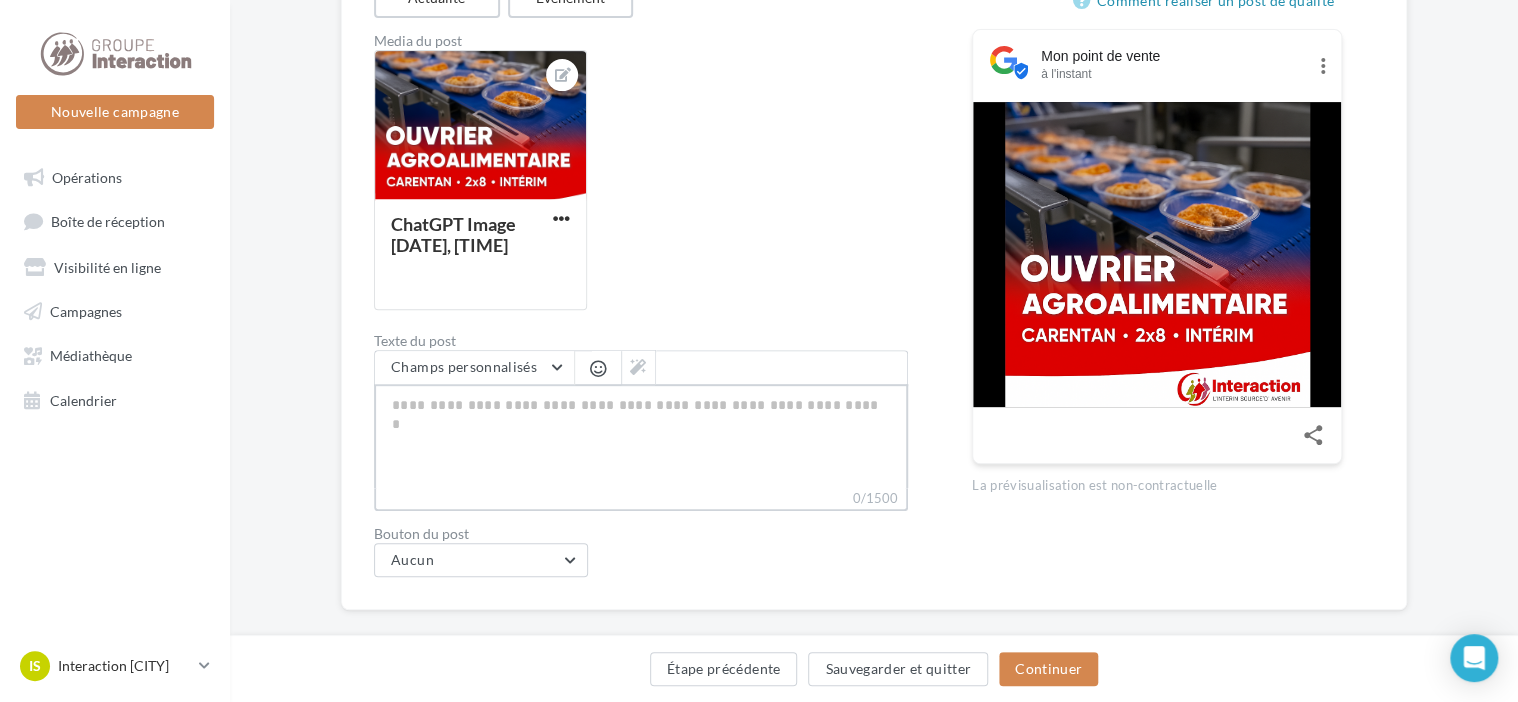 type on "**********" 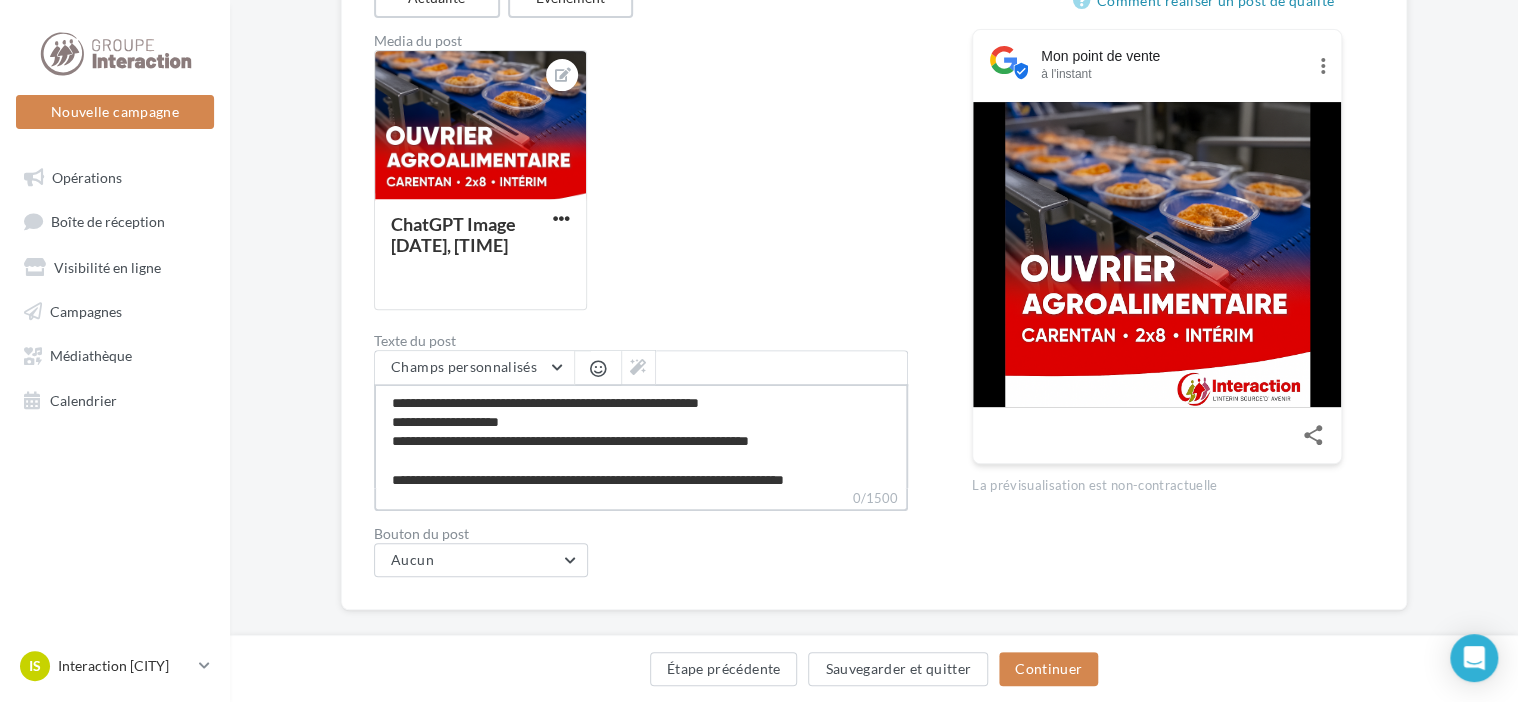 scroll, scrollTop: 336, scrollLeft: 0, axis: vertical 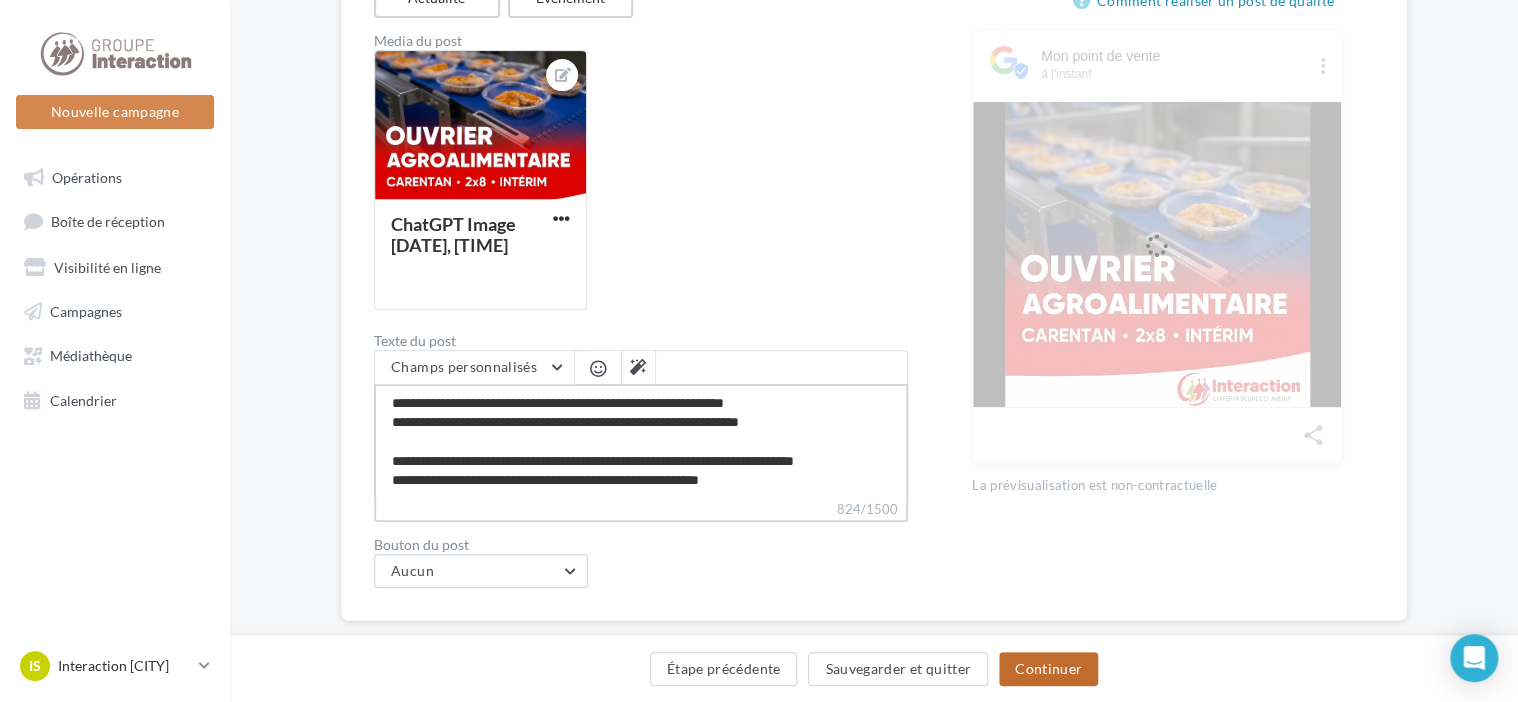 type on "**********" 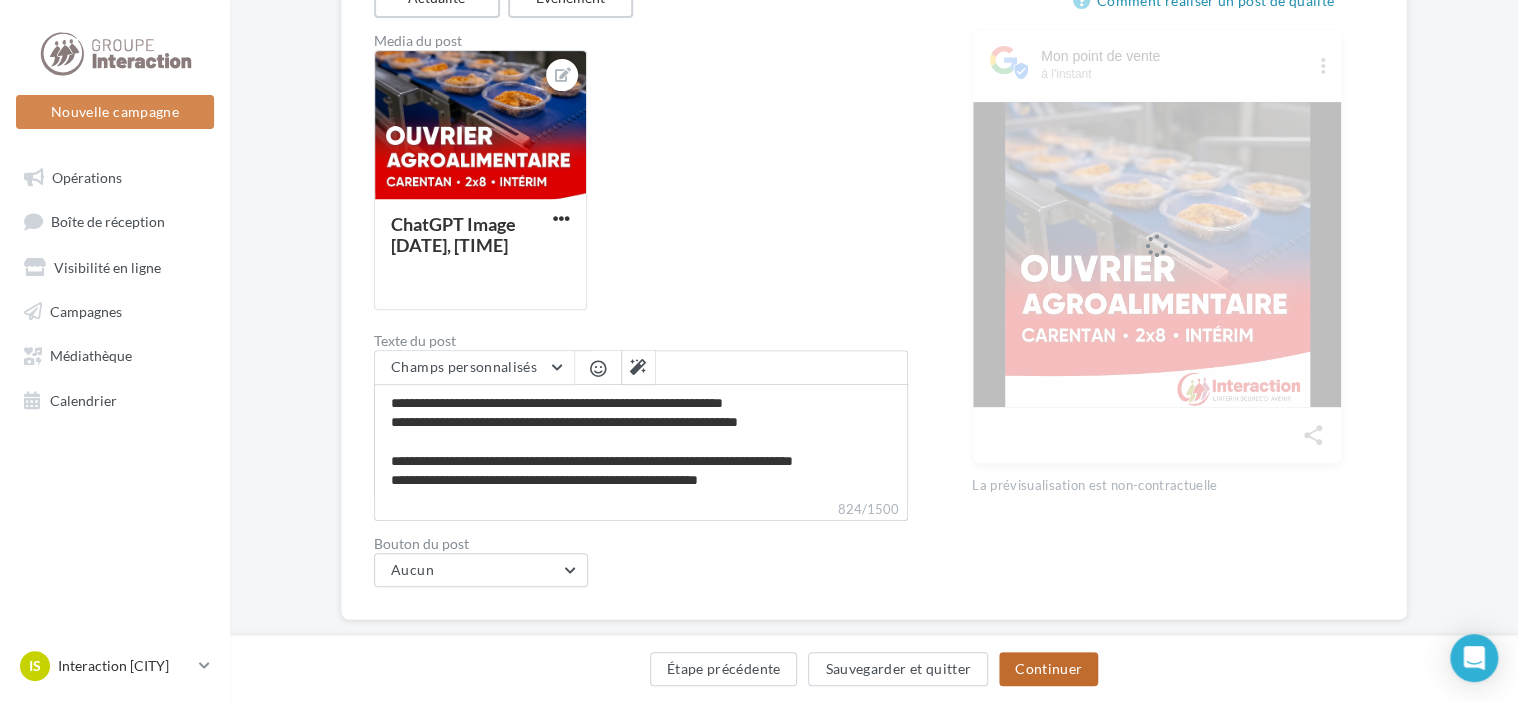 scroll, scrollTop: 336, scrollLeft: 0, axis: vertical 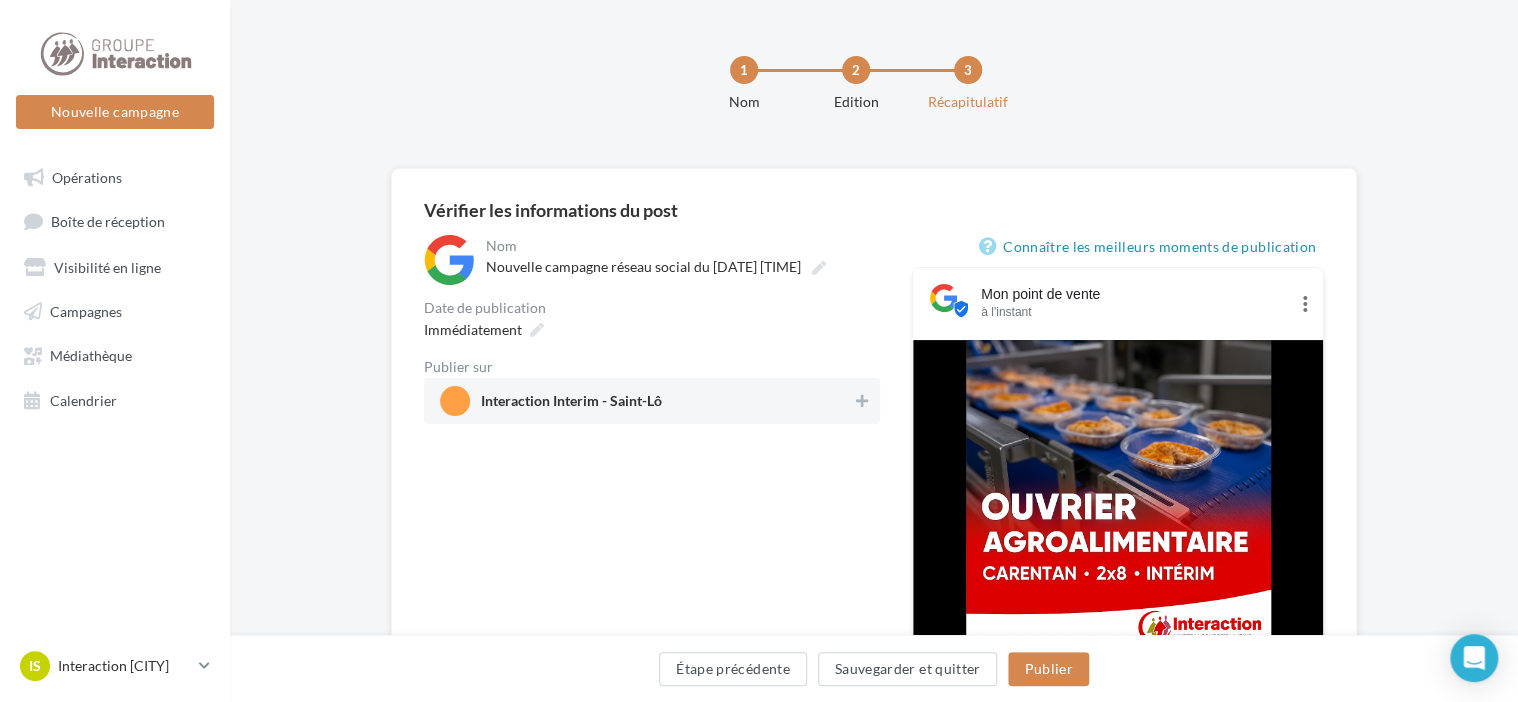 click on "Interaction Interim - Saint-Lô" at bounding box center (646, 401) 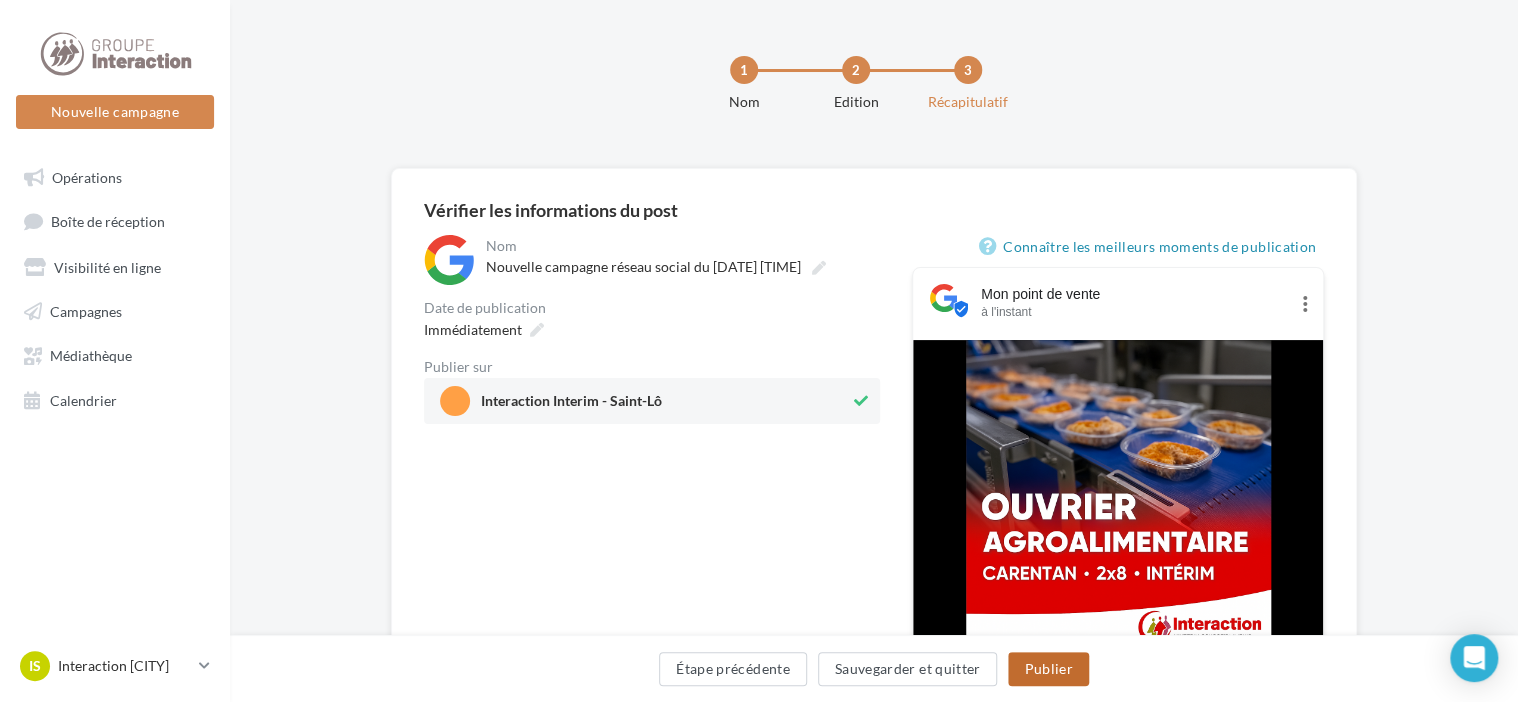 click on "Publier" at bounding box center (1048, 669) 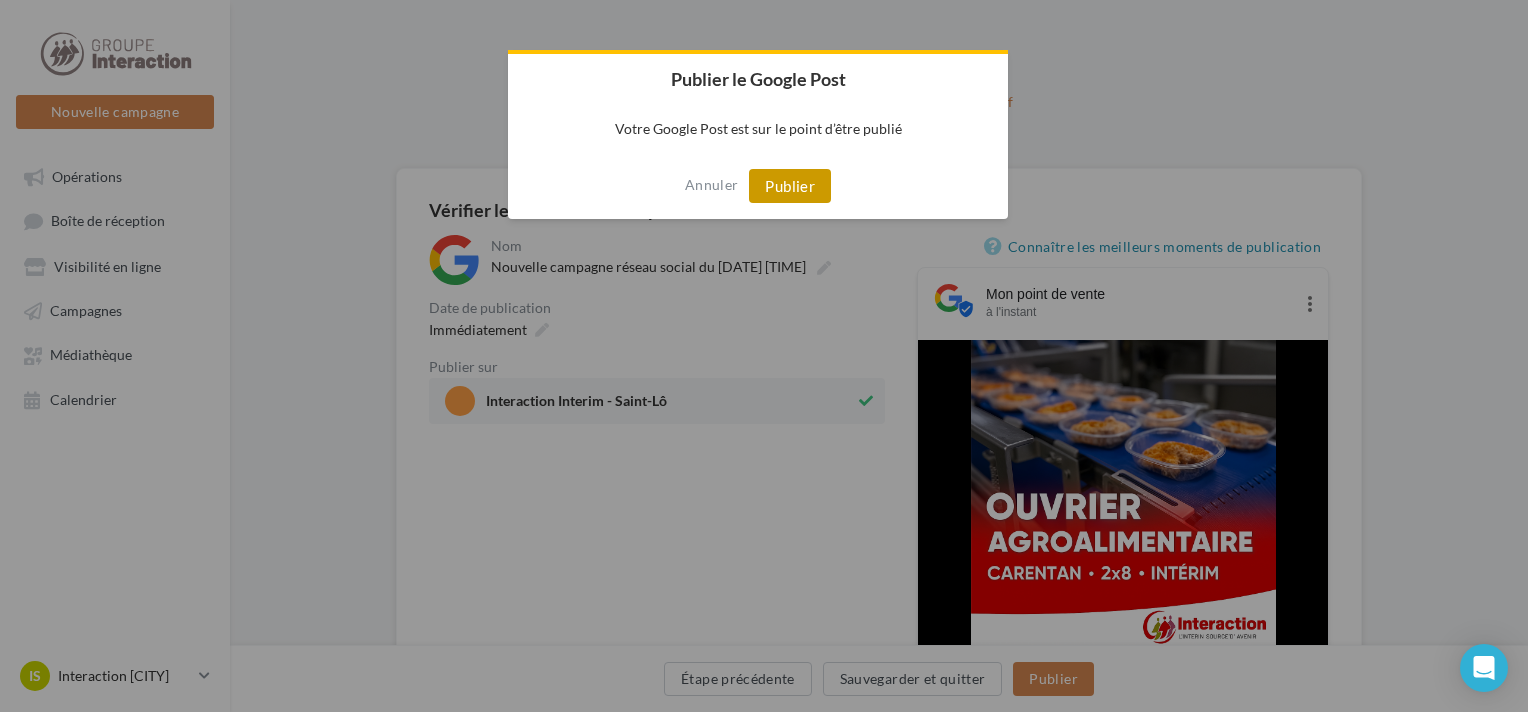 click on "Publier" at bounding box center [790, 186] 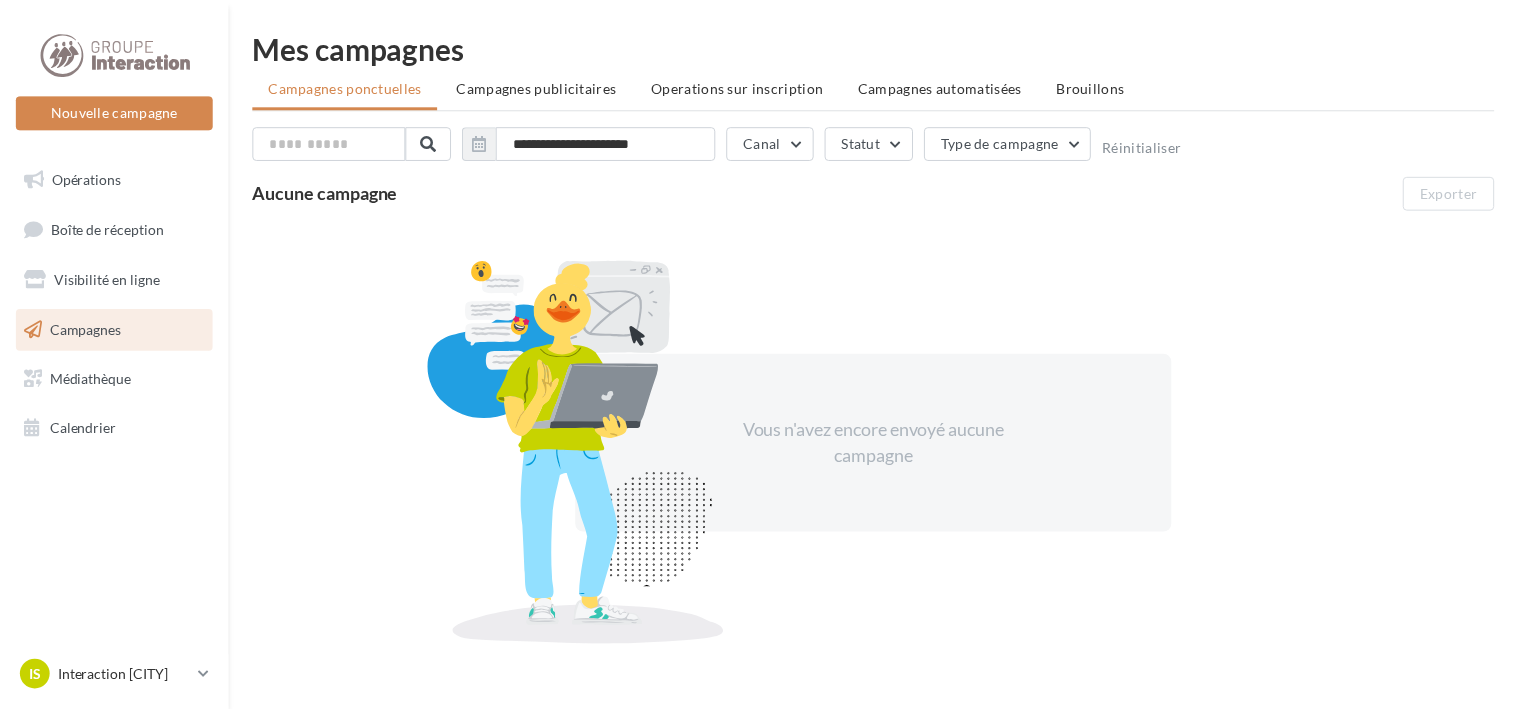 scroll, scrollTop: 0, scrollLeft: 0, axis: both 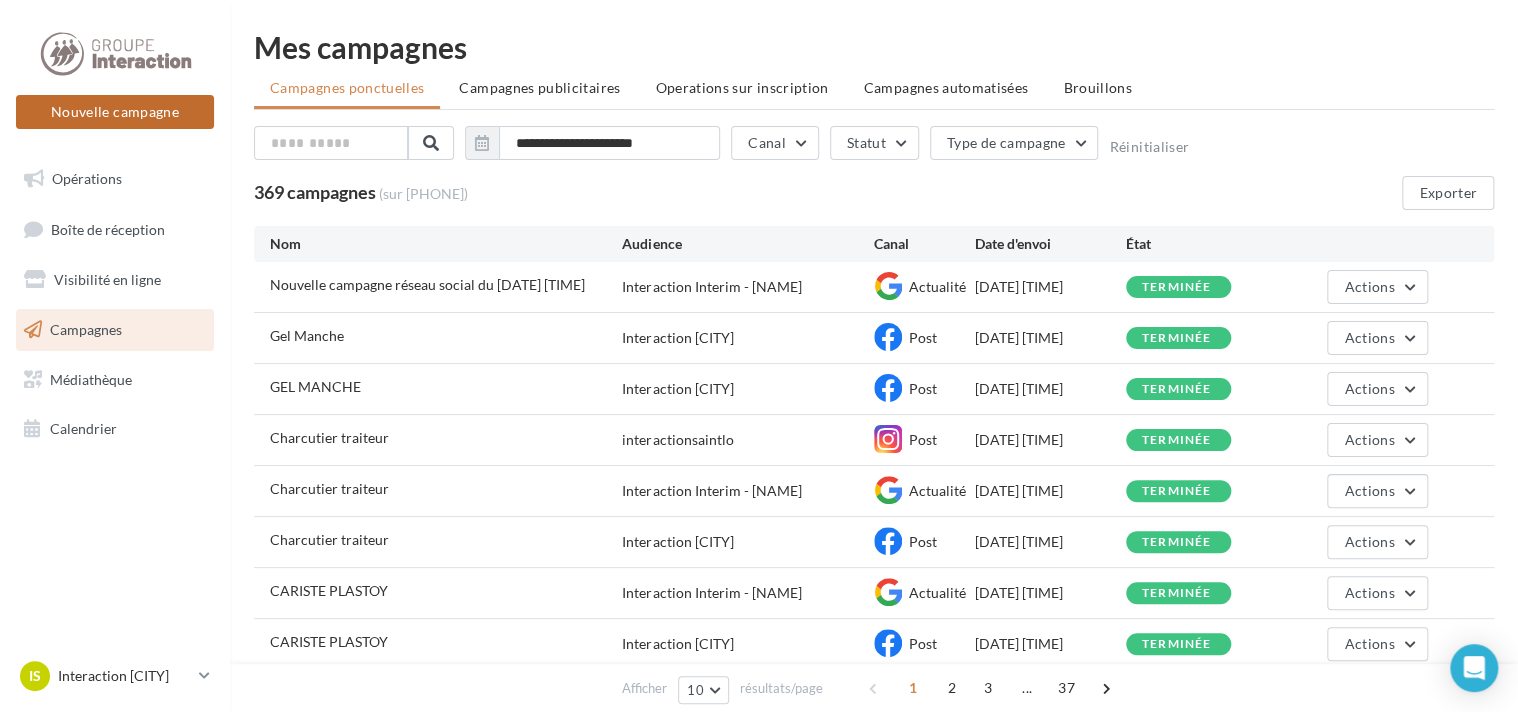 click on "Nouvelle campagne" at bounding box center [115, 112] 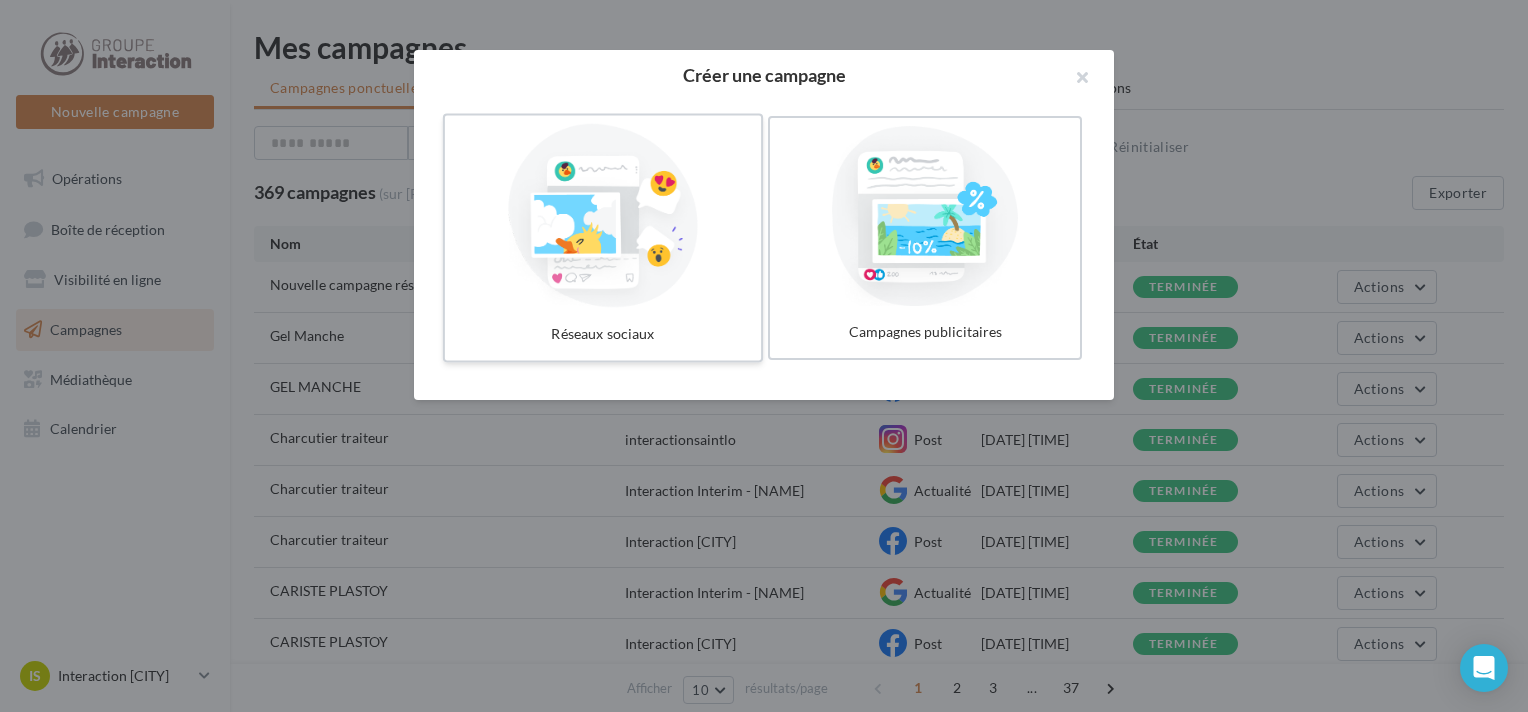 click at bounding box center (603, 216) 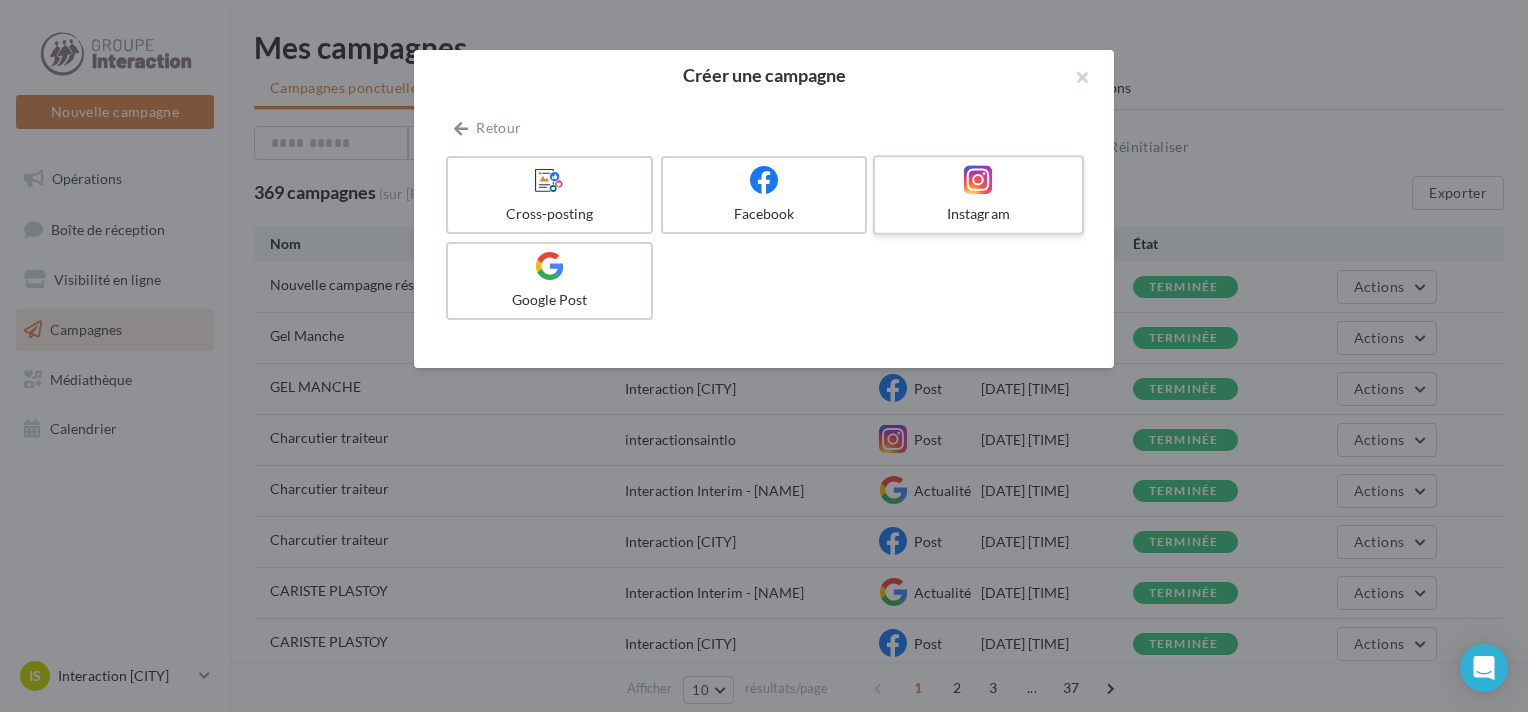 click on "Instagram" at bounding box center (978, 214) 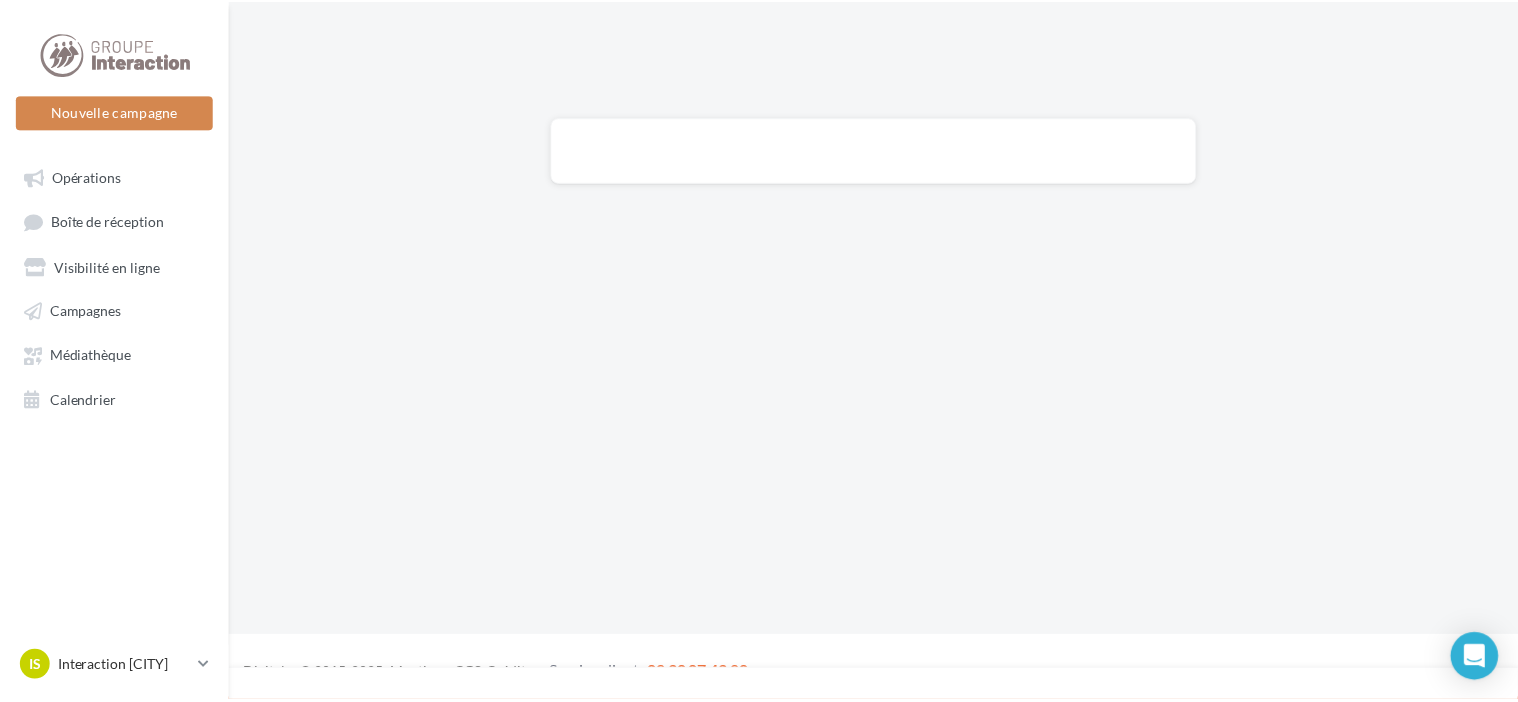 scroll, scrollTop: 0, scrollLeft: 0, axis: both 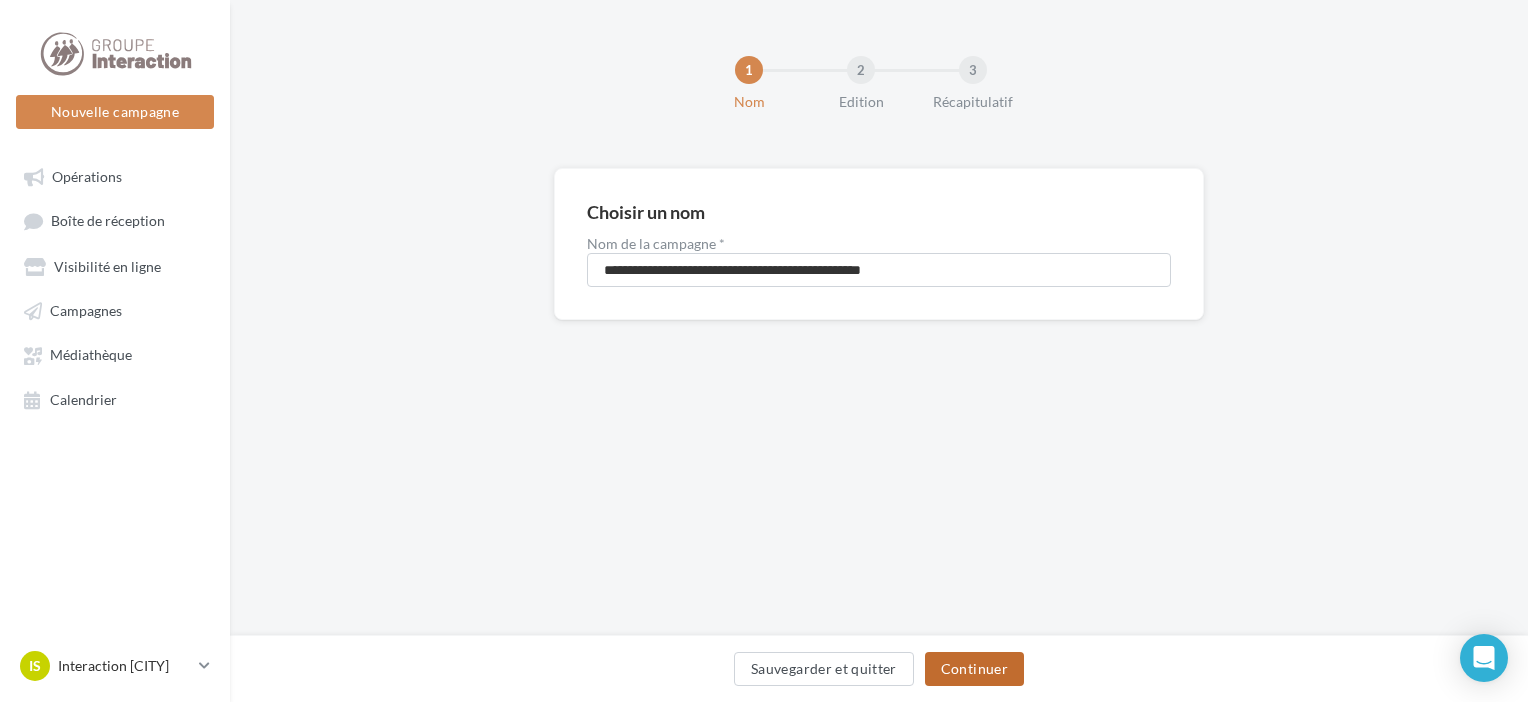 click on "Continuer" at bounding box center (974, 669) 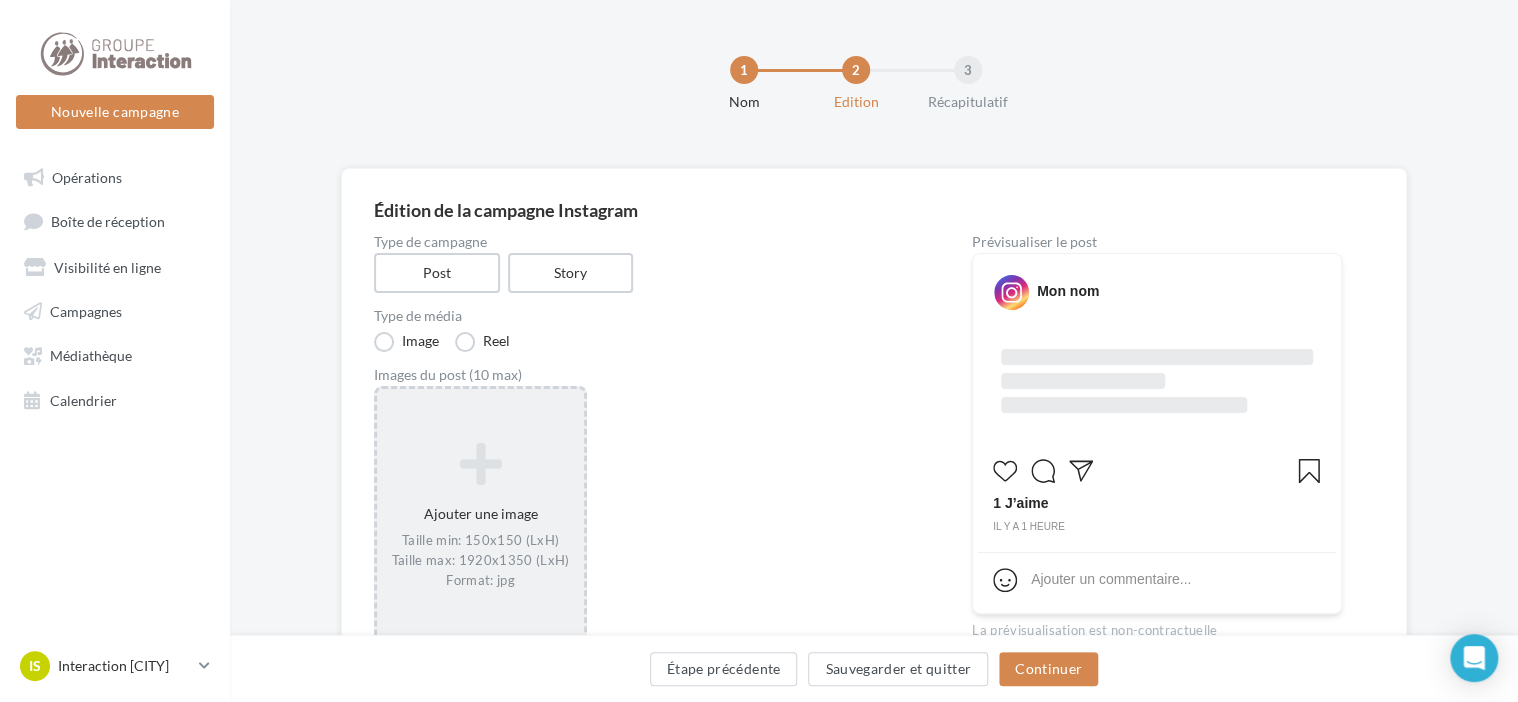 click on "Taille min: 150x150 (LxH)   Taille max: 1920x1350 (LxH)   Format: jpg" at bounding box center [480, 561] 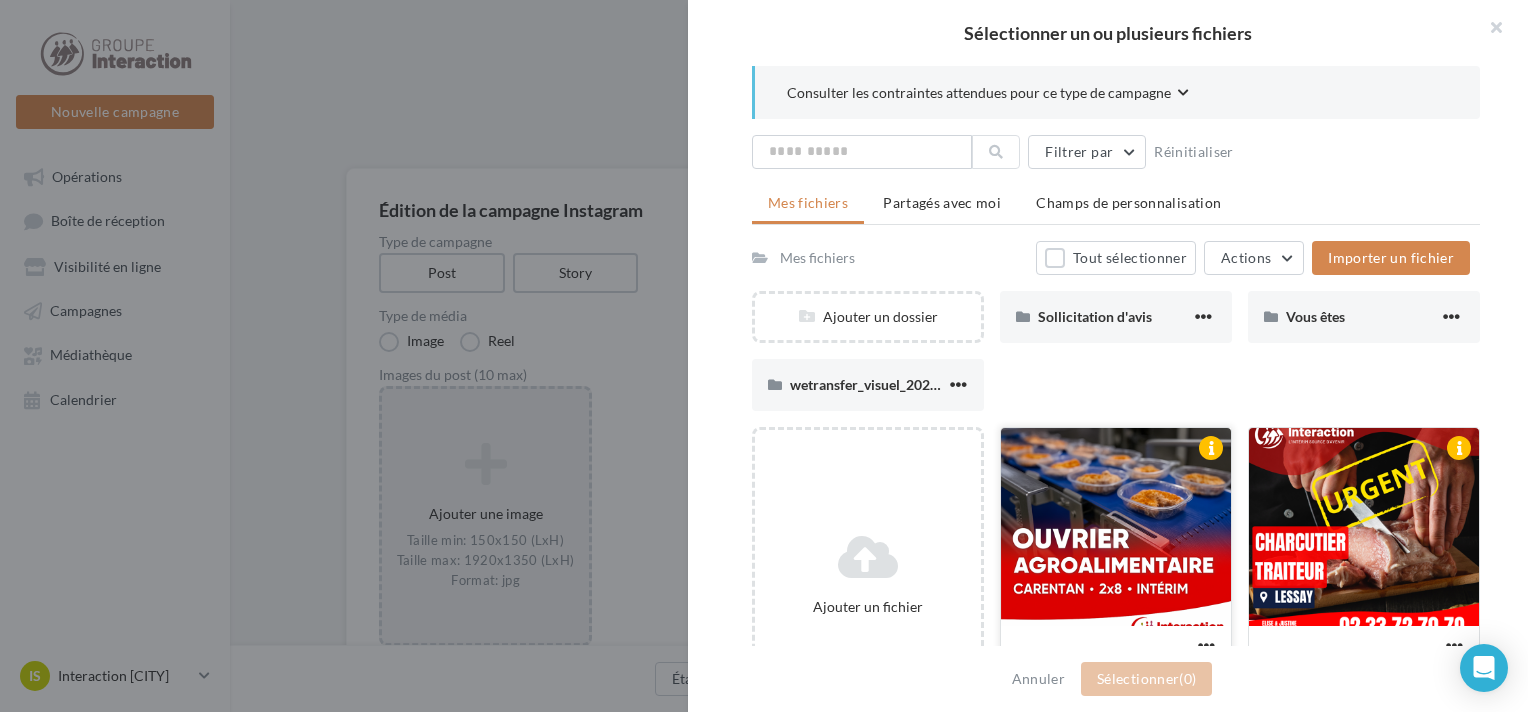 click at bounding box center [1116, 528] 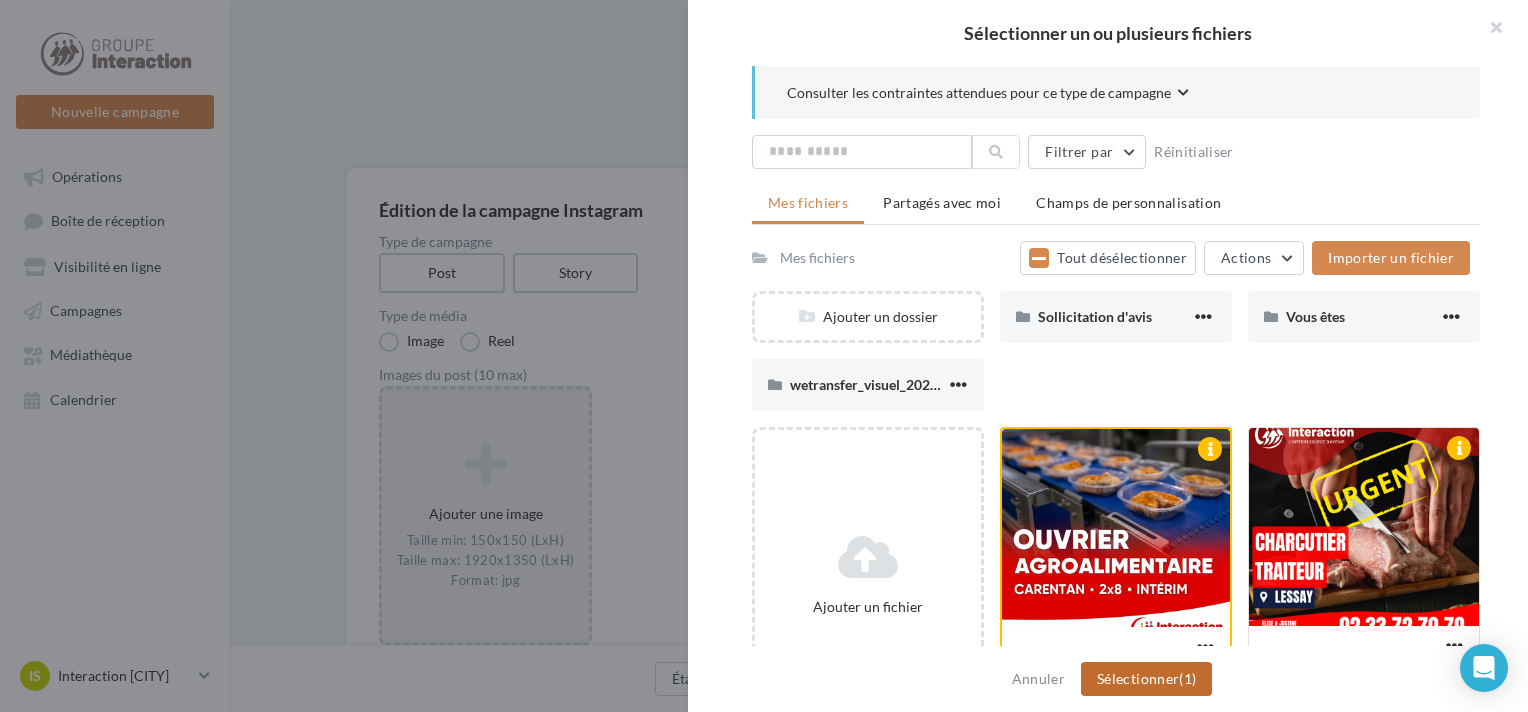 click on "Sélectionner   (1)" at bounding box center [1146, 679] 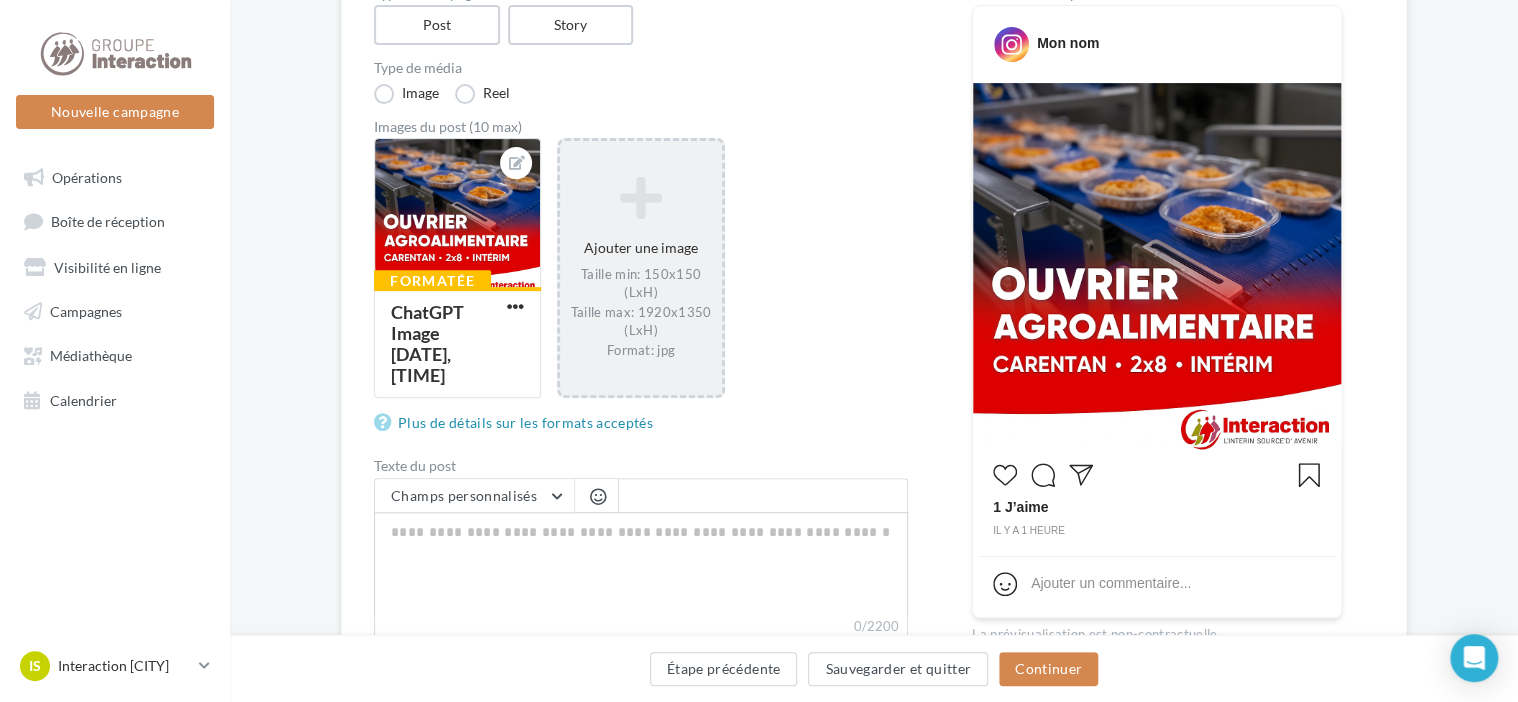 scroll, scrollTop: 261, scrollLeft: 0, axis: vertical 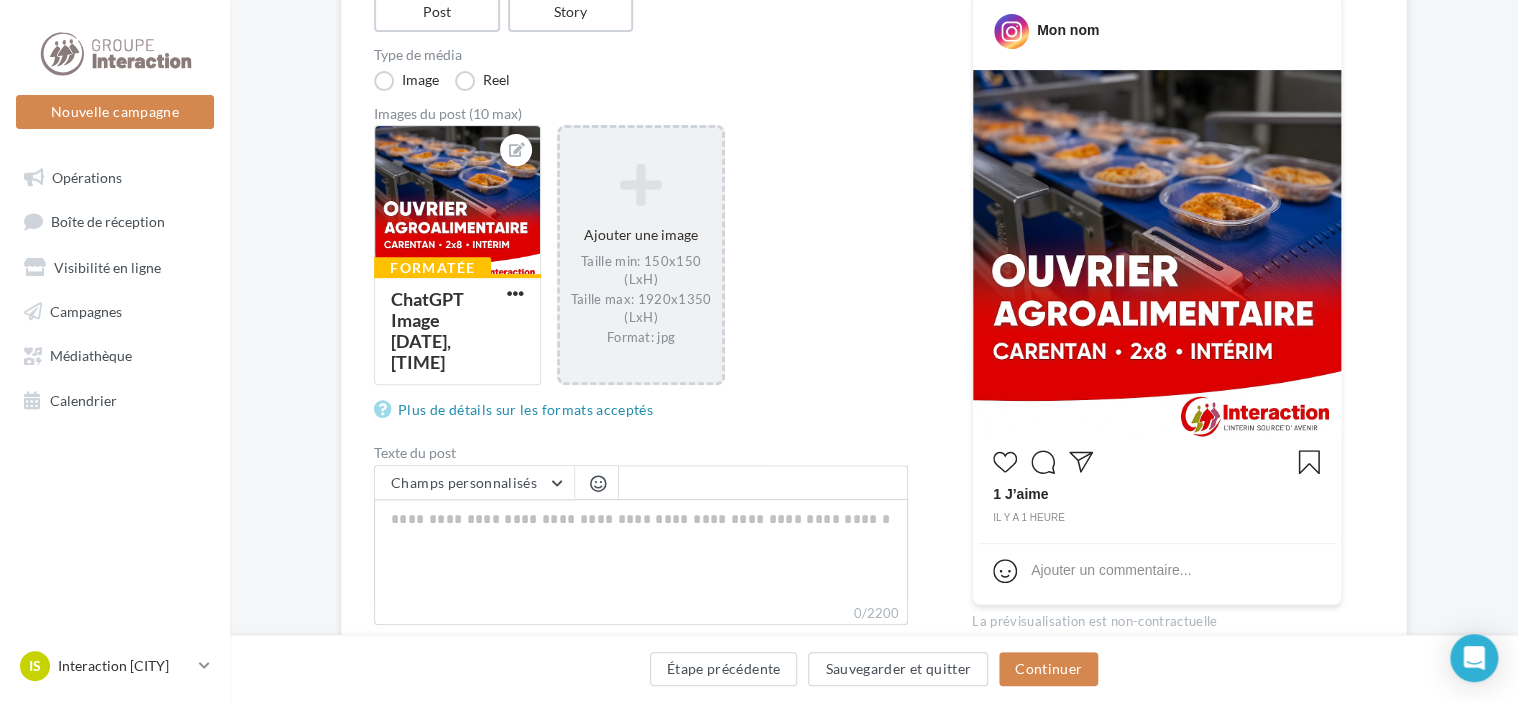 click at bounding box center [763, 482] 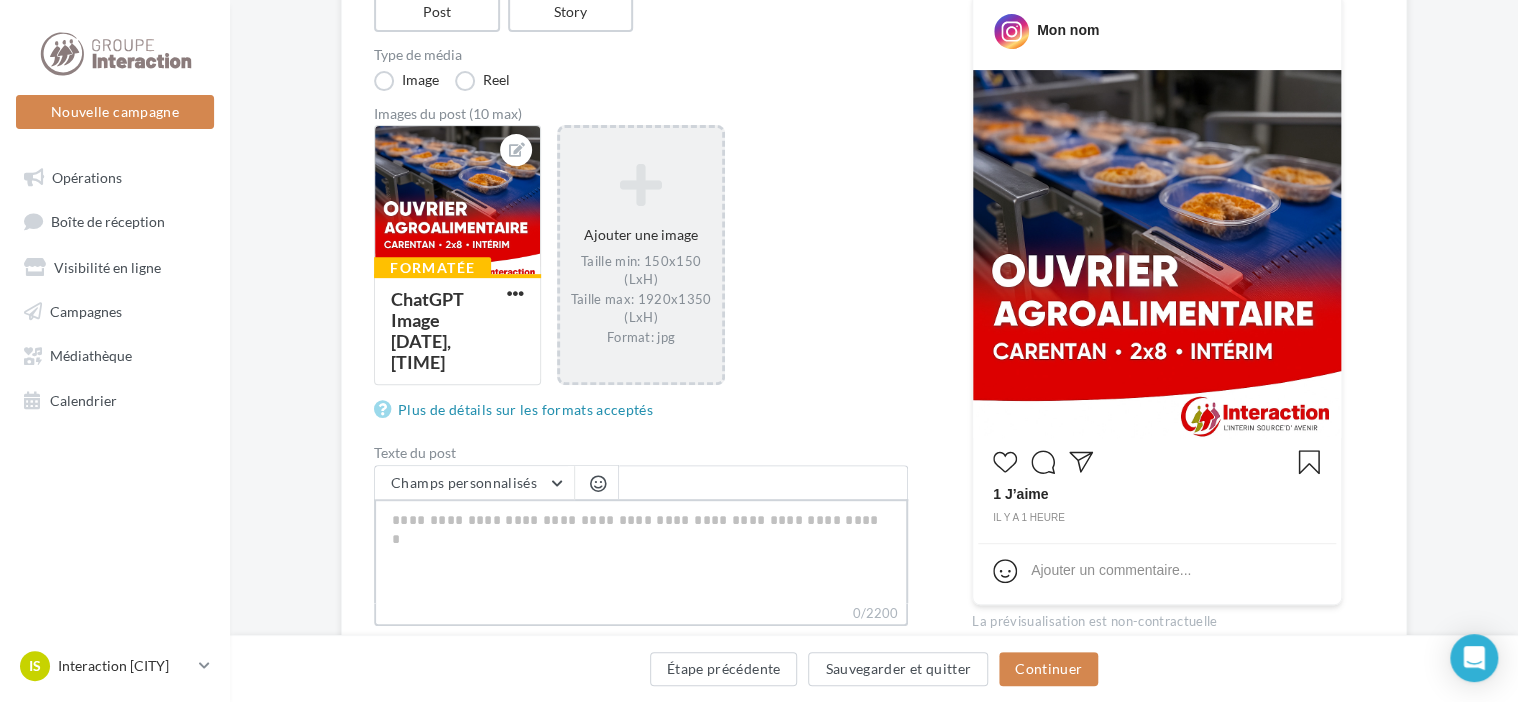 click on "0/2200" at bounding box center [641, 551] 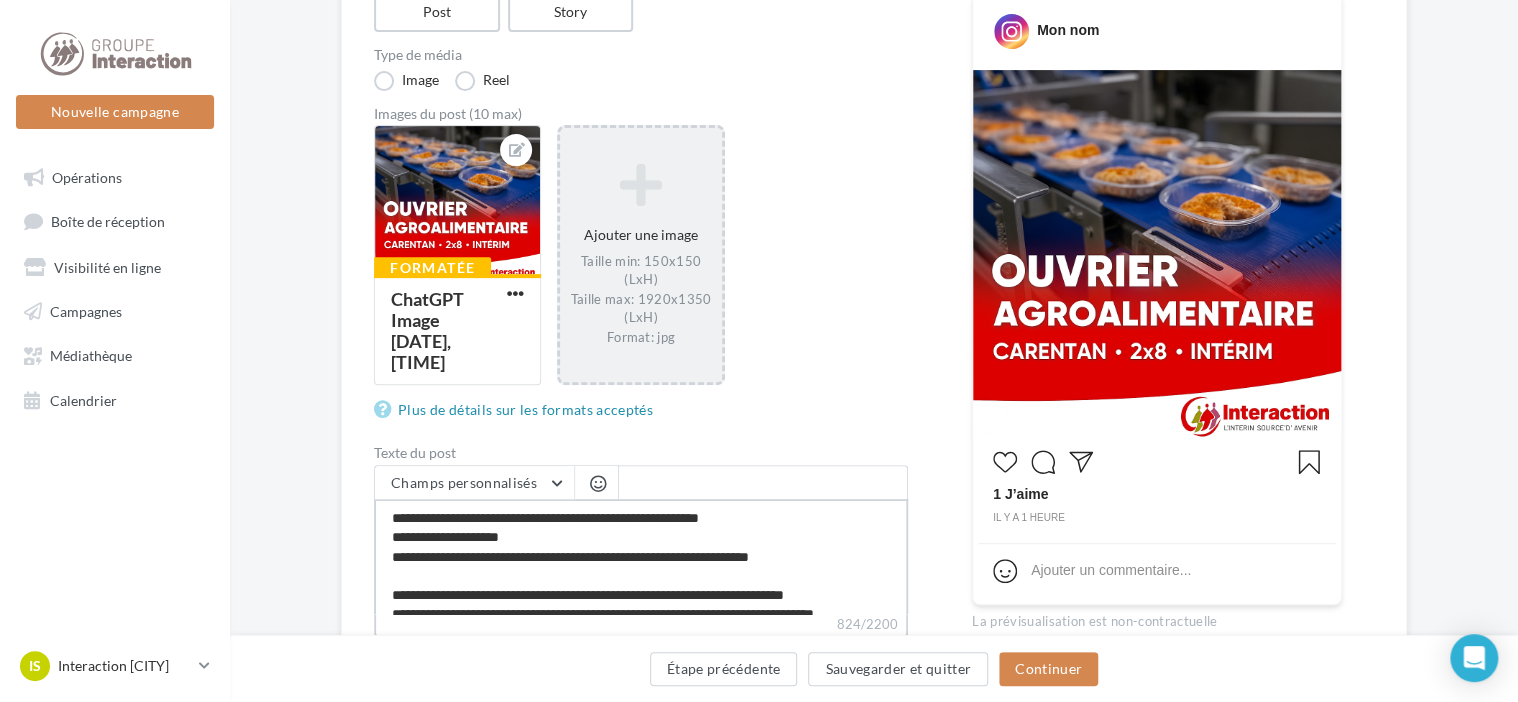 scroll, scrollTop: 336, scrollLeft: 0, axis: vertical 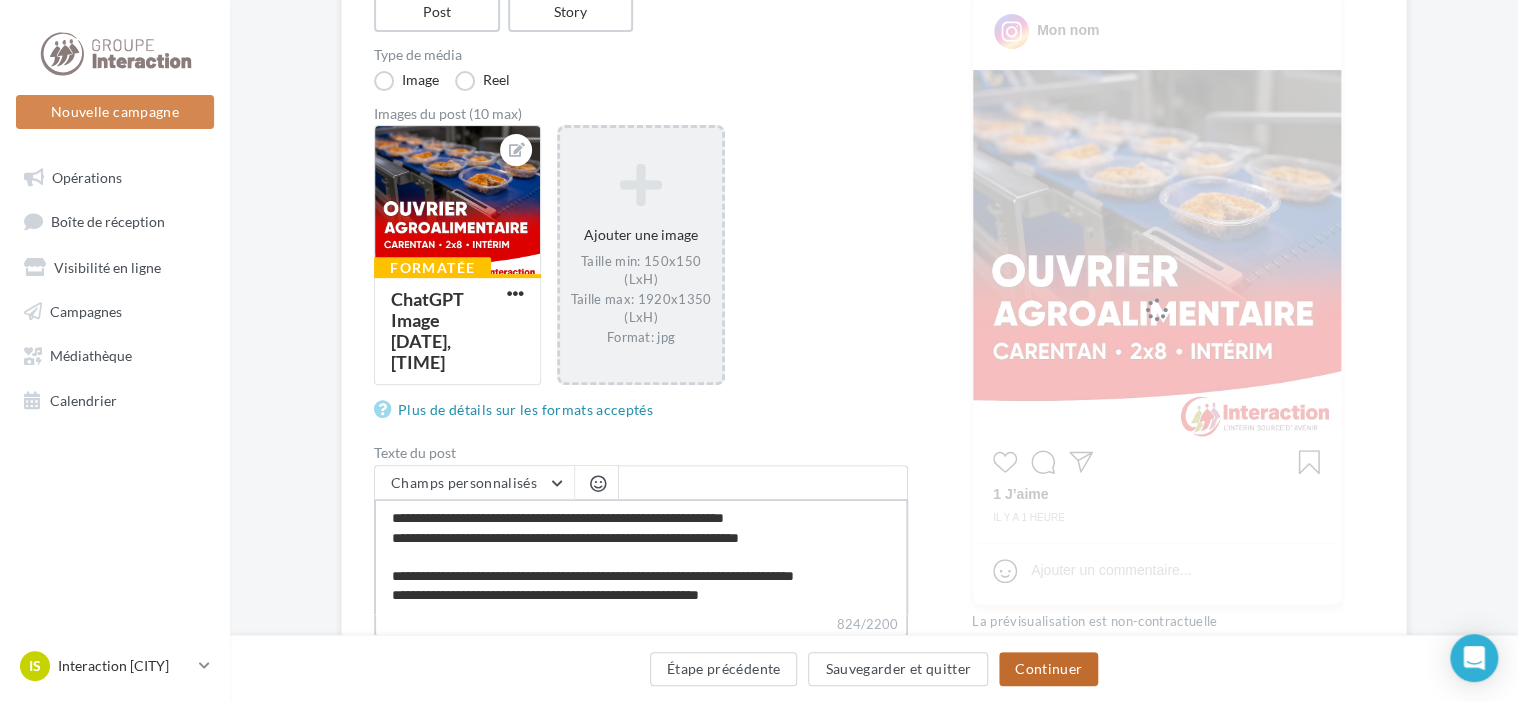 type on "**********" 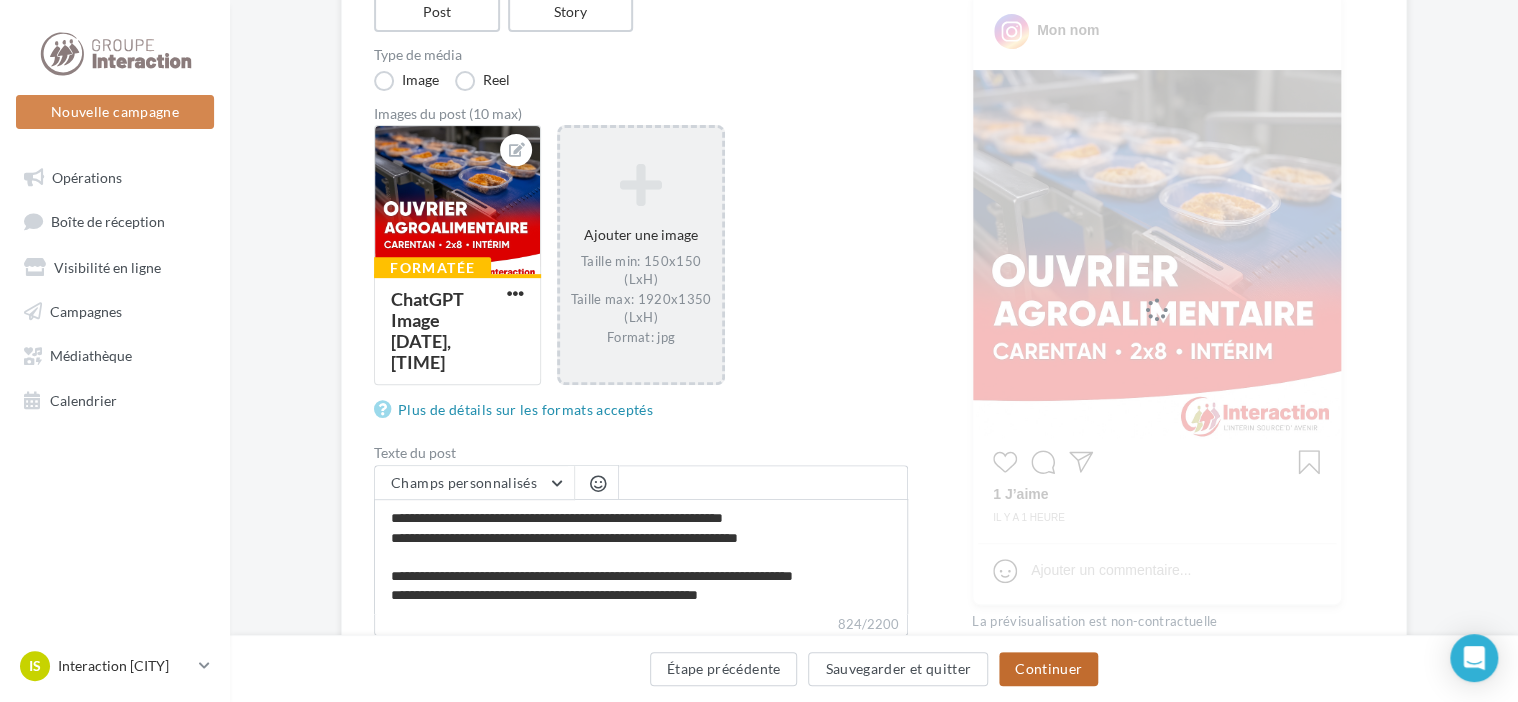 click on "Continuer" at bounding box center (1048, 669) 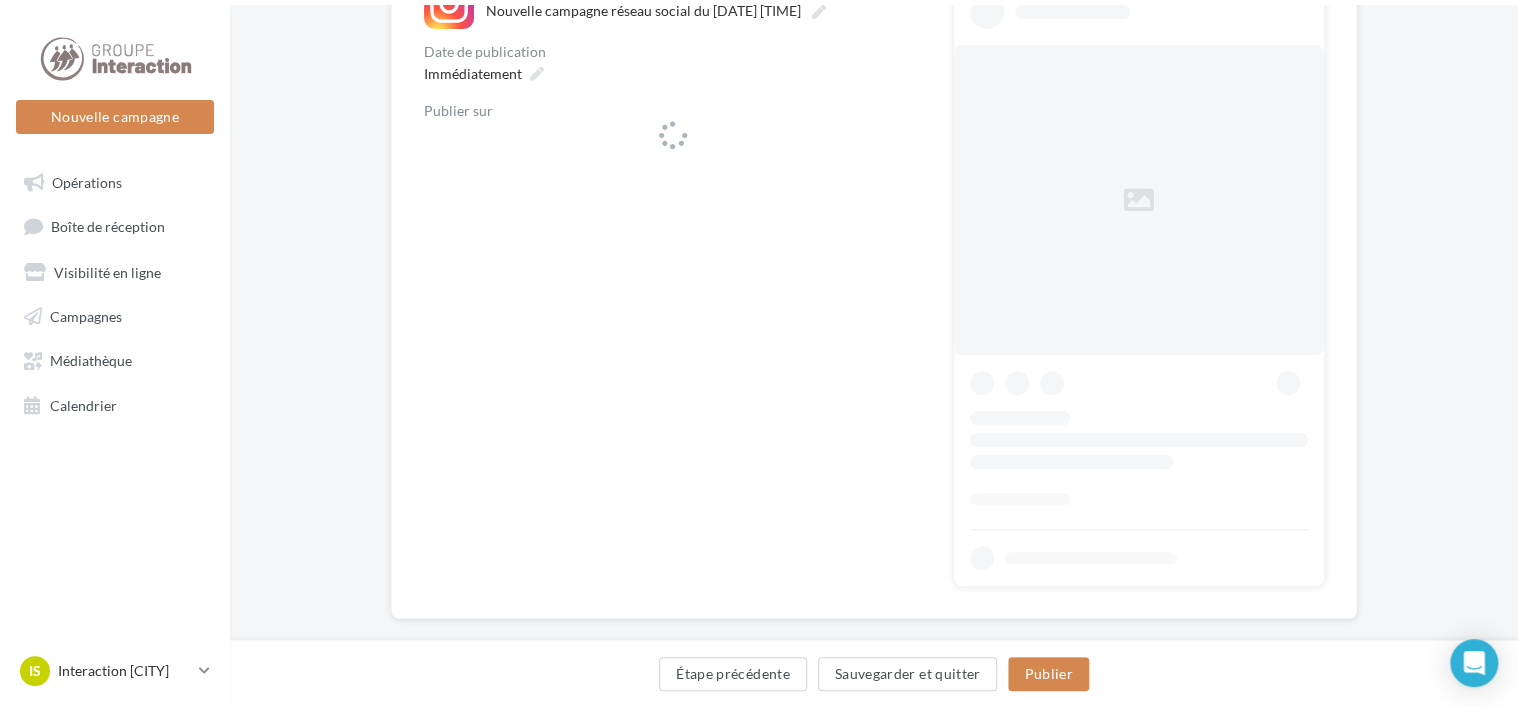 scroll, scrollTop: 0, scrollLeft: 0, axis: both 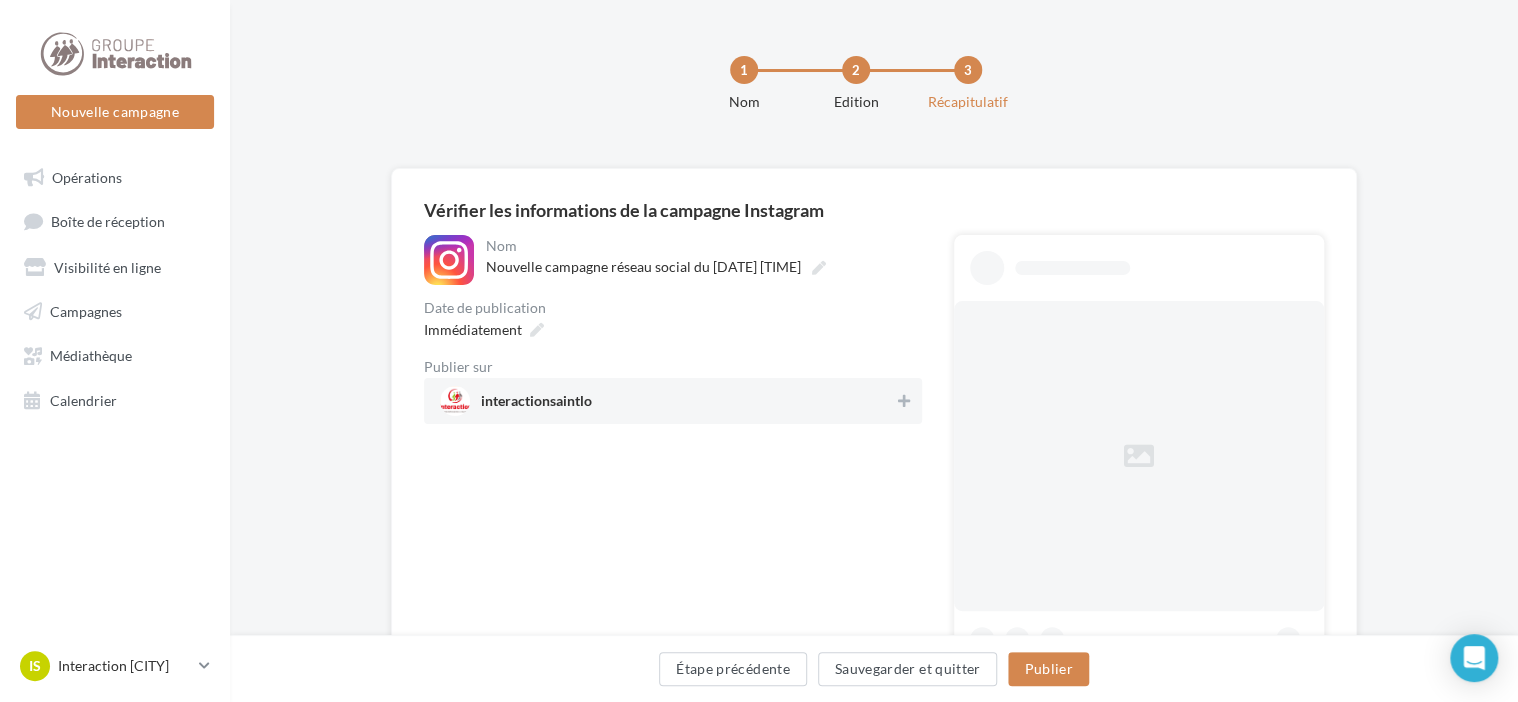click on "interactionsaintlo" at bounding box center (667, 401) 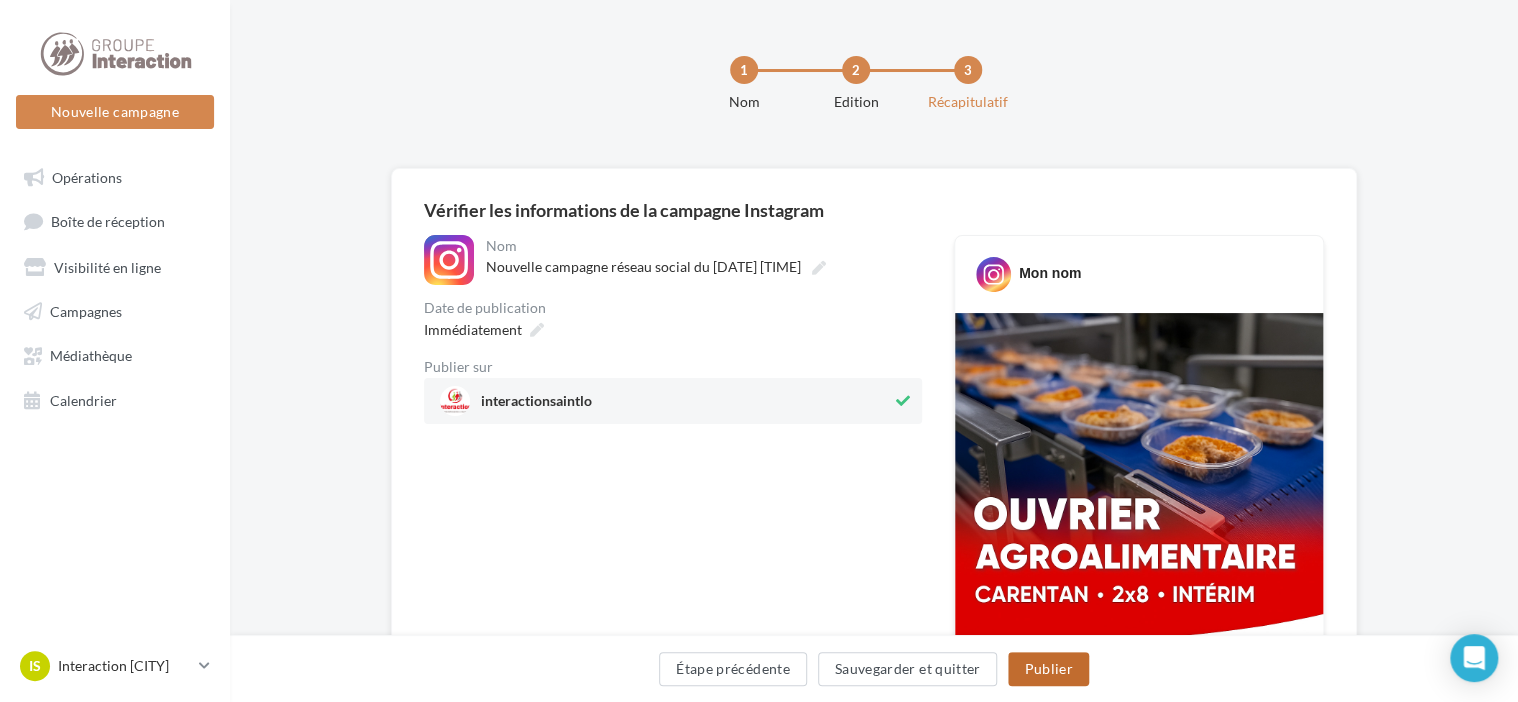 click on "Publier" at bounding box center [1048, 669] 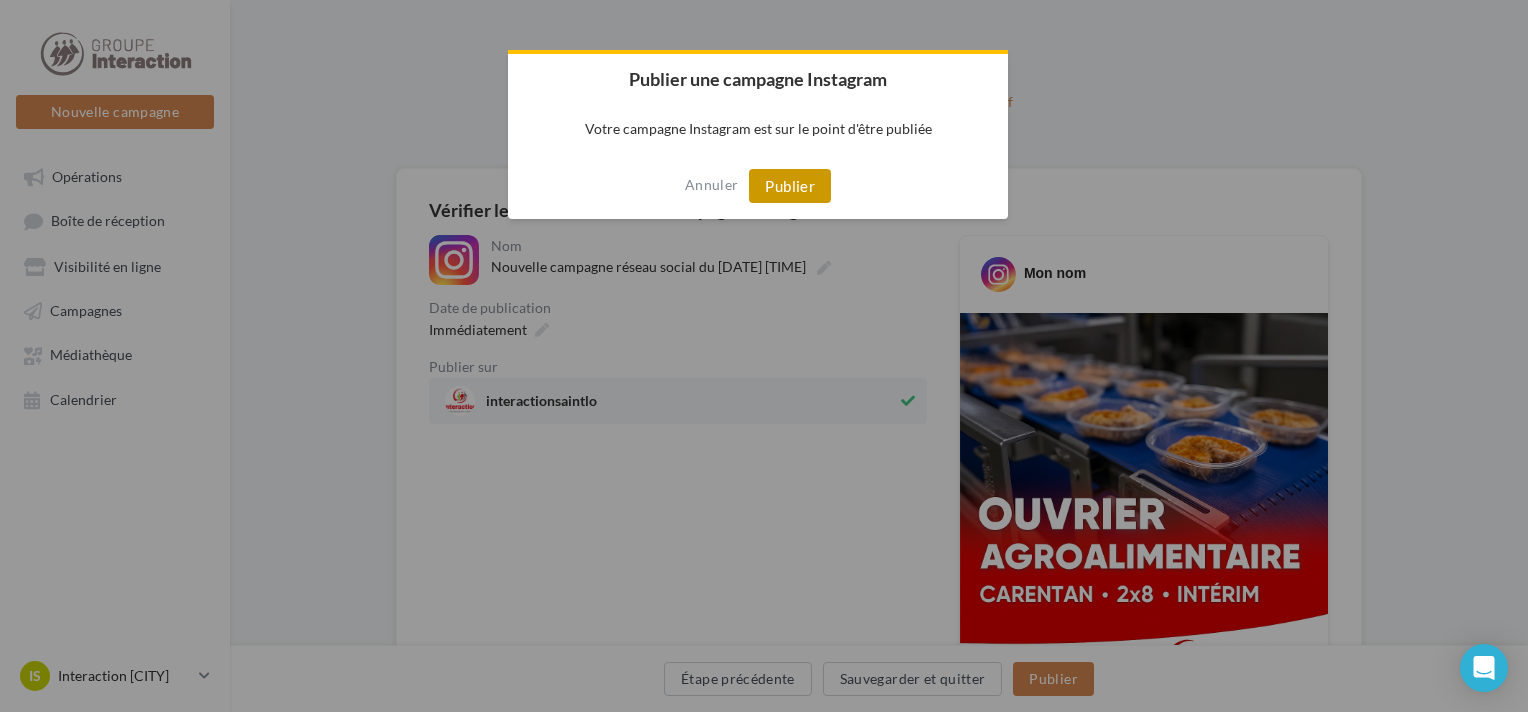 click on "Publier" at bounding box center [790, 186] 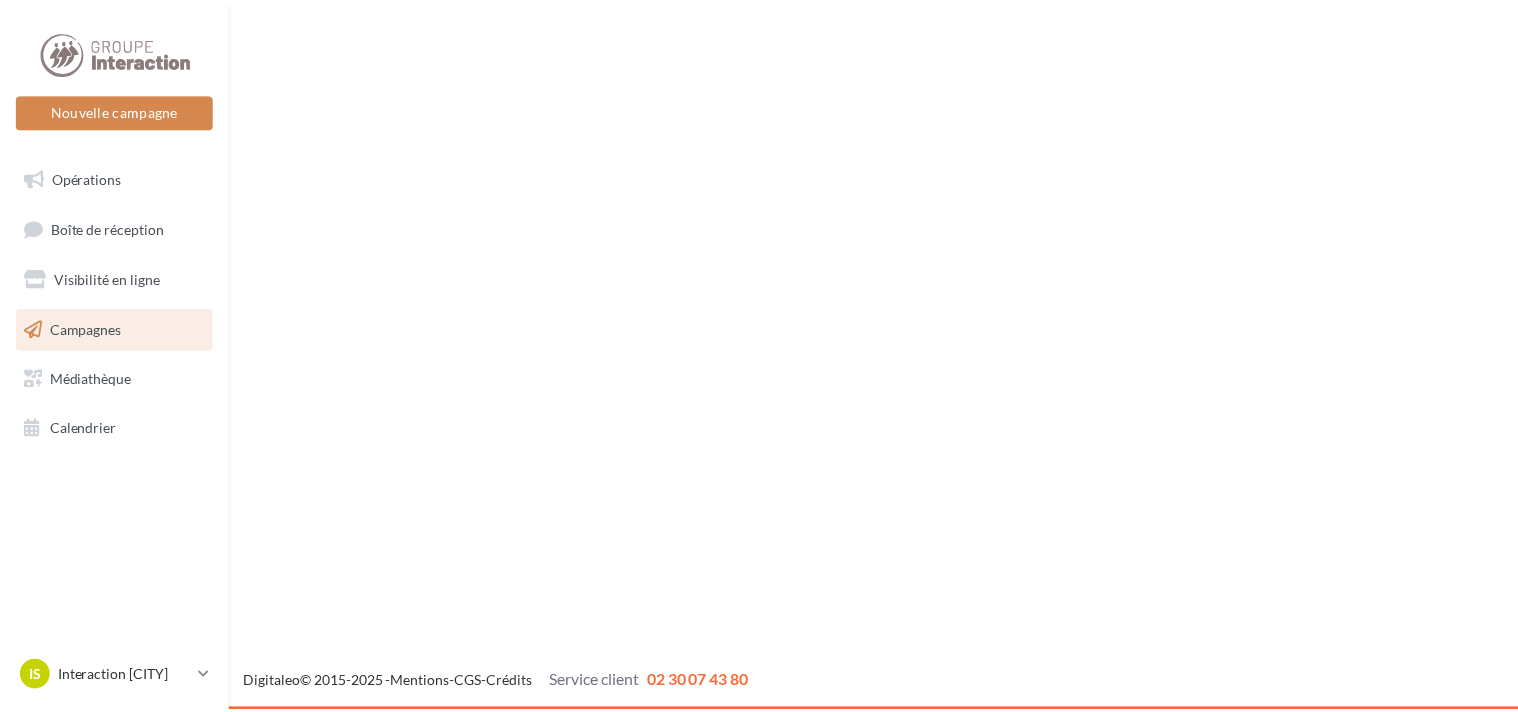 scroll, scrollTop: 0, scrollLeft: 0, axis: both 